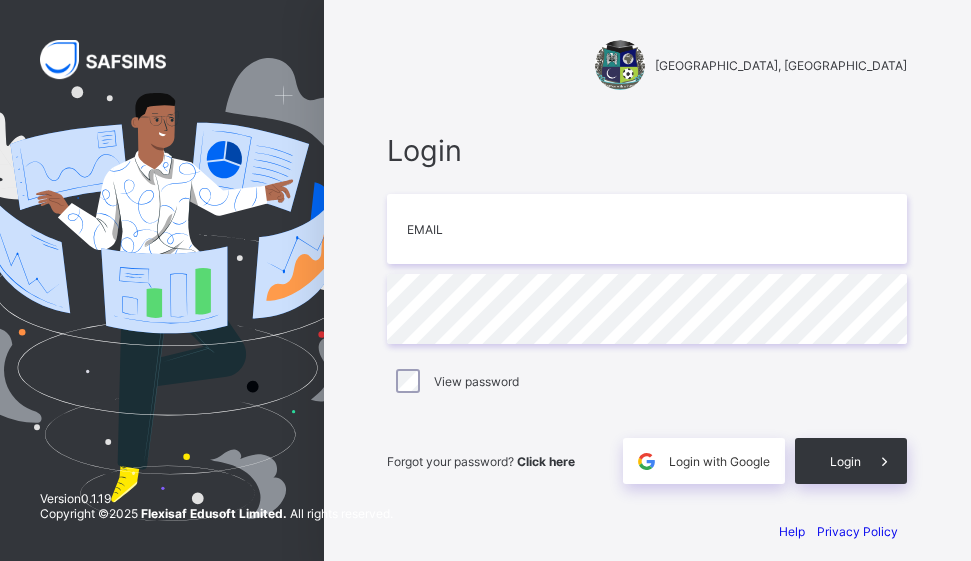 scroll, scrollTop: 0, scrollLeft: 0, axis: both 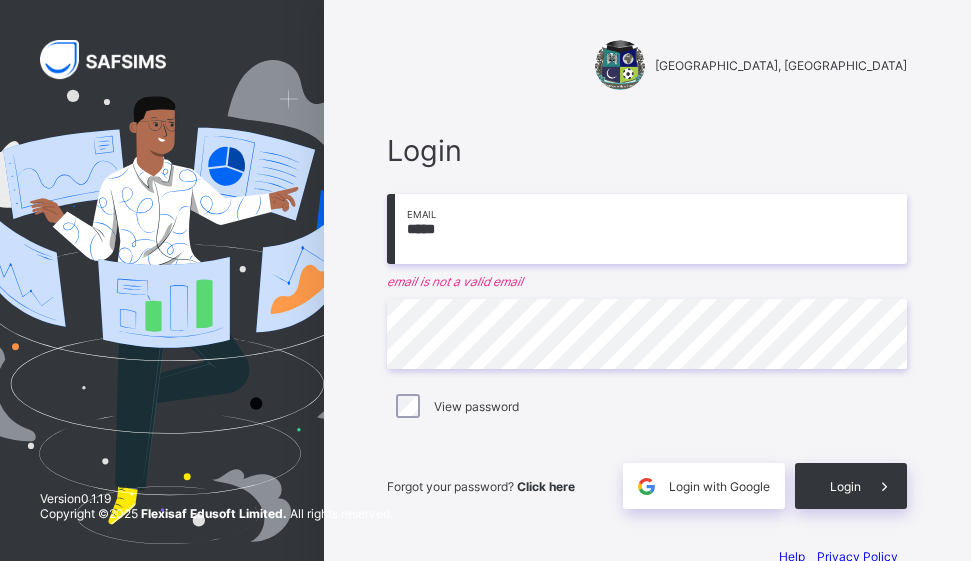 type on "**********" 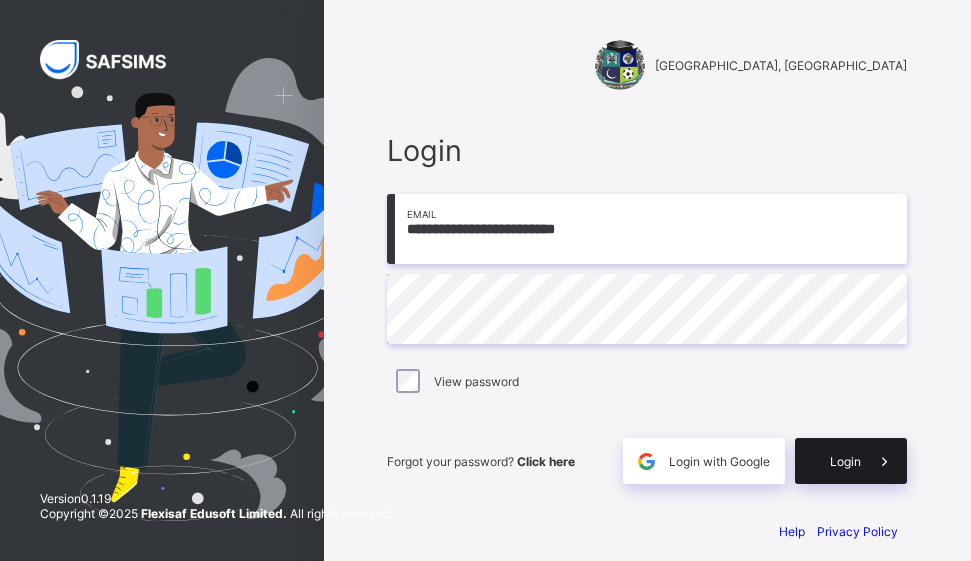 click at bounding box center [884, 461] 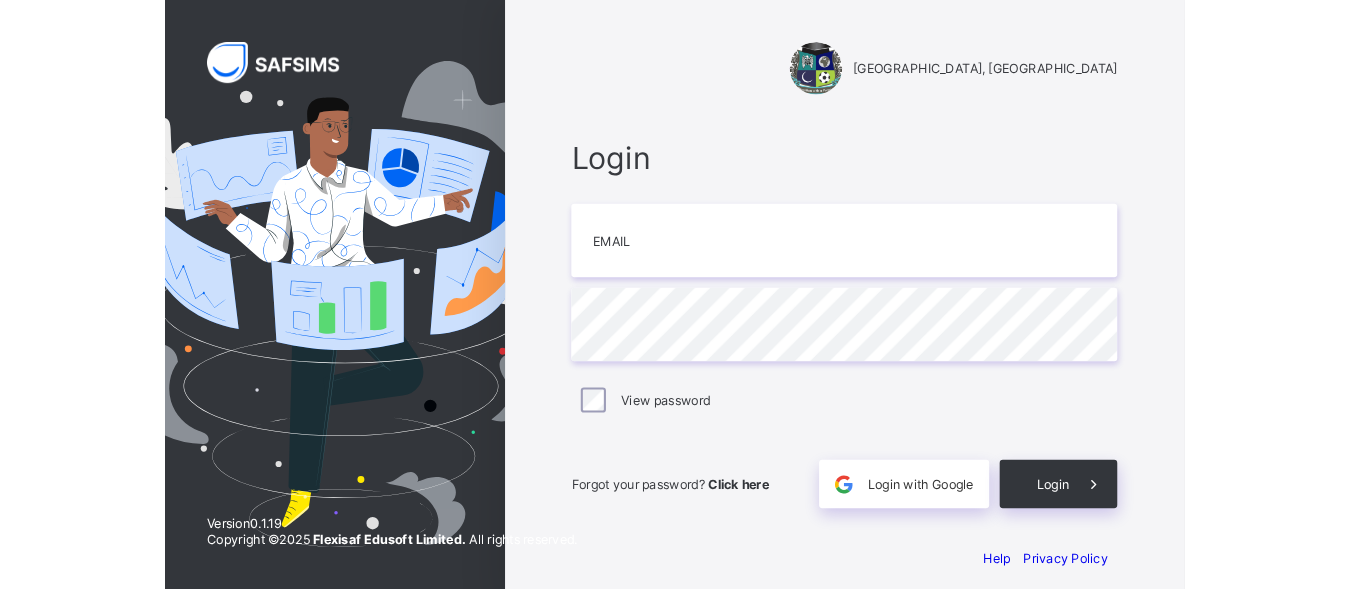 scroll, scrollTop: 0, scrollLeft: 0, axis: both 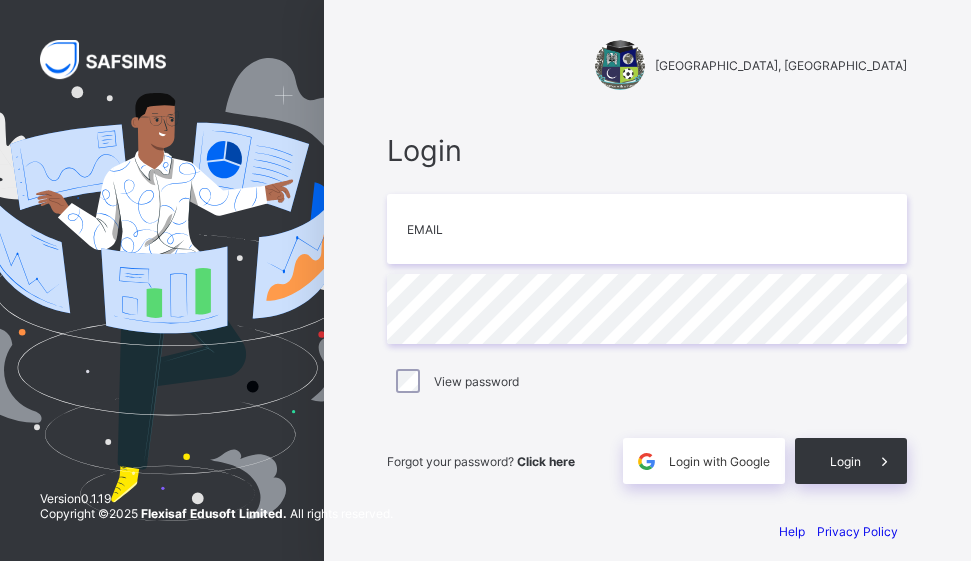 type on "**********" 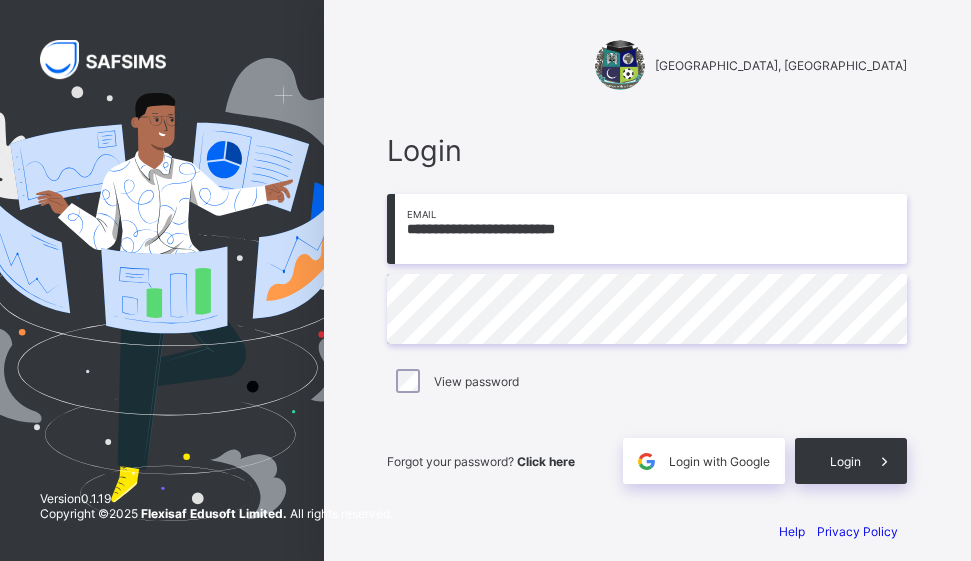 click on "View password" at bounding box center (647, 381) 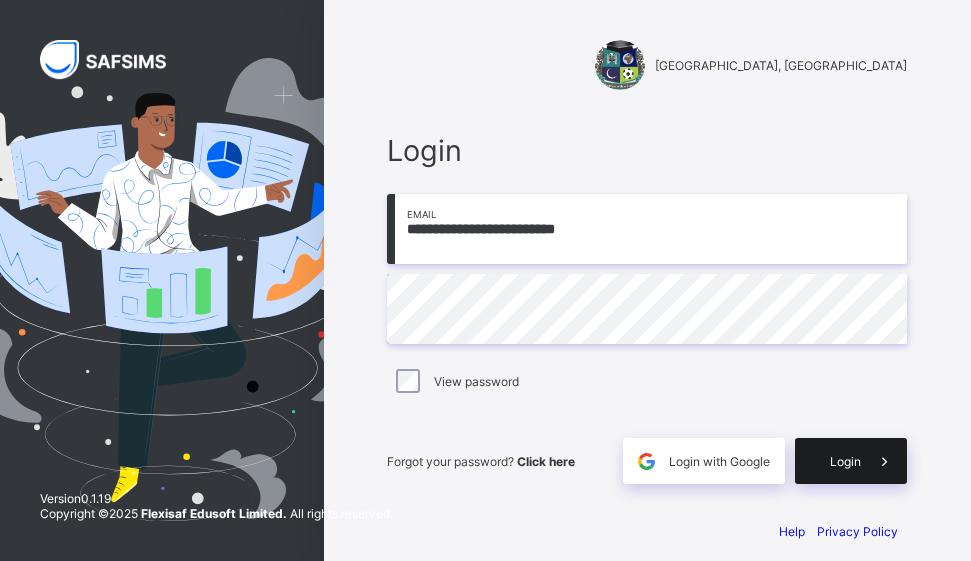 click at bounding box center [884, 461] 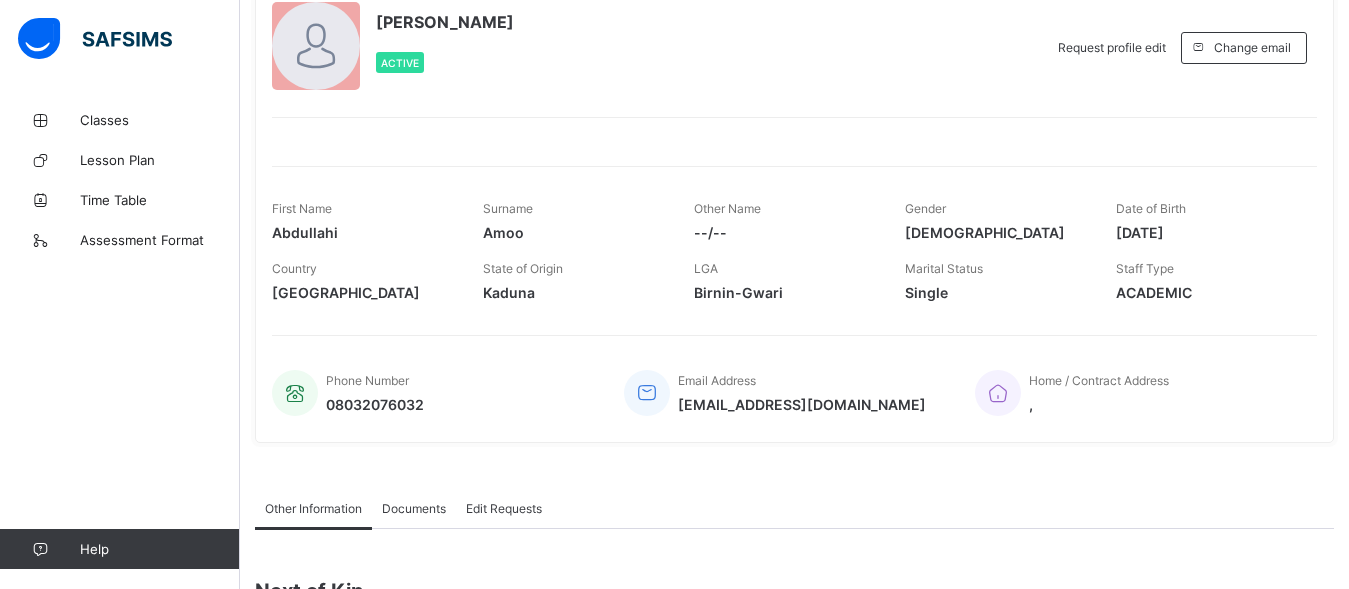 scroll, scrollTop: 100, scrollLeft: 0, axis: vertical 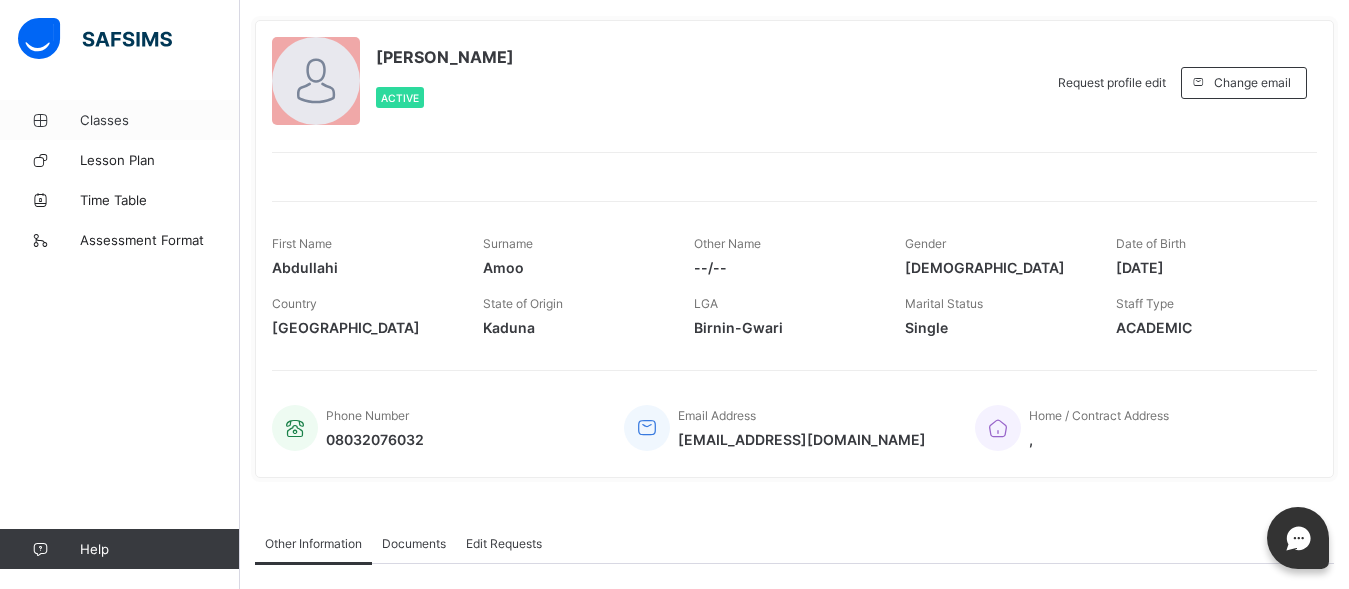 click on "Classes" at bounding box center (160, 120) 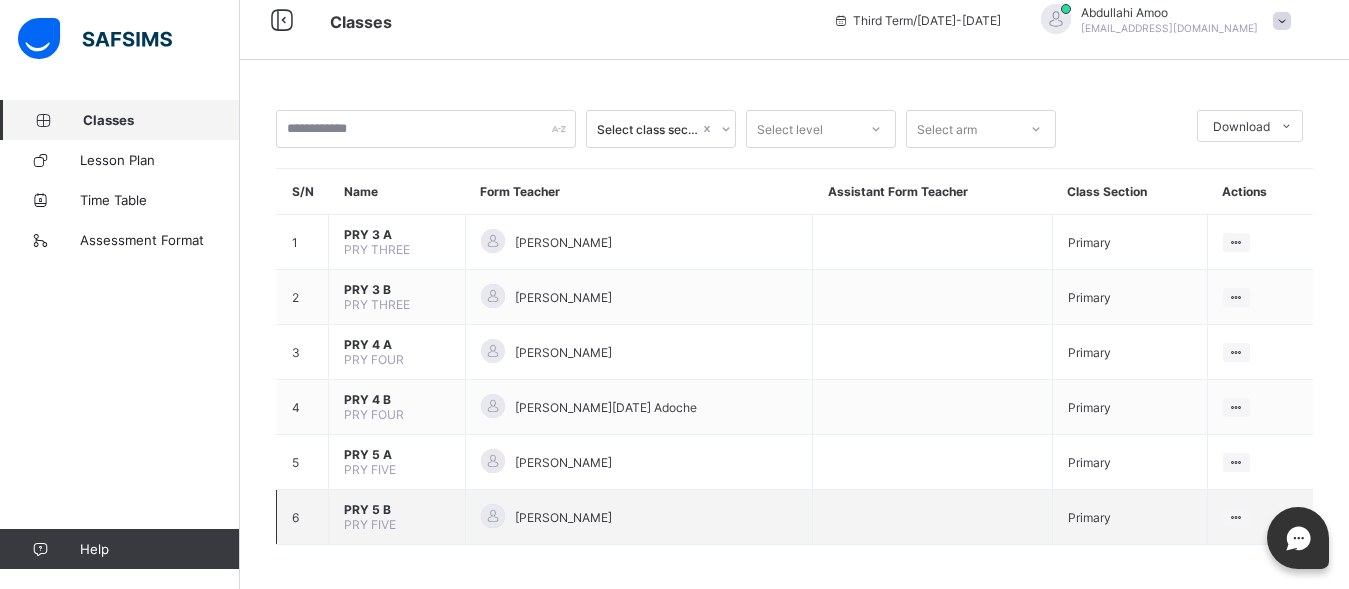 scroll, scrollTop: 26, scrollLeft: 0, axis: vertical 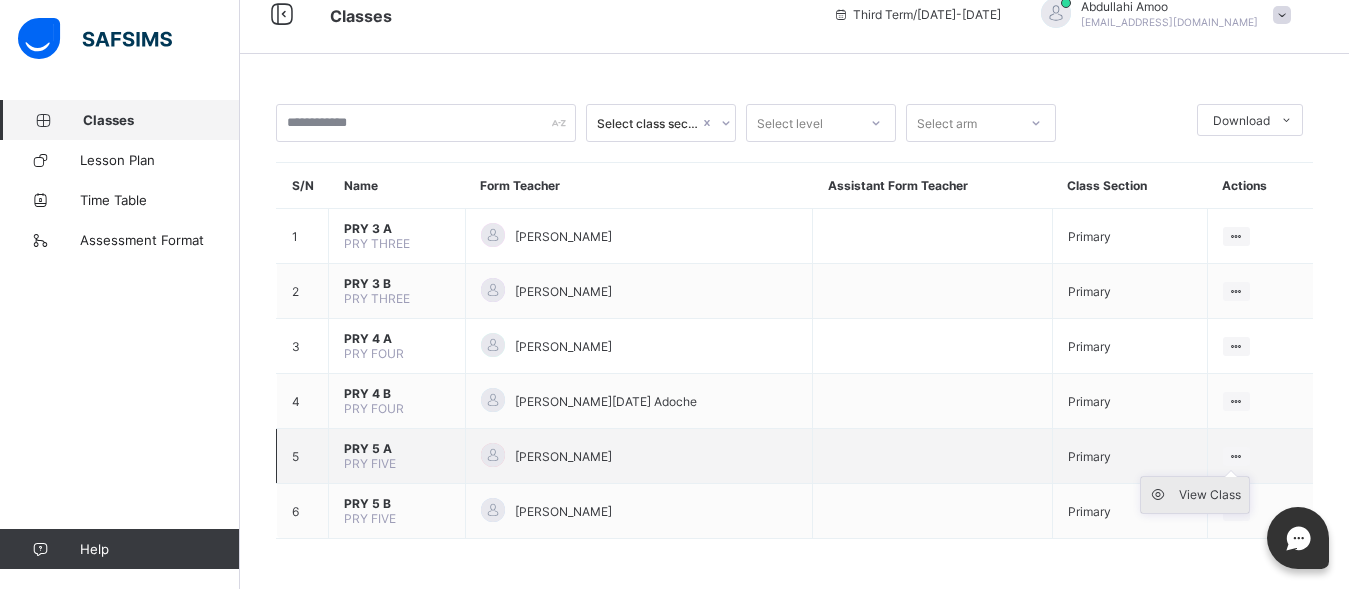 click on "View Class" at bounding box center (1210, 495) 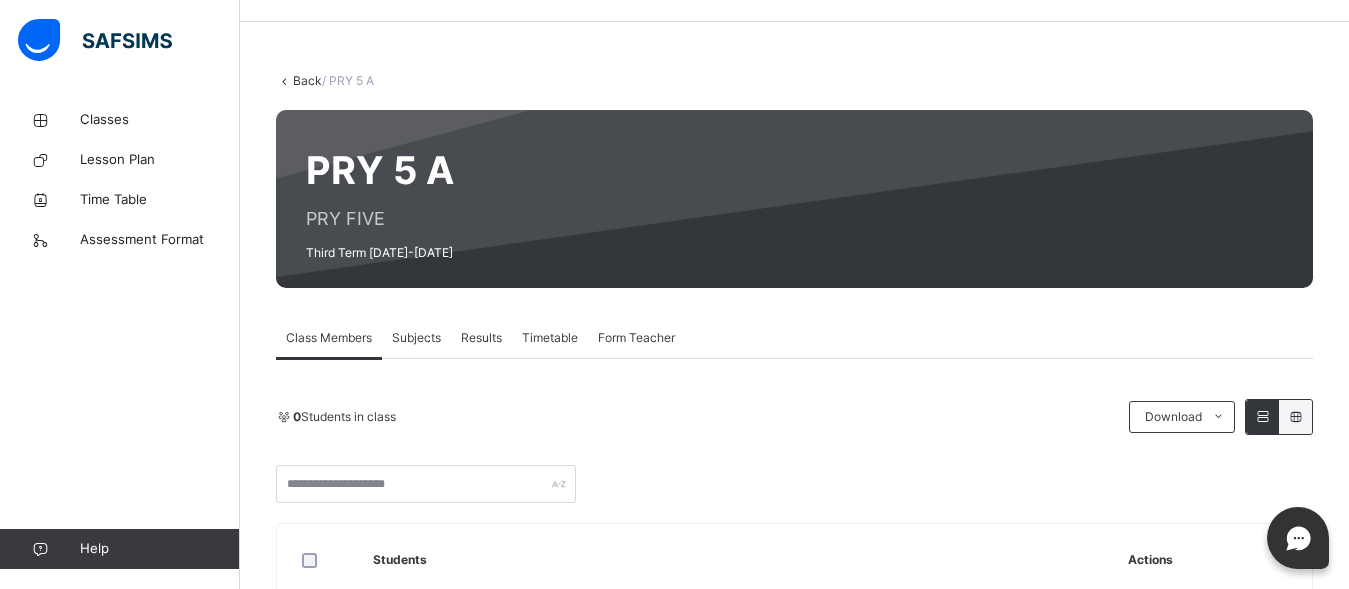 scroll, scrollTop: 200, scrollLeft: 0, axis: vertical 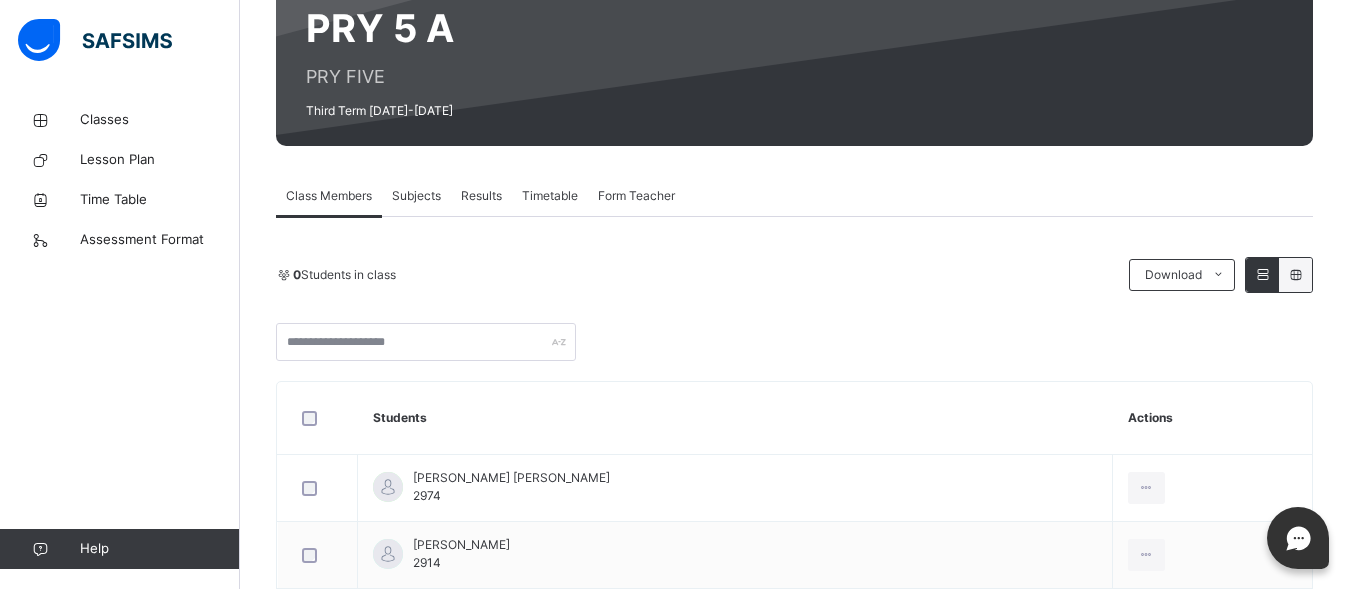 click on "Subjects" at bounding box center [416, 196] 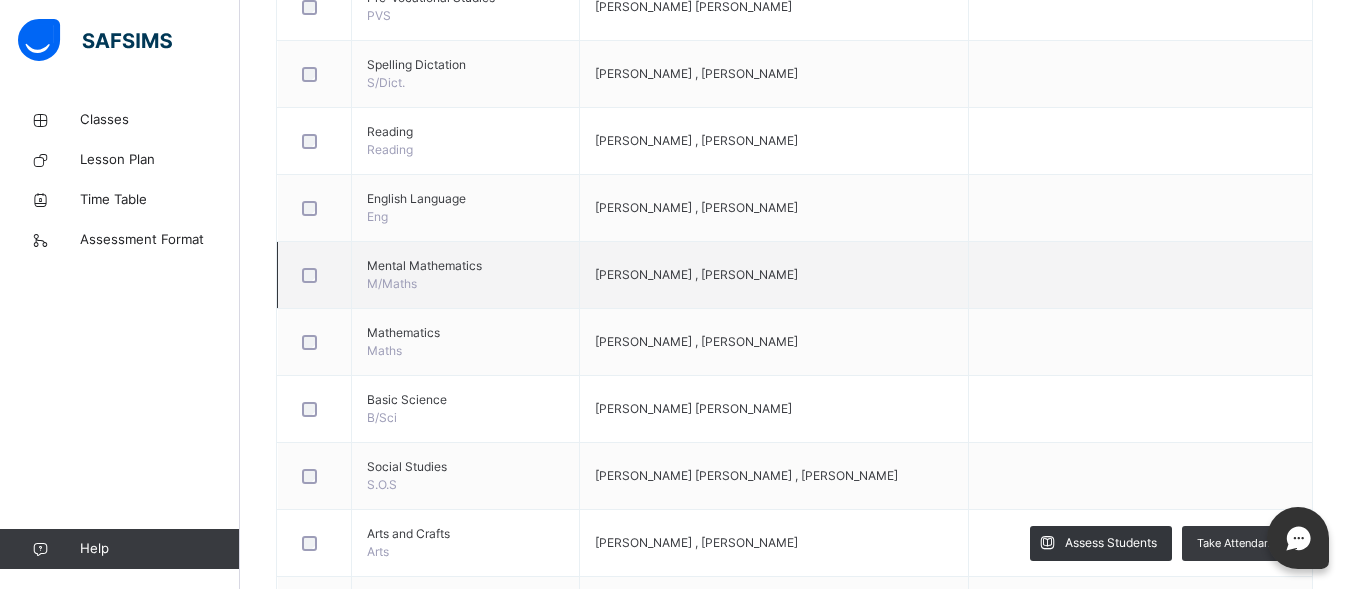 scroll, scrollTop: 900, scrollLeft: 0, axis: vertical 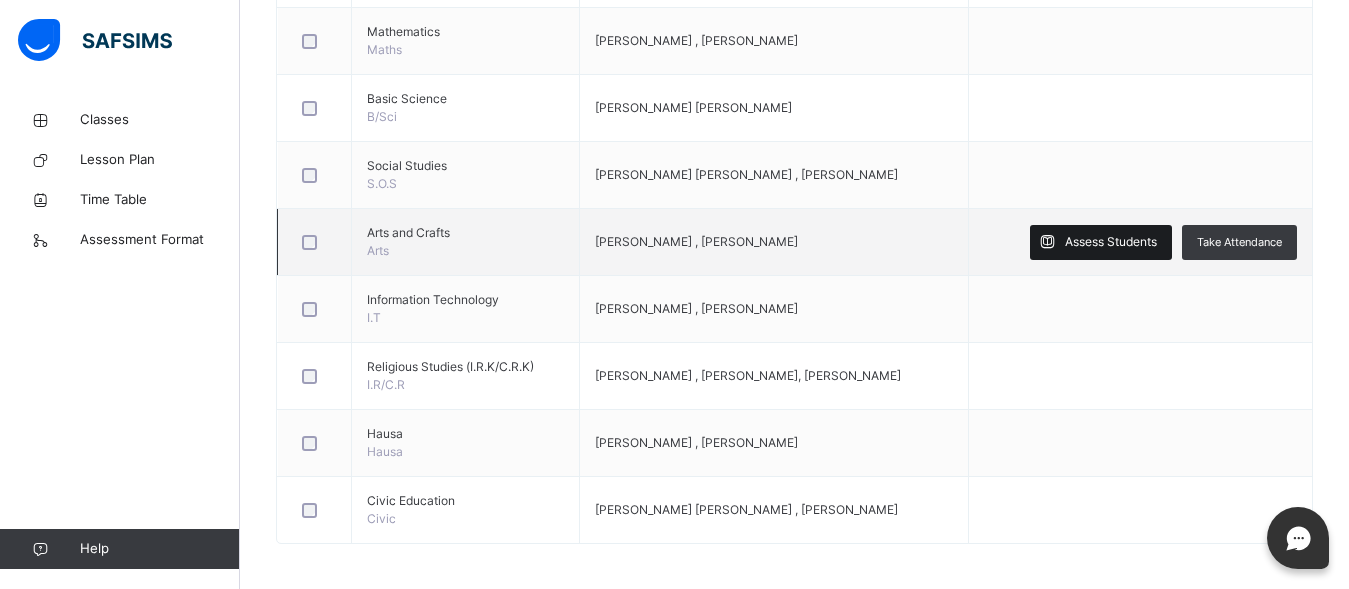 click on "Assess Students" at bounding box center [1111, 242] 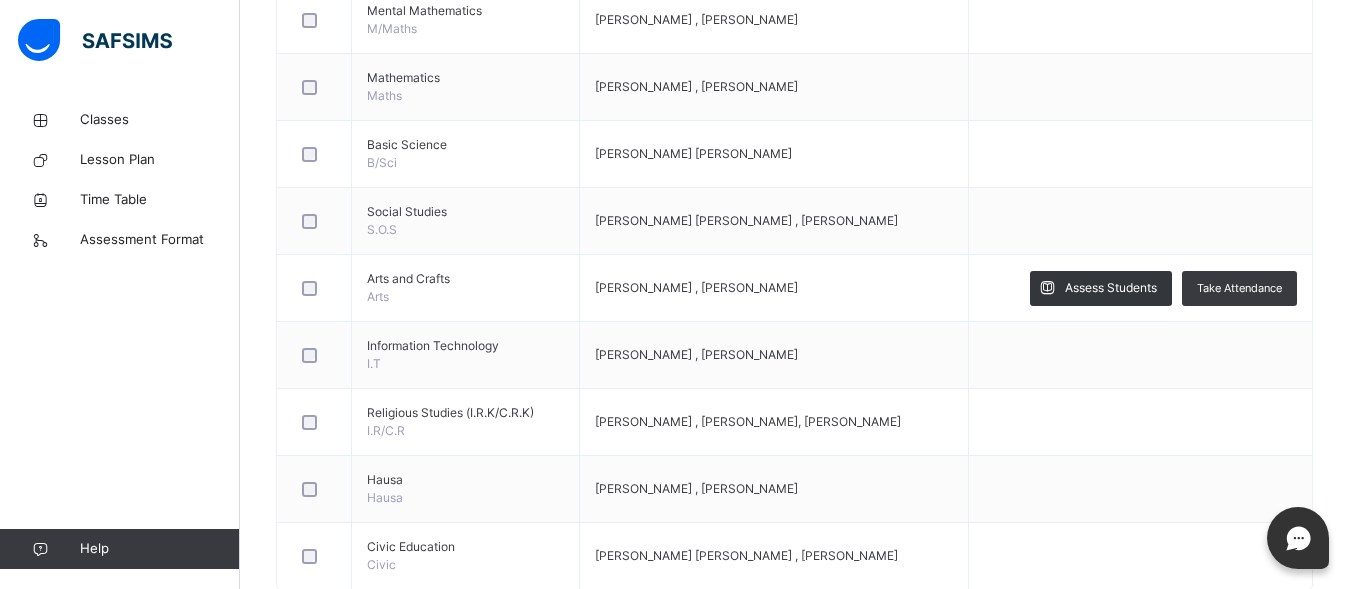 scroll, scrollTop: 905, scrollLeft: 0, axis: vertical 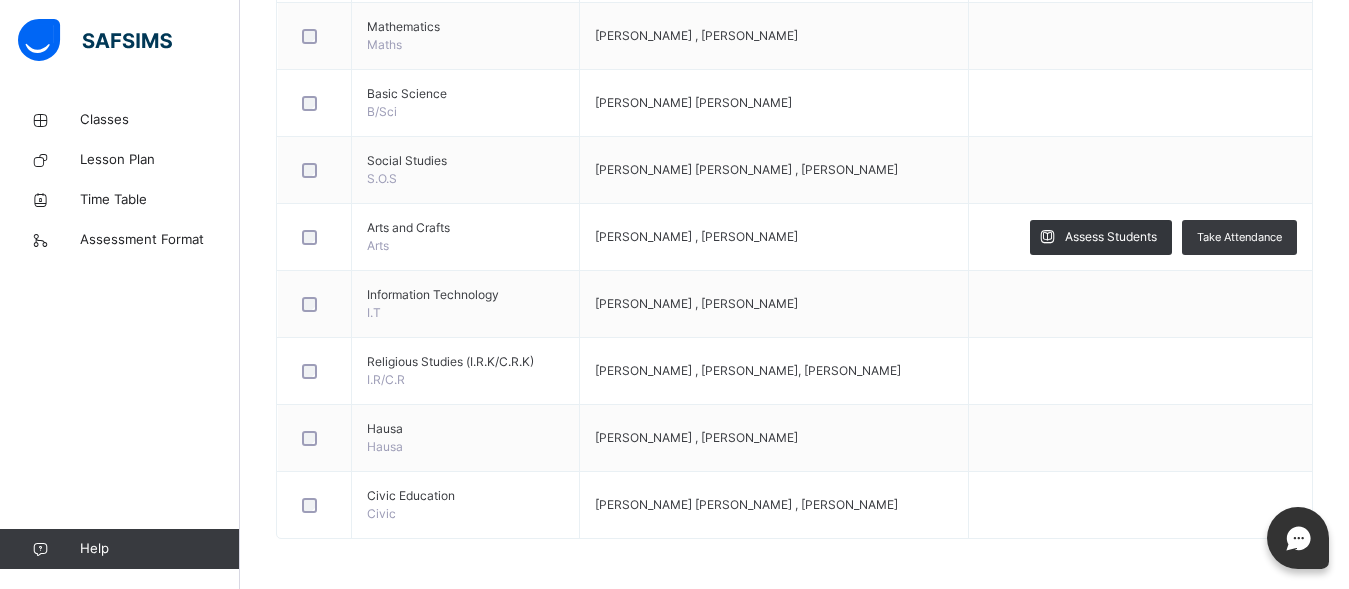 click on "Assess Students" at bounding box center [1111, 237] 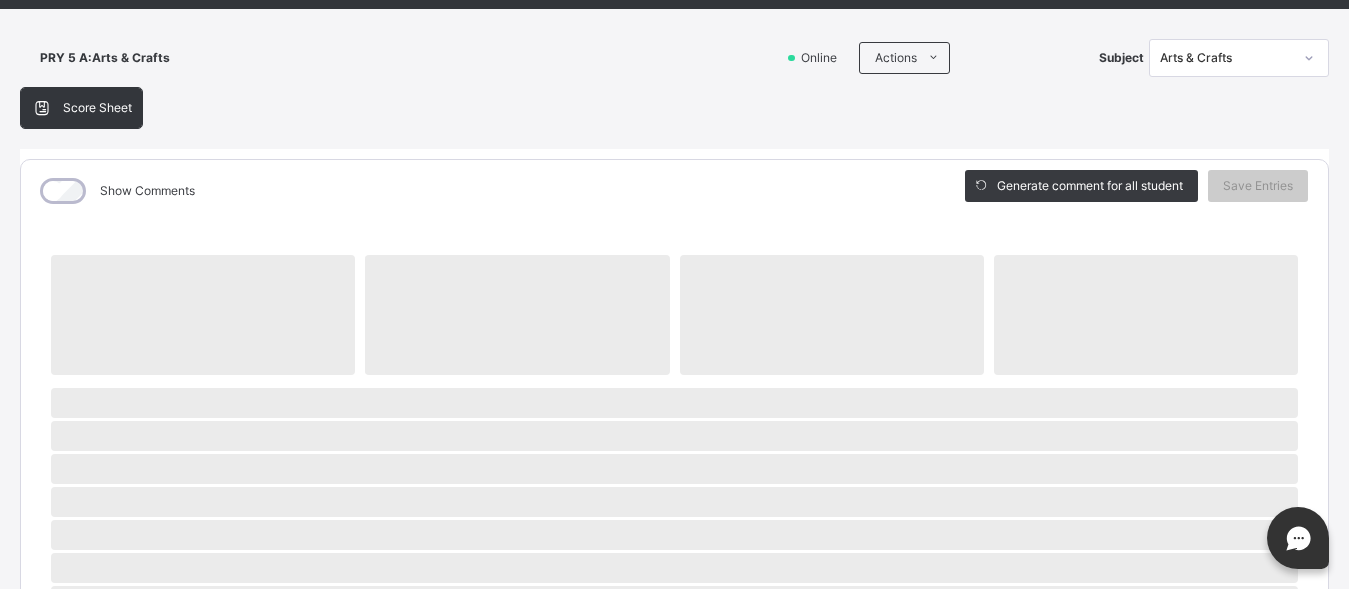 scroll, scrollTop: 100, scrollLeft: 0, axis: vertical 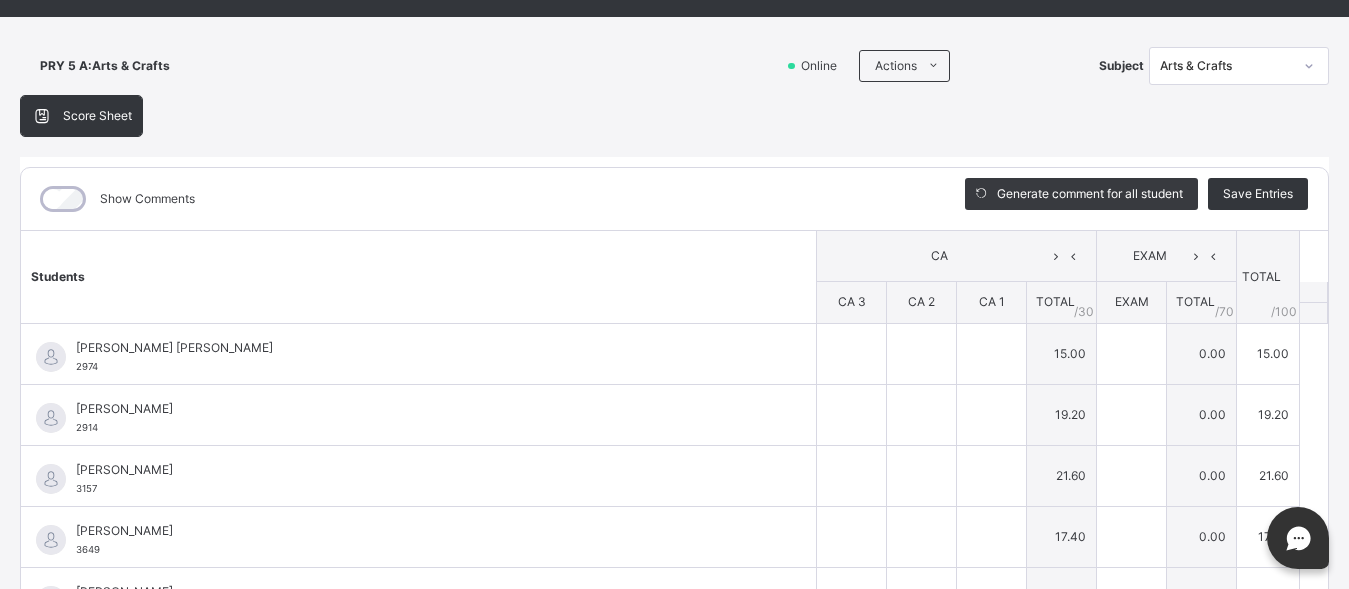 type on "**" 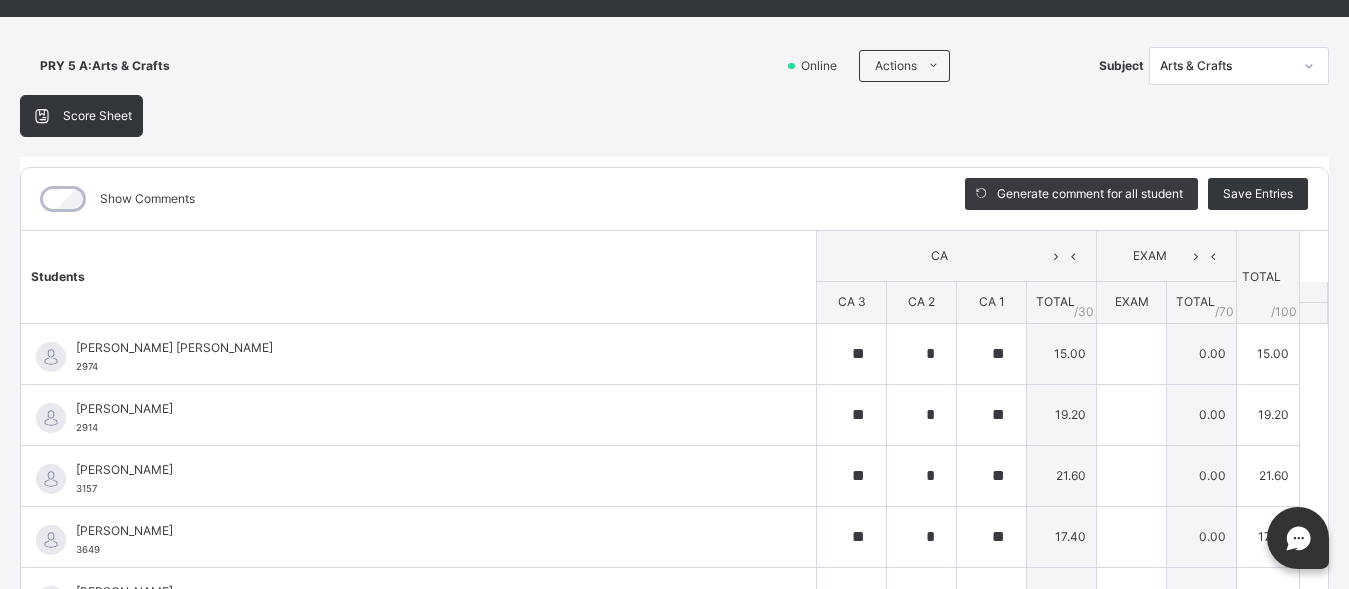 type on "**" 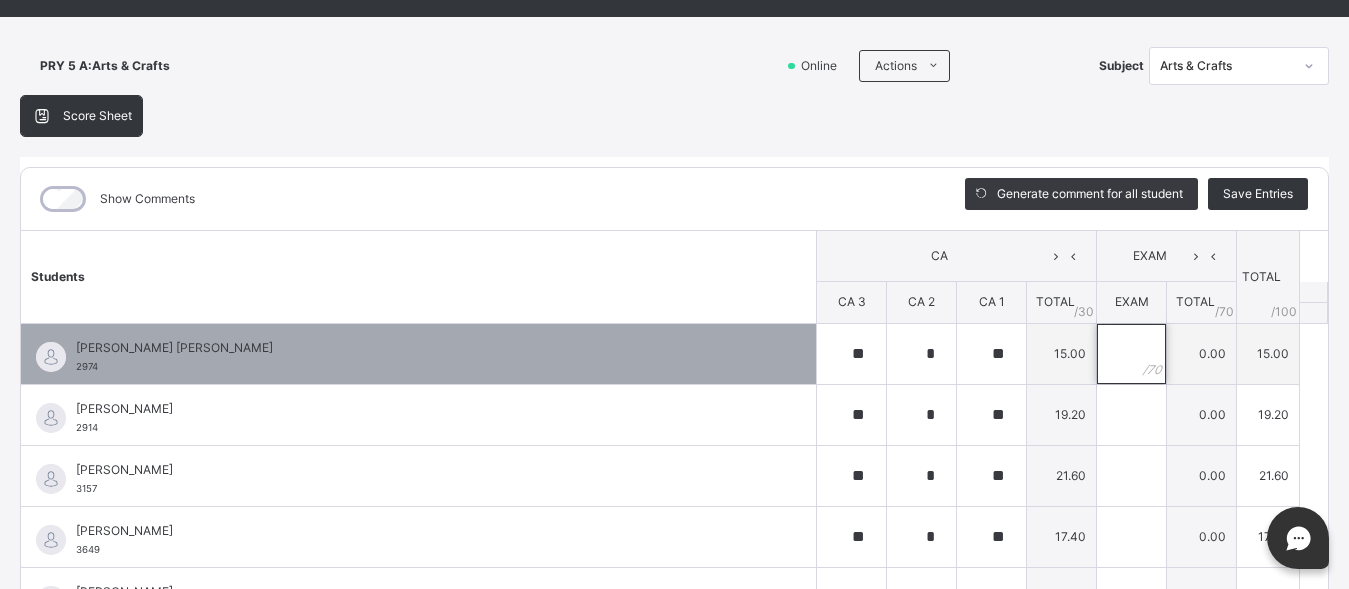 click at bounding box center (1131, 354) 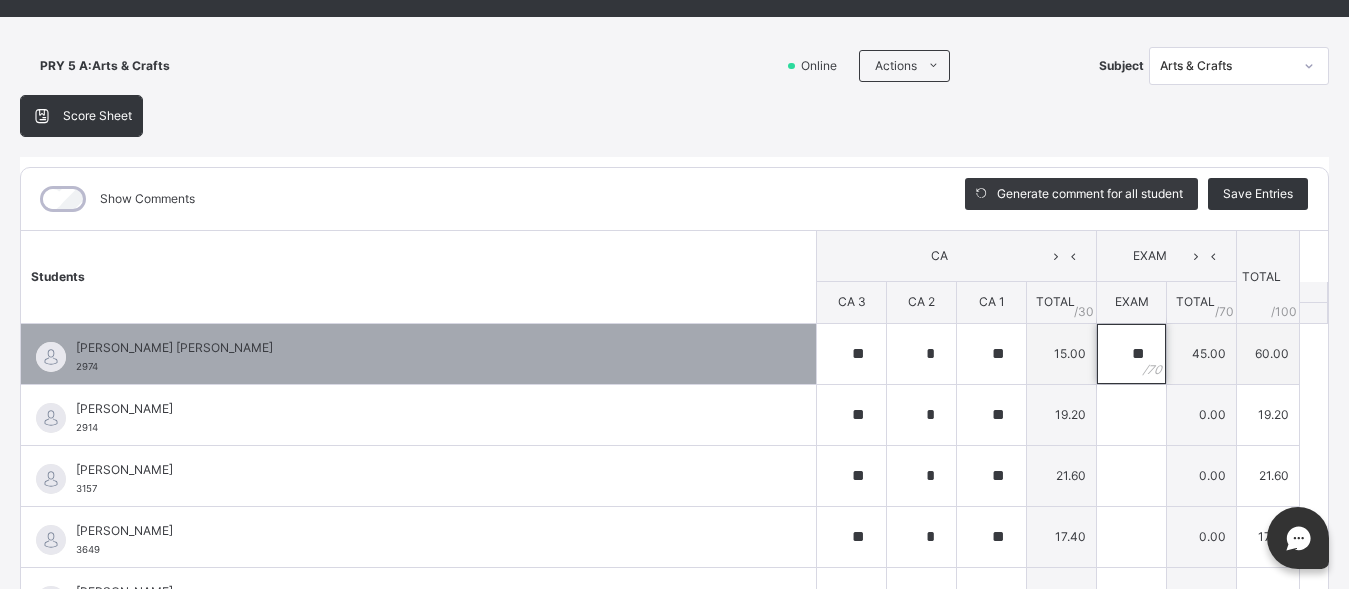 type on "**" 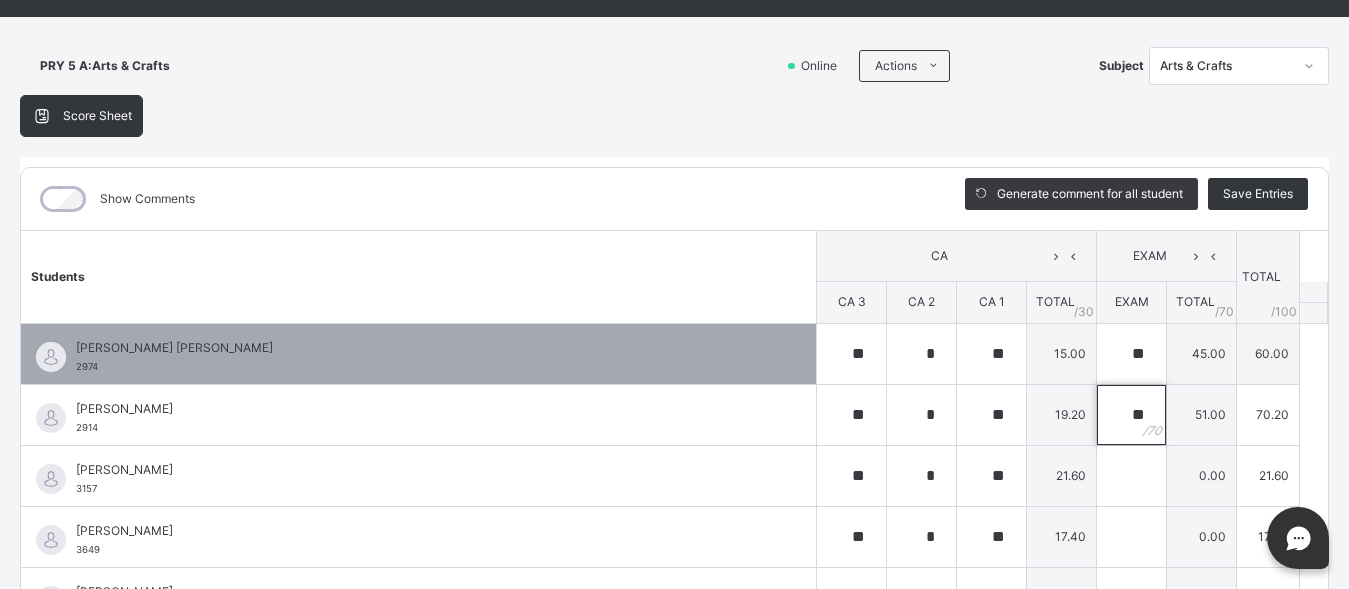 type on "**" 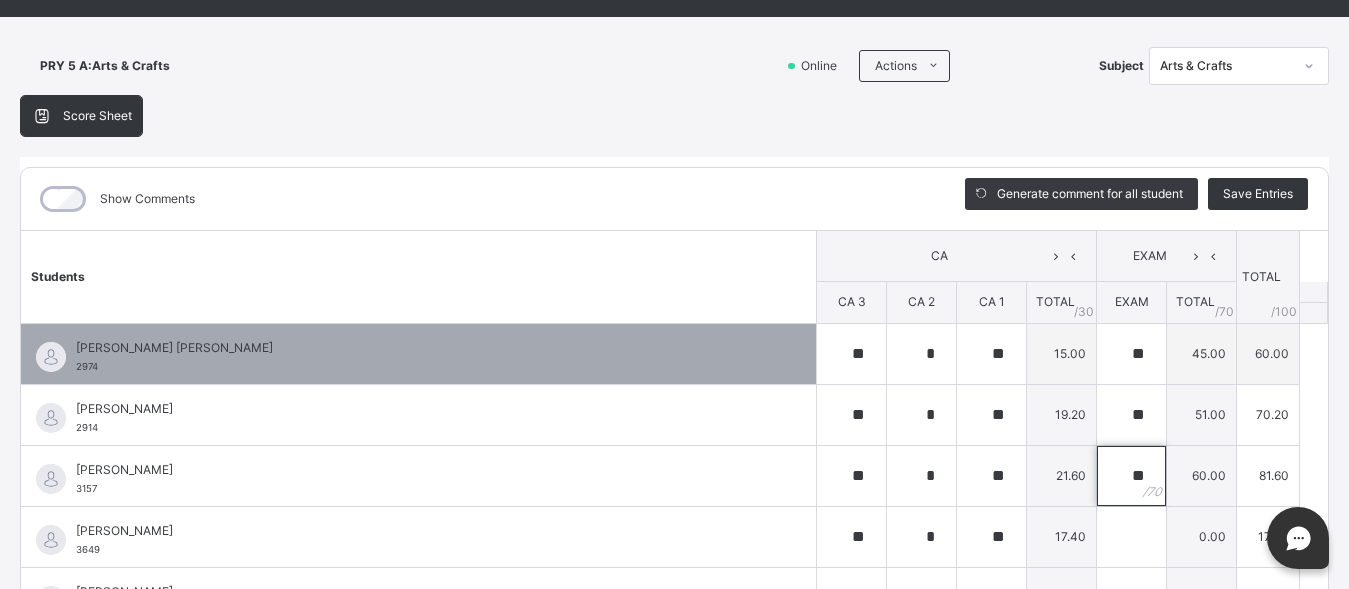 type on "**" 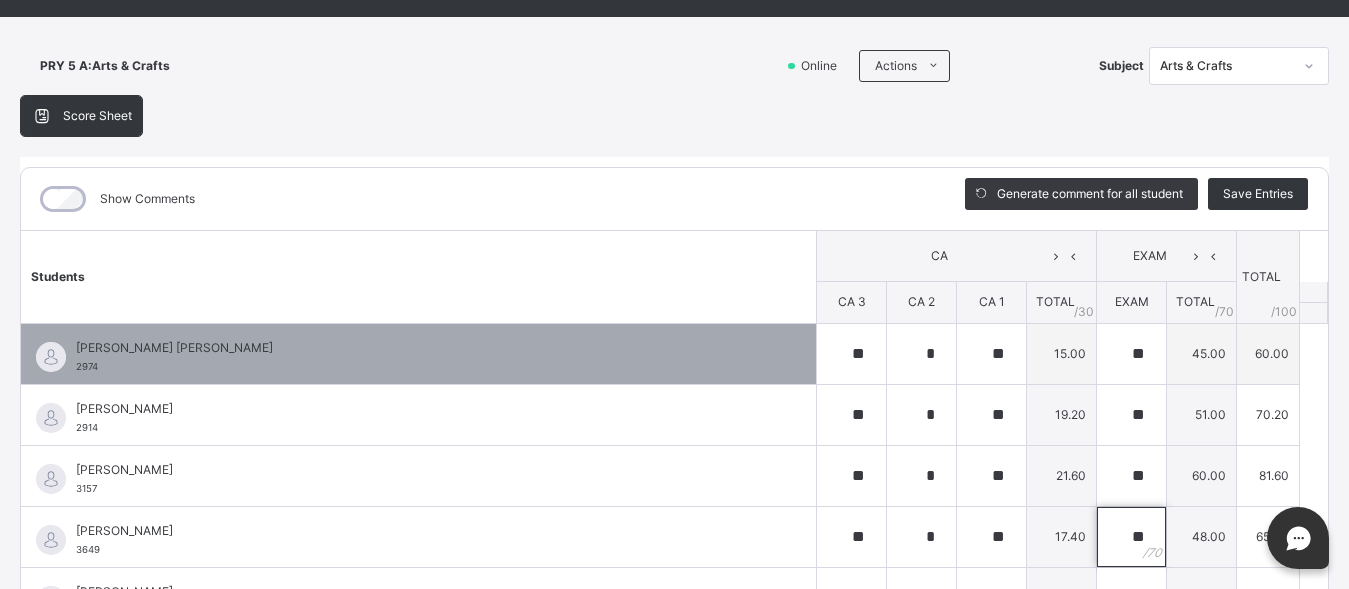 type on "**" 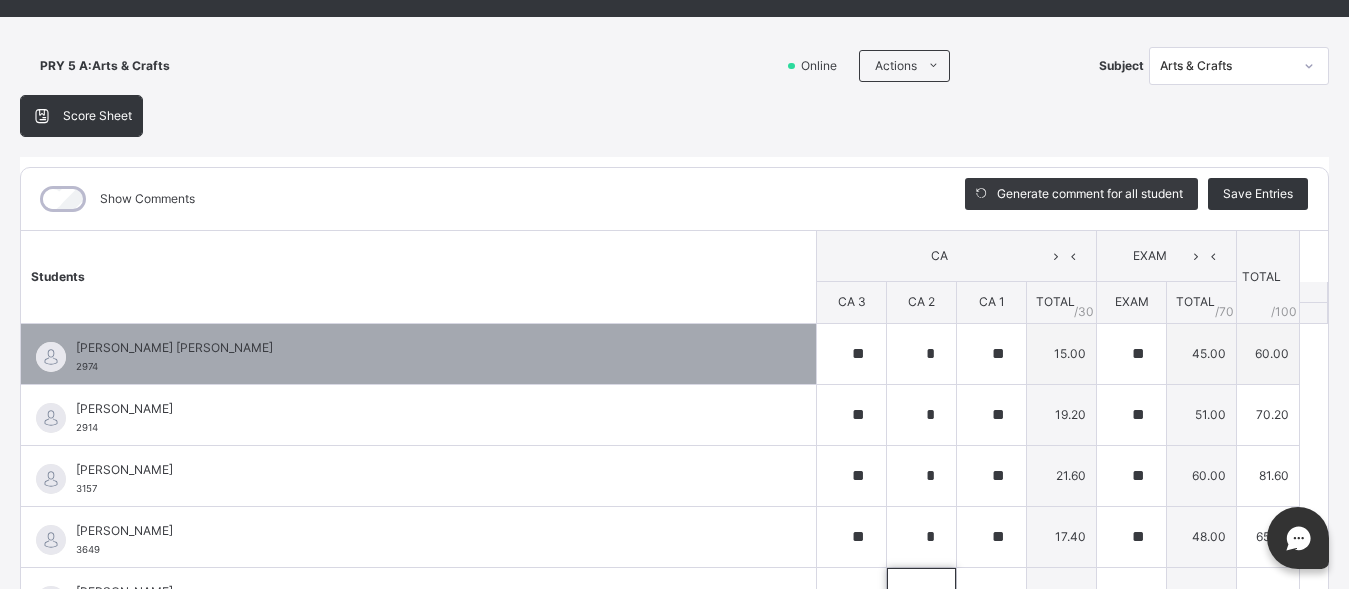 scroll, scrollTop: 139, scrollLeft: 0, axis: vertical 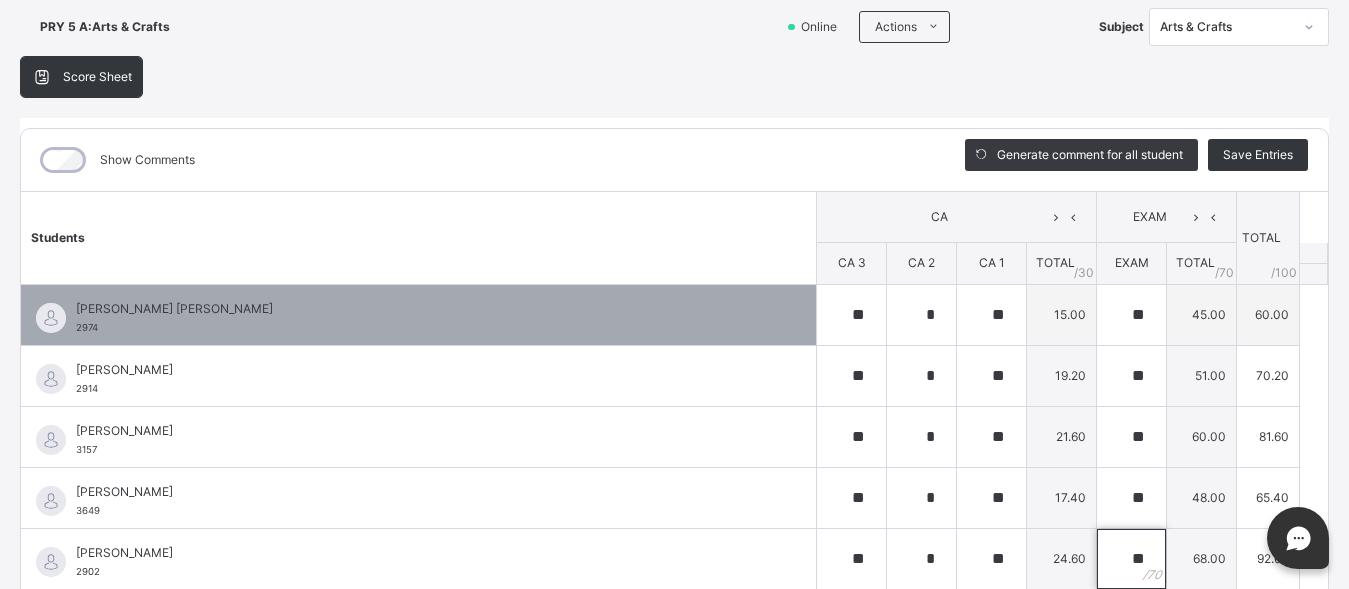 type on "**" 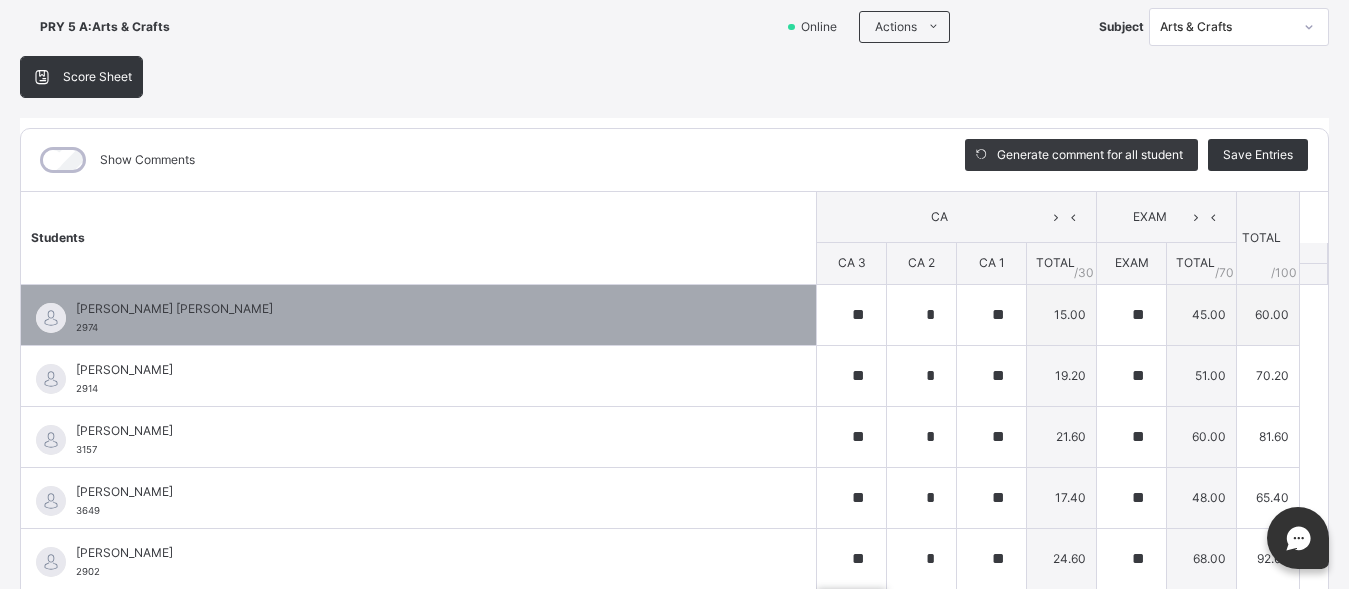 scroll, scrollTop: 322, scrollLeft: 0, axis: vertical 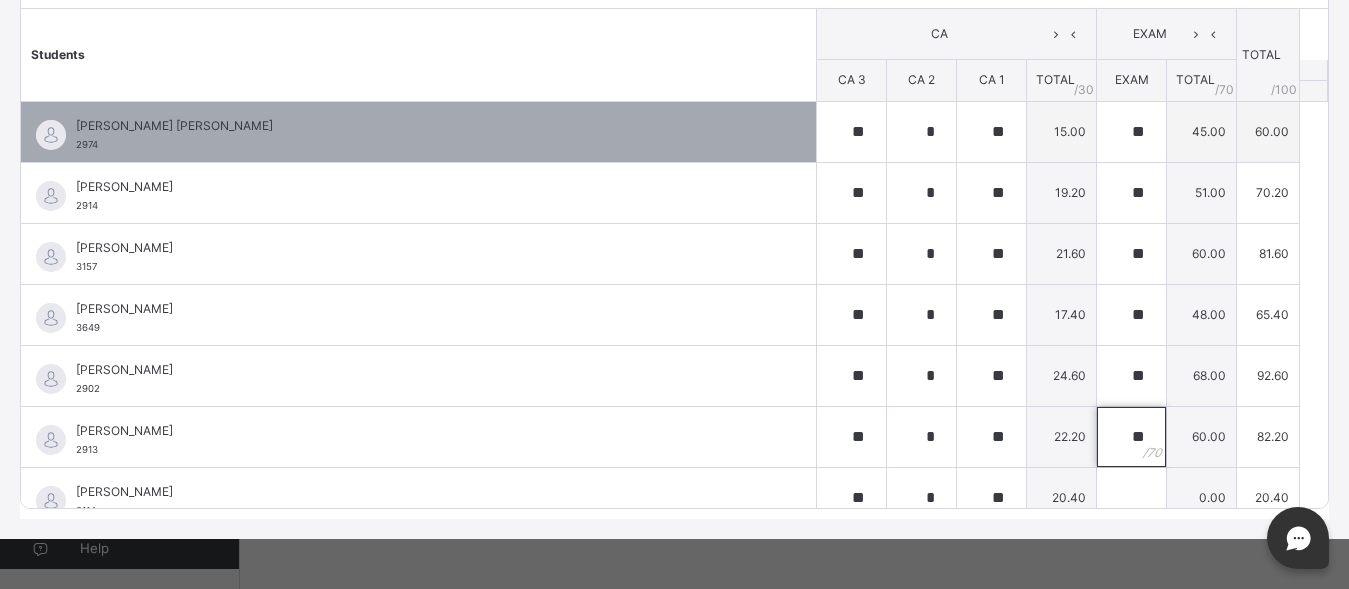 type on "**" 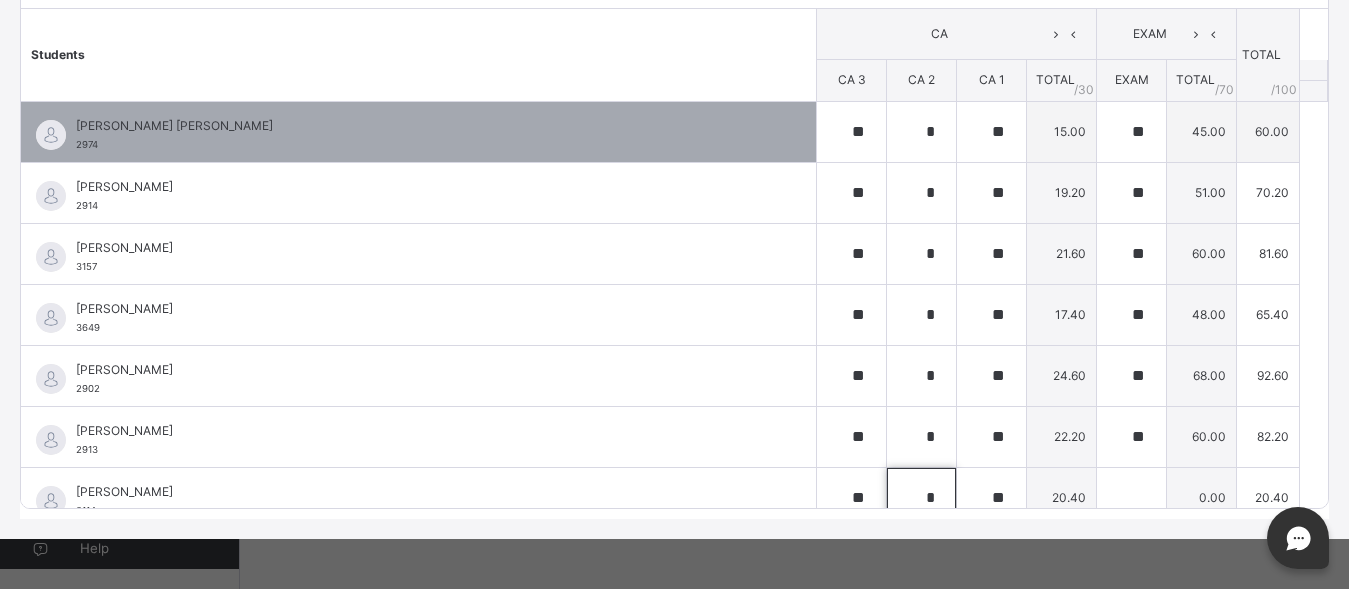 scroll, scrollTop: 20, scrollLeft: 0, axis: vertical 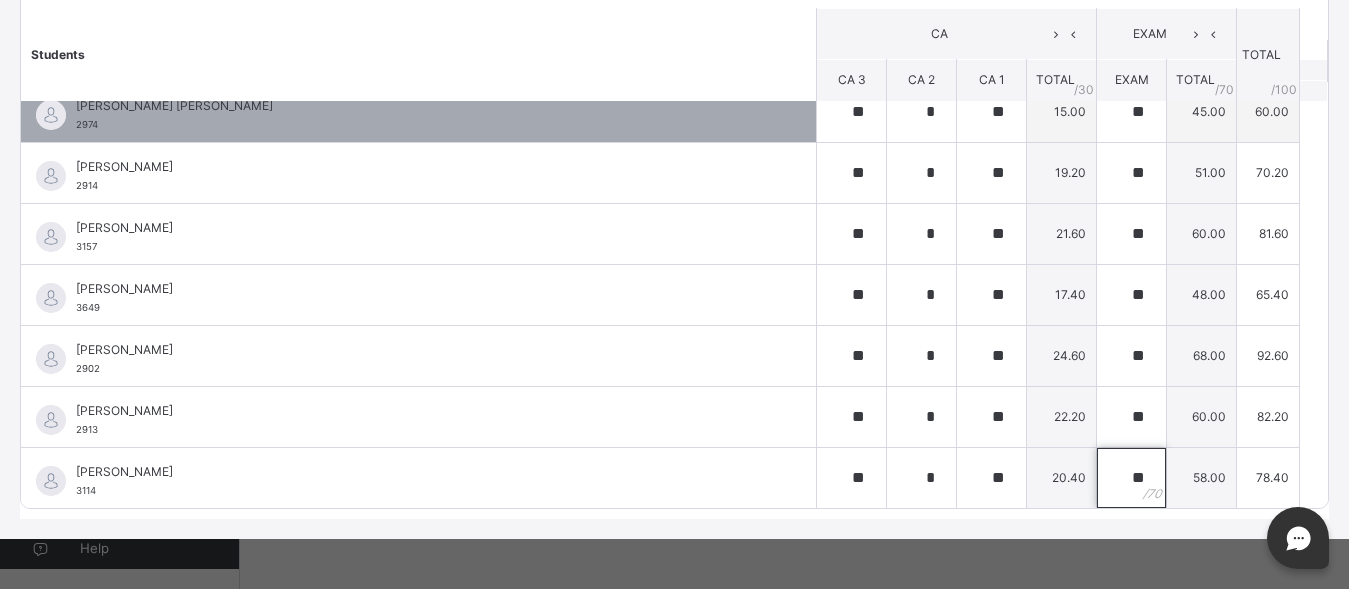 type on "**" 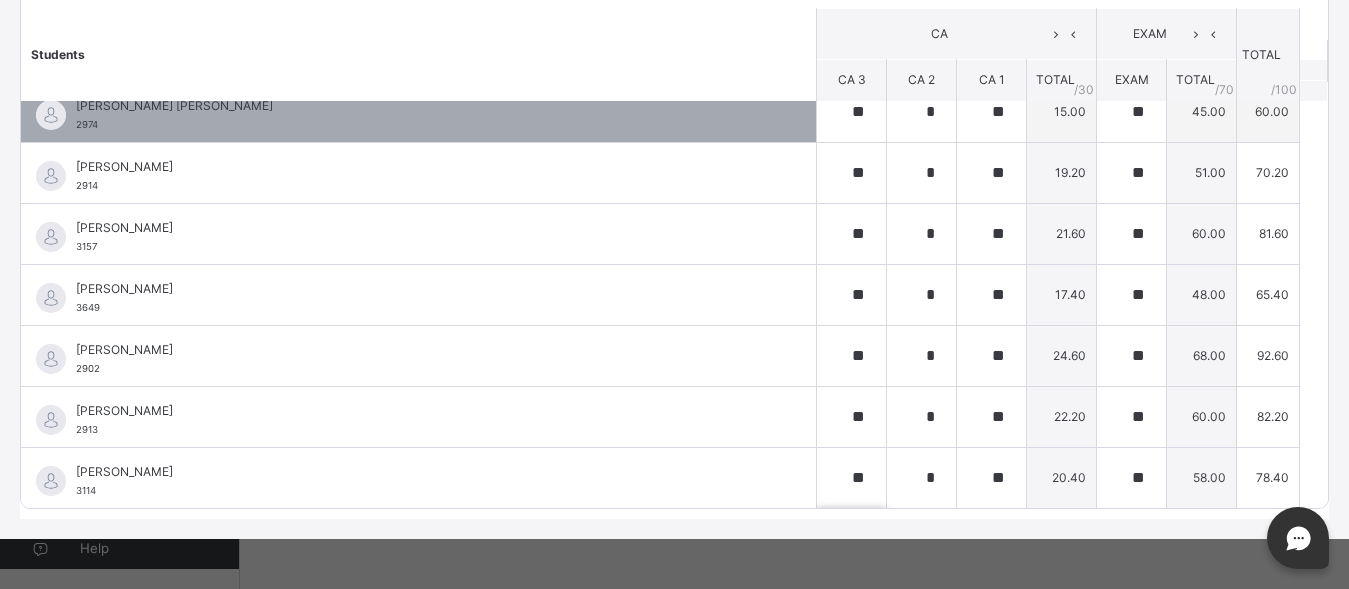 scroll, scrollTop: 301, scrollLeft: 0, axis: vertical 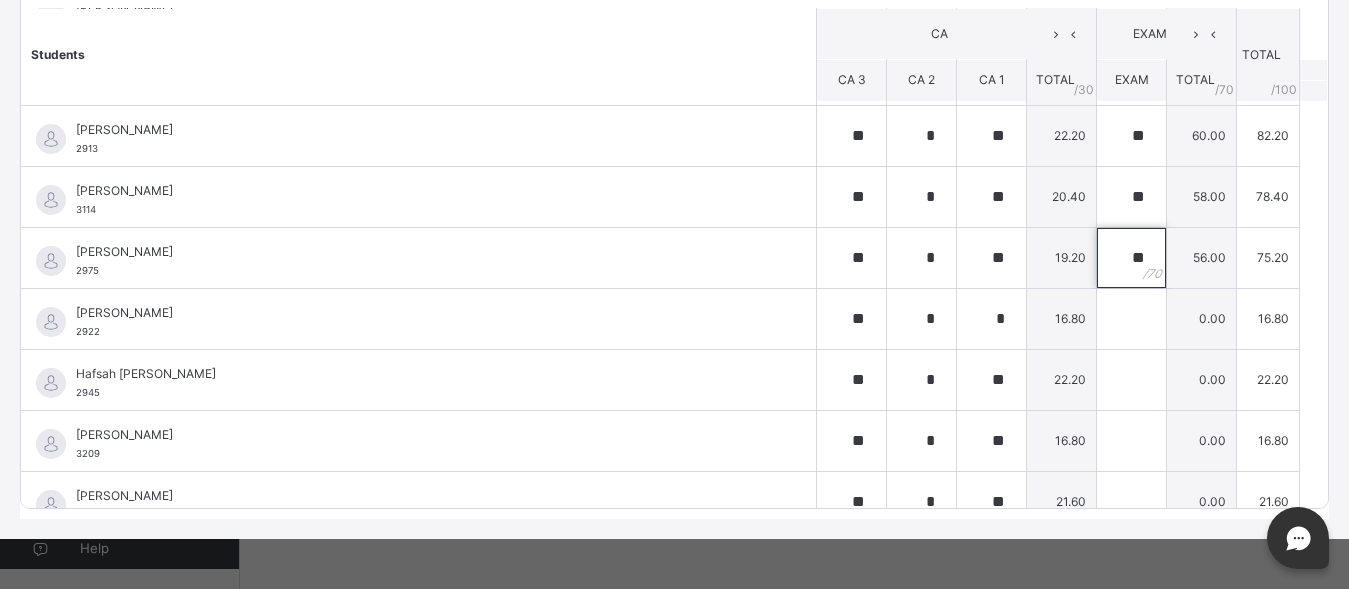 type on "**" 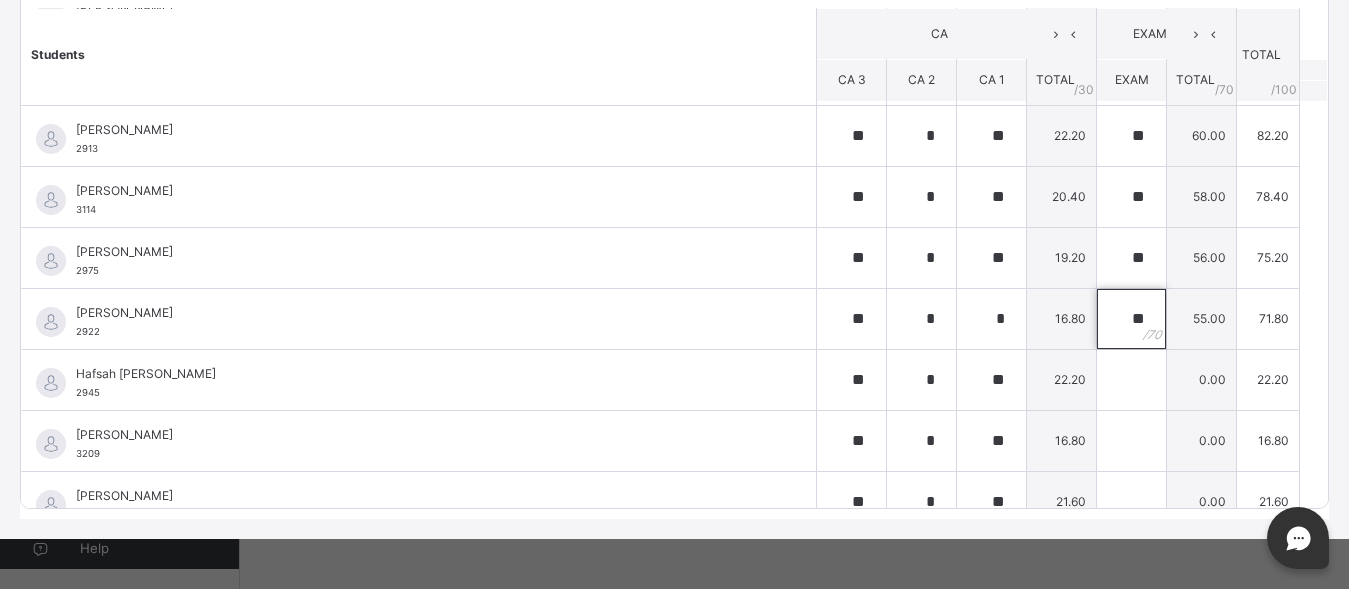 type on "**" 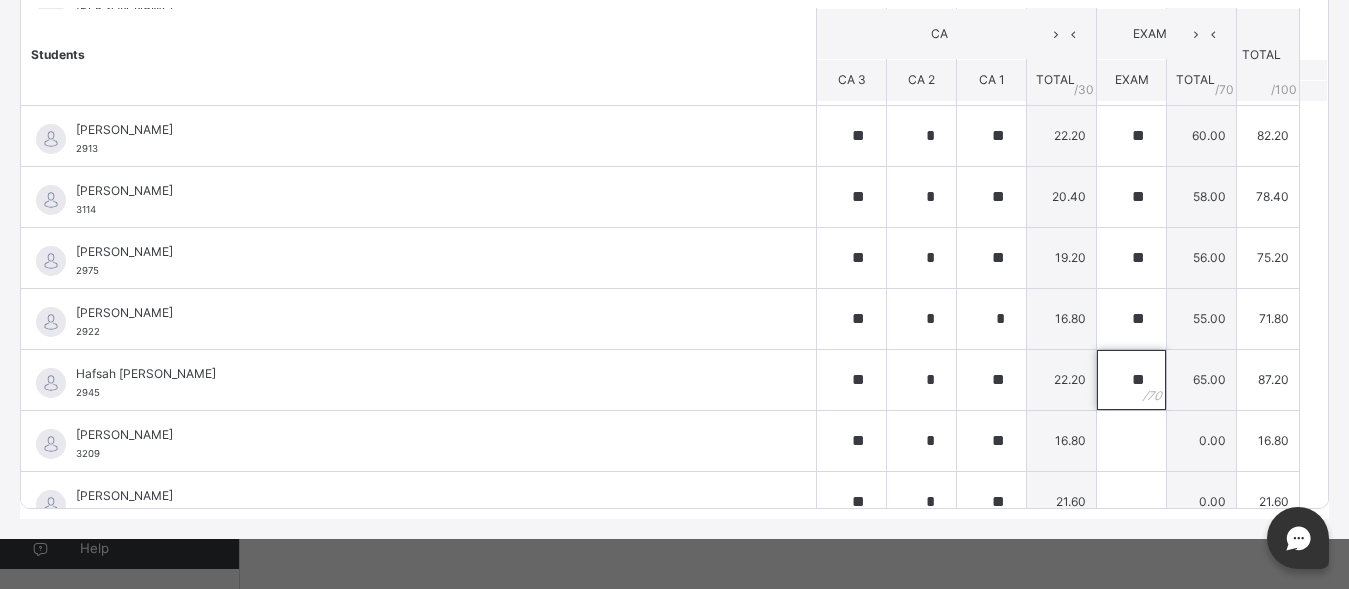 type on "**" 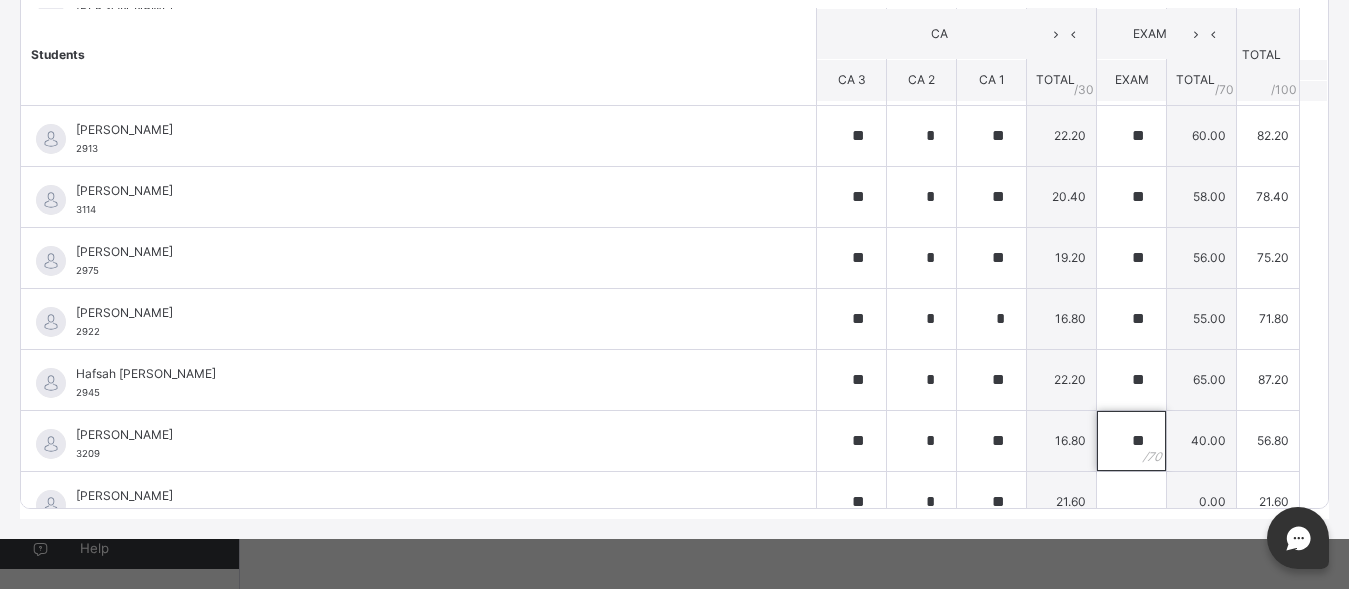 type on "**" 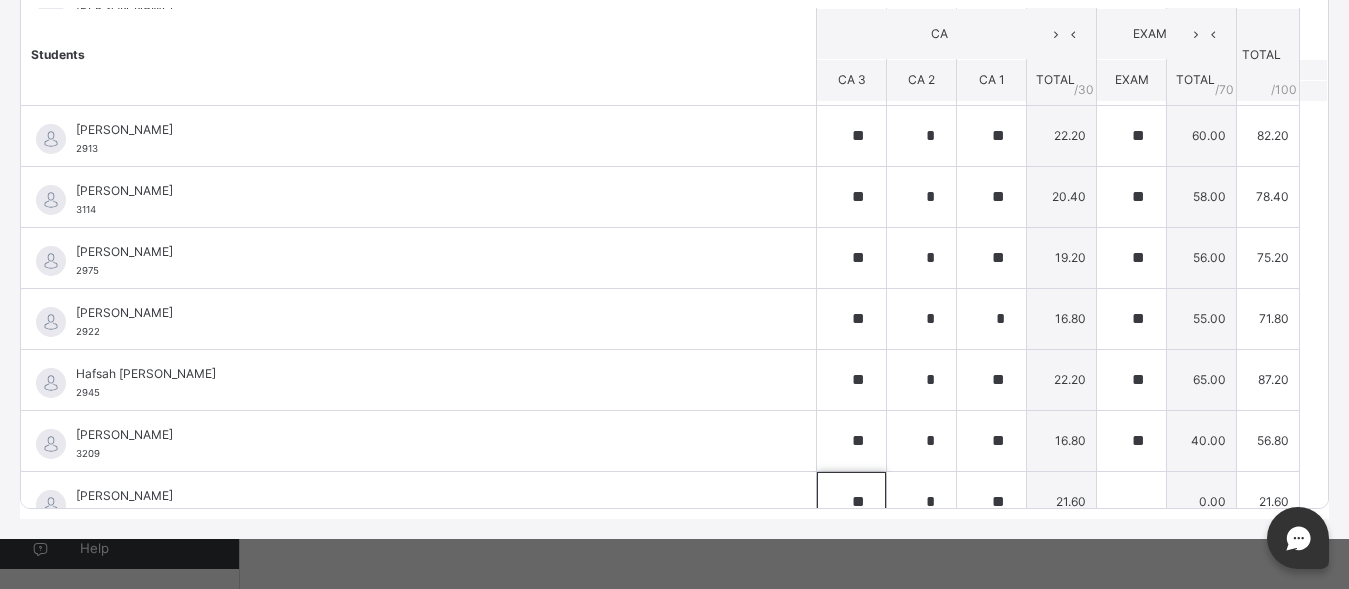 scroll, scrollTop: 325, scrollLeft: 0, axis: vertical 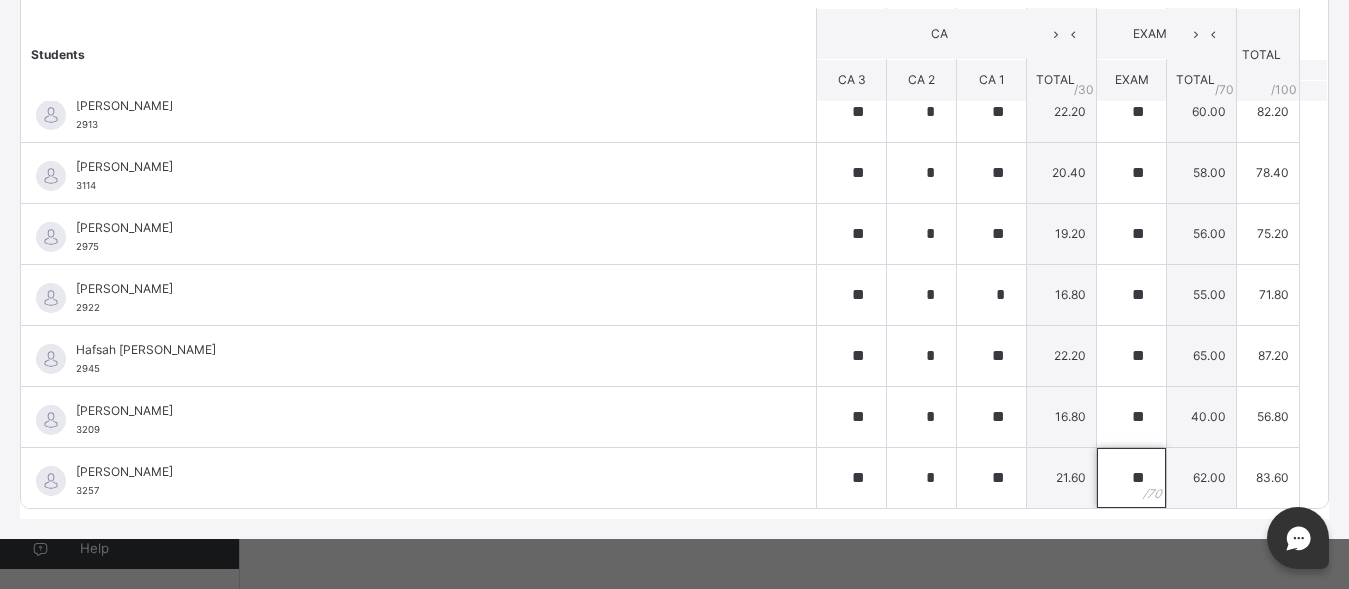 type on "**" 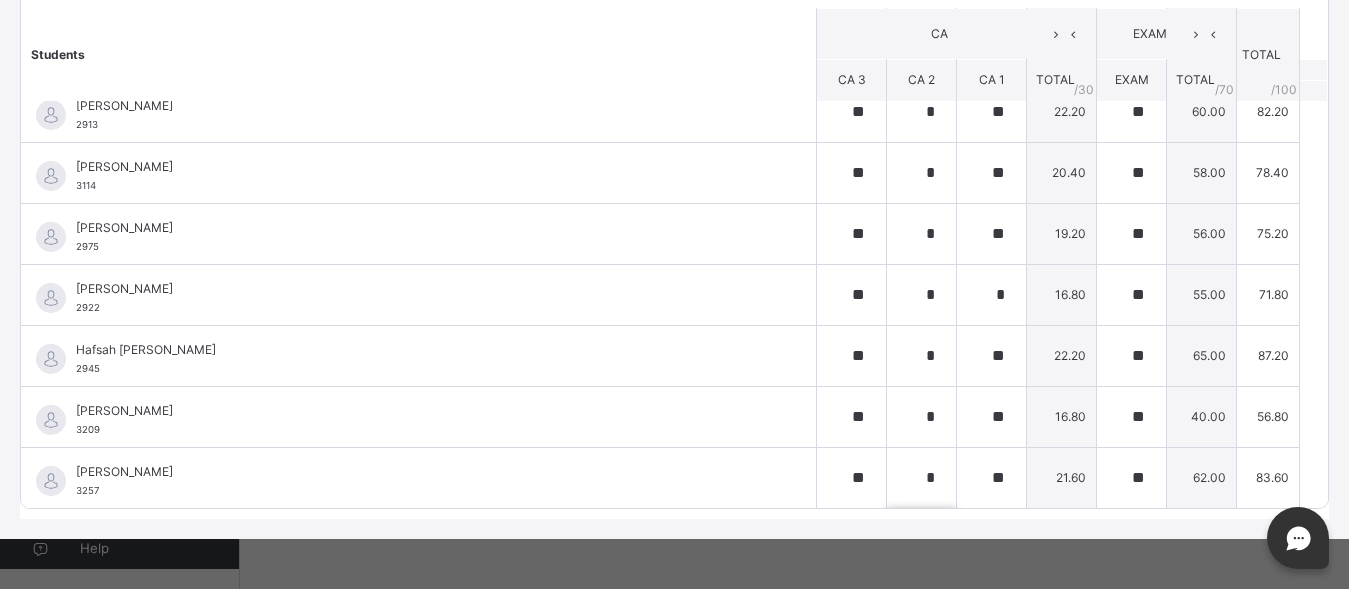 scroll, scrollTop: 606, scrollLeft: 0, axis: vertical 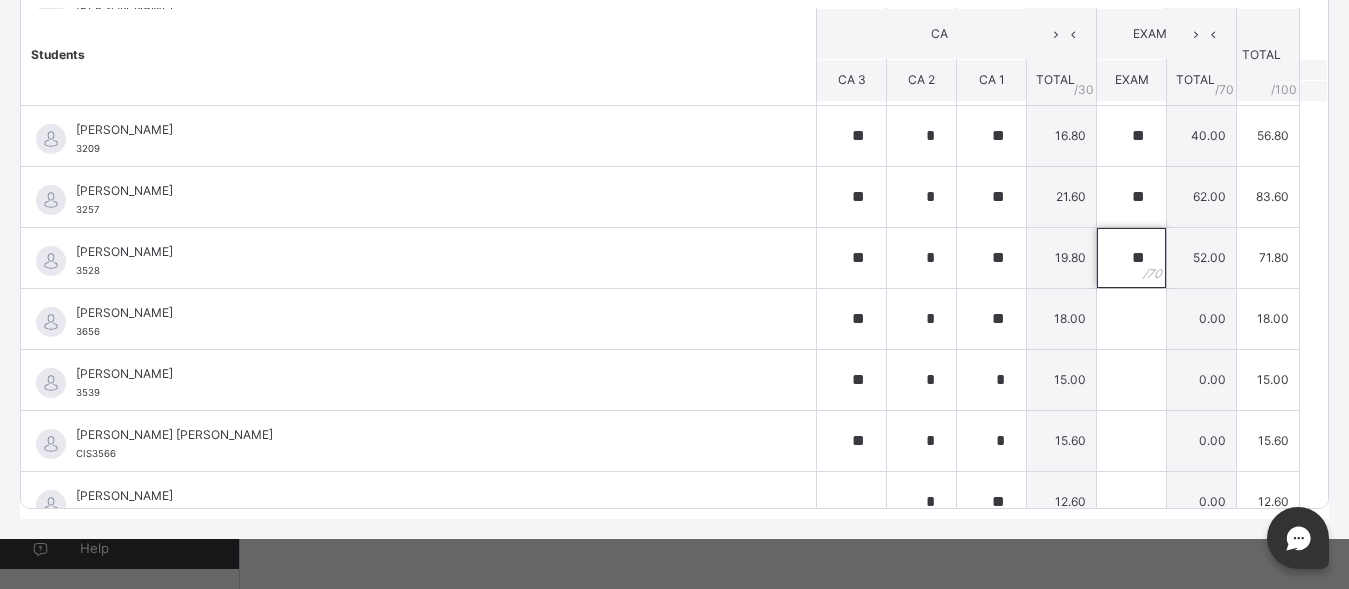 type on "**" 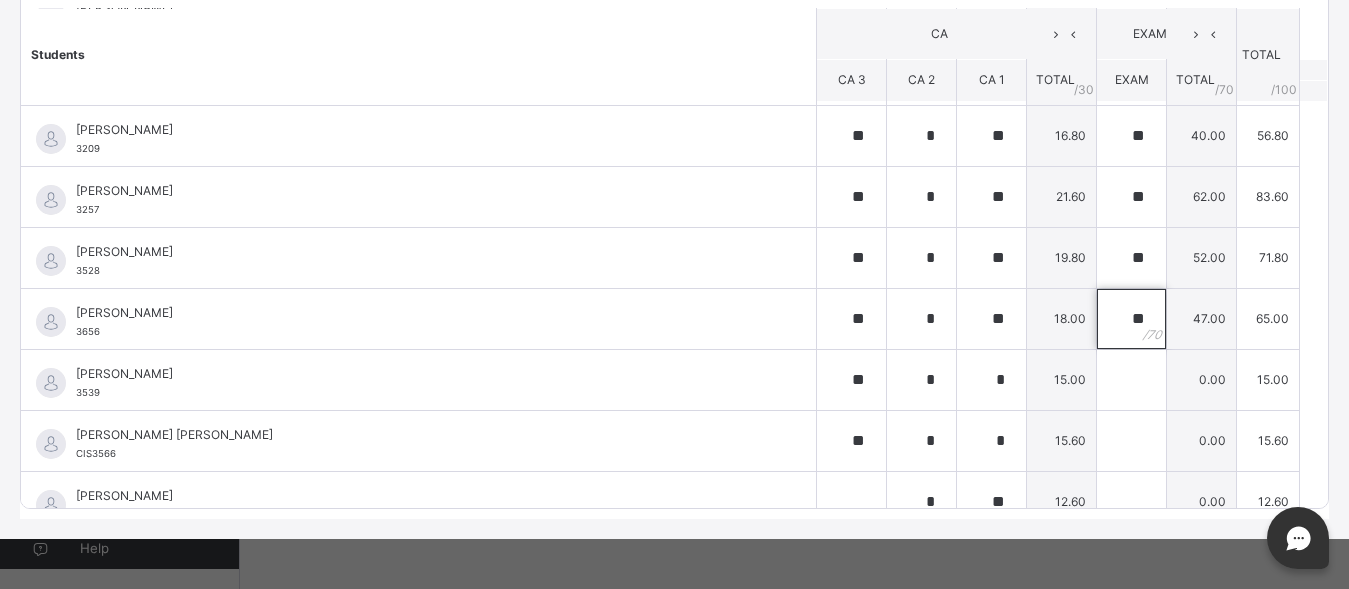 type on "**" 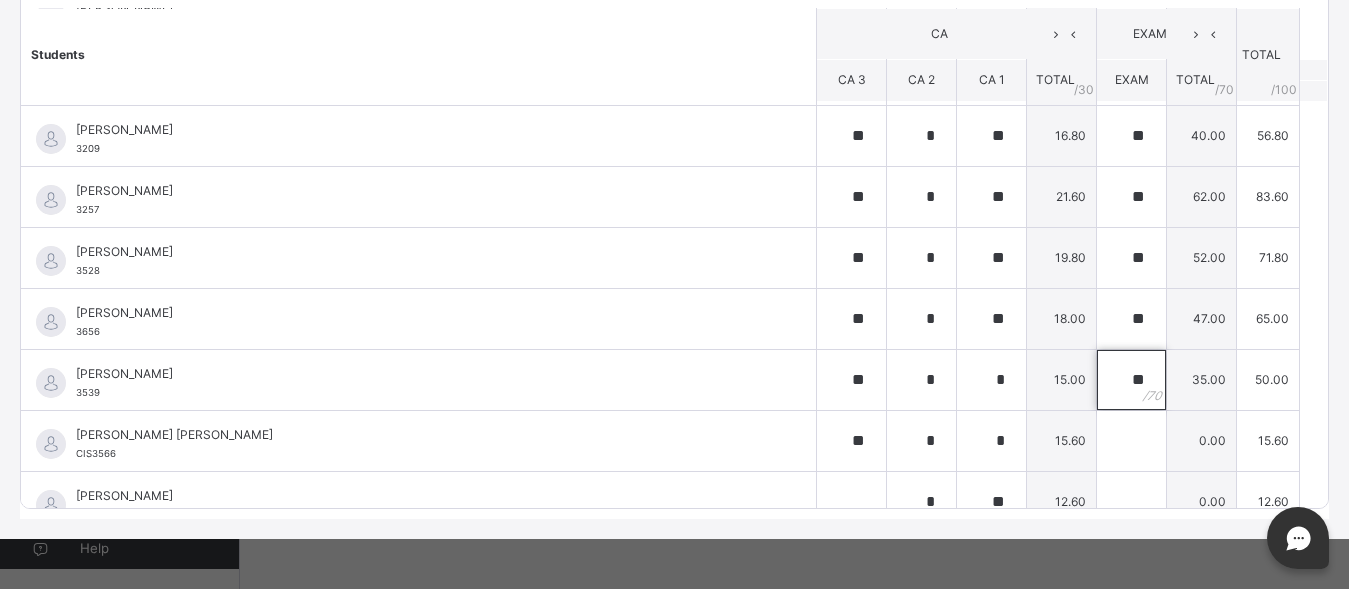 type on "**" 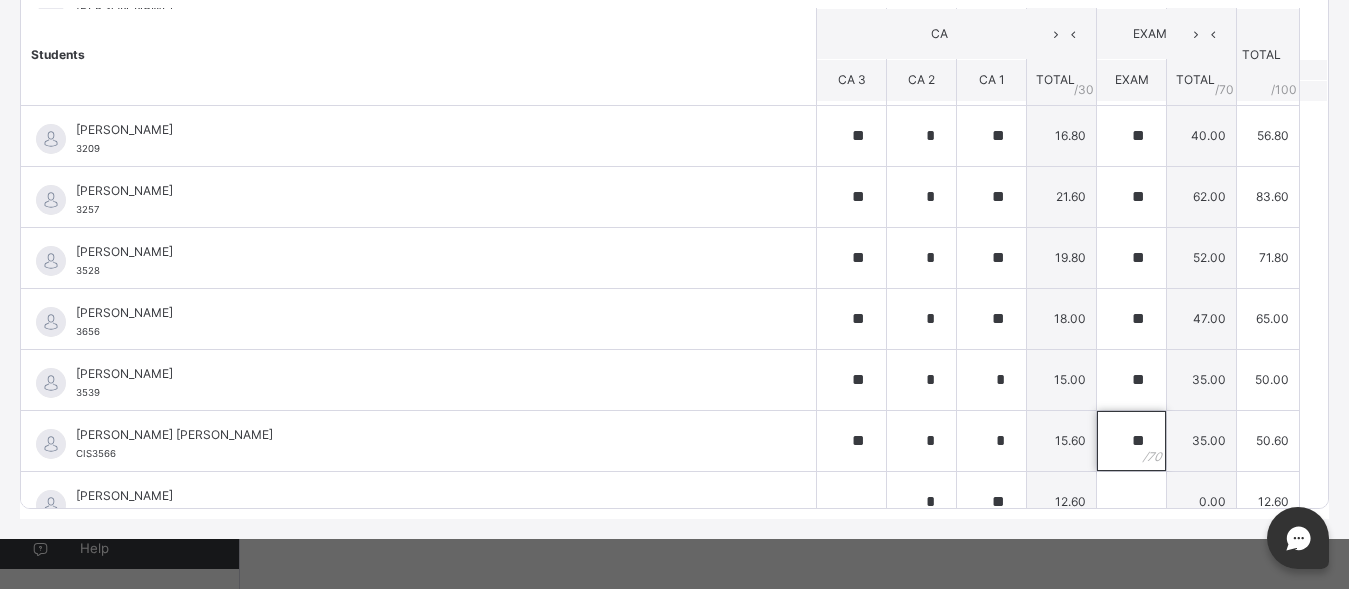 type on "**" 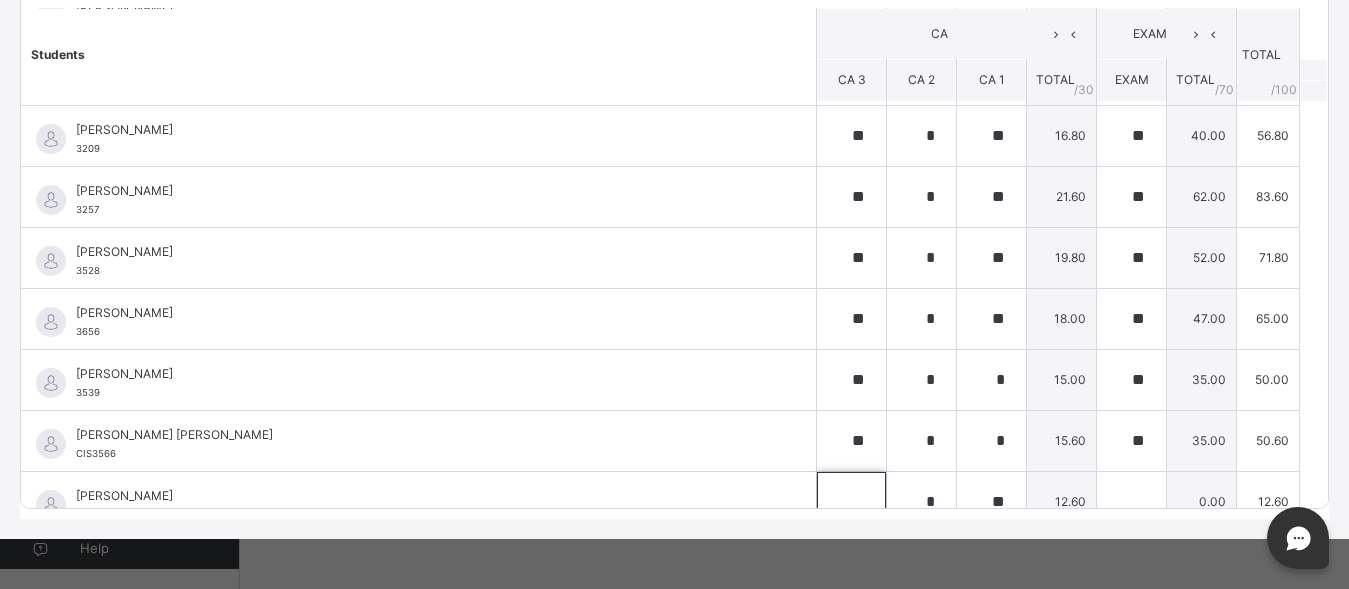 scroll, scrollTop: 630, scrollLeft: 0, axis: vertical 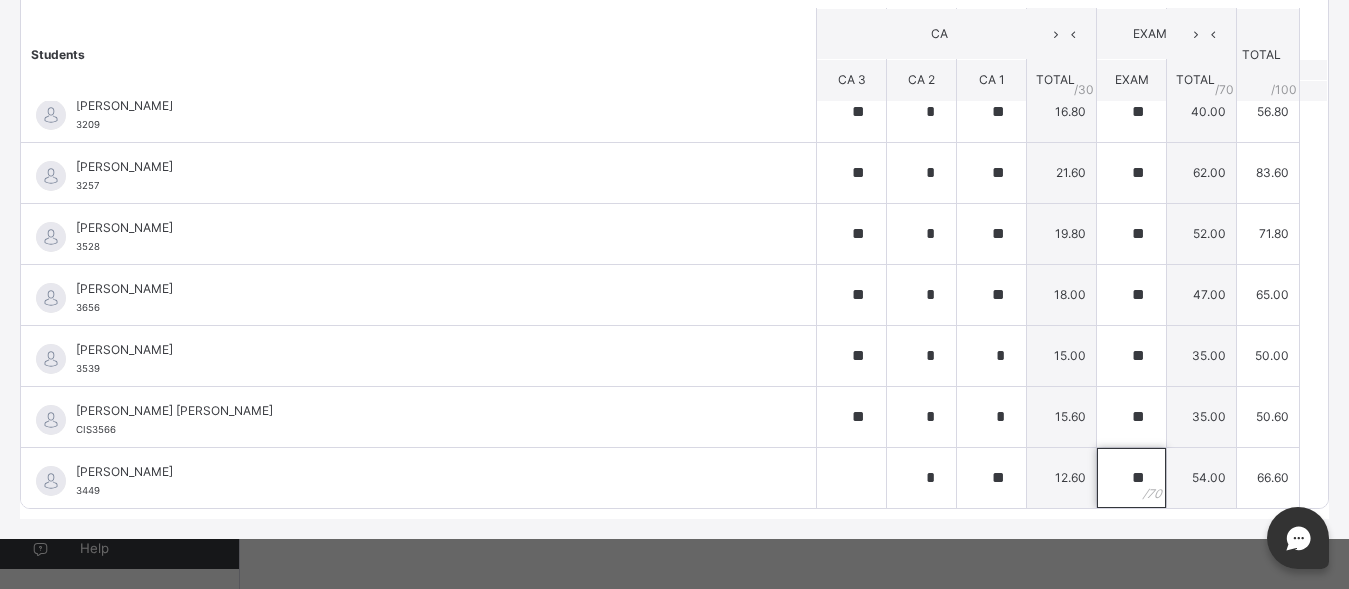 type on "**" 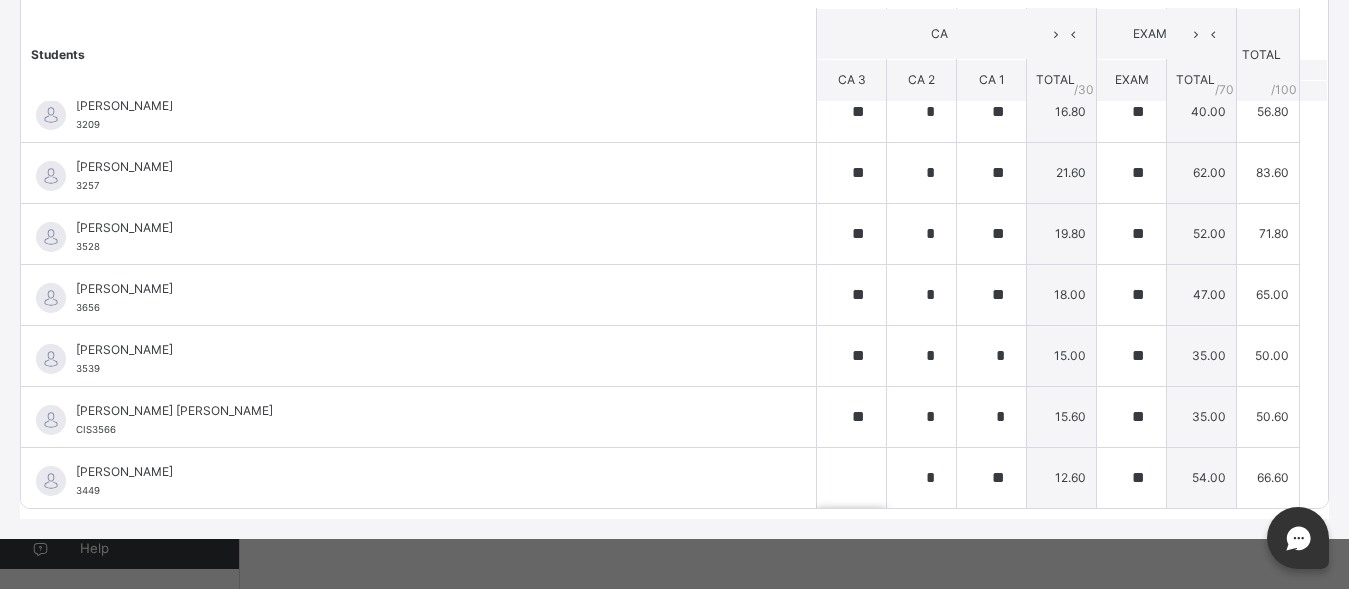 scroll, scrollTop: 911, scrollLeft: 0, axis: vertical 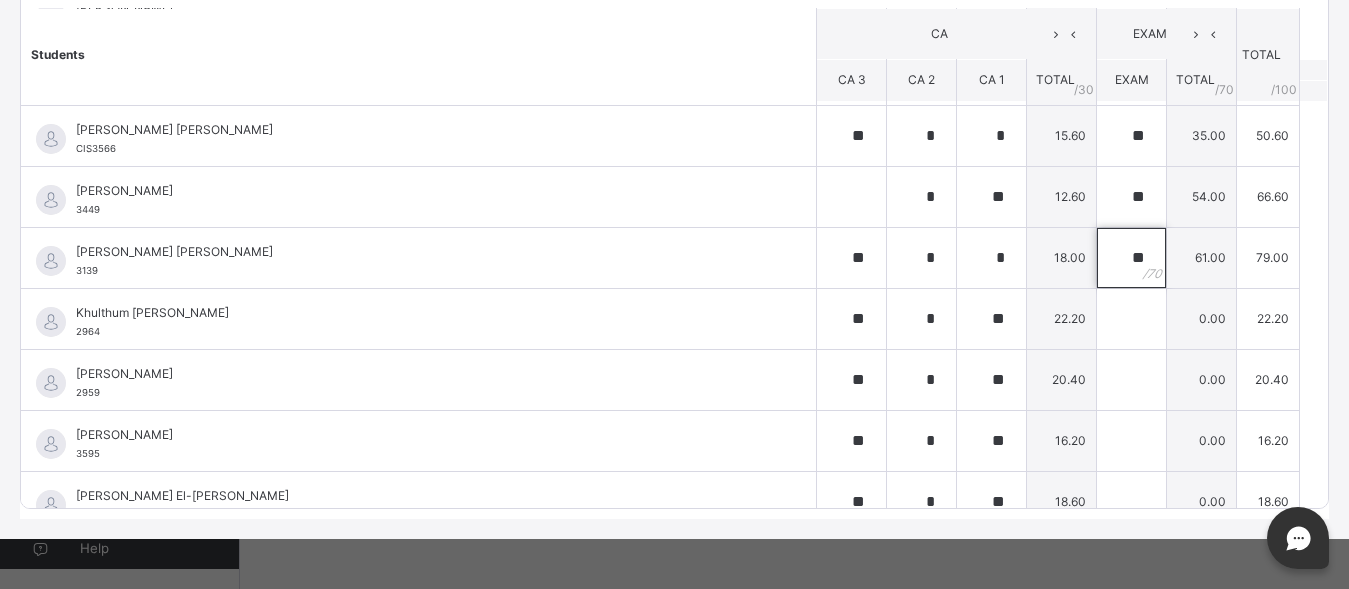 type on "**" 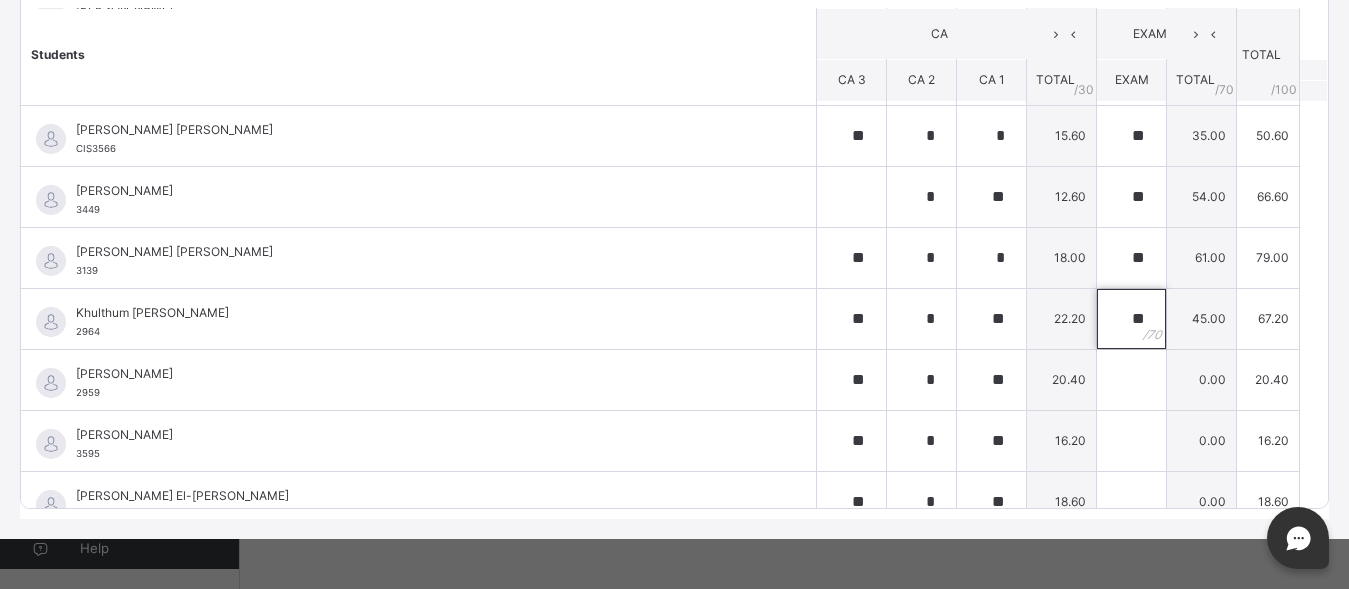 type on "**" 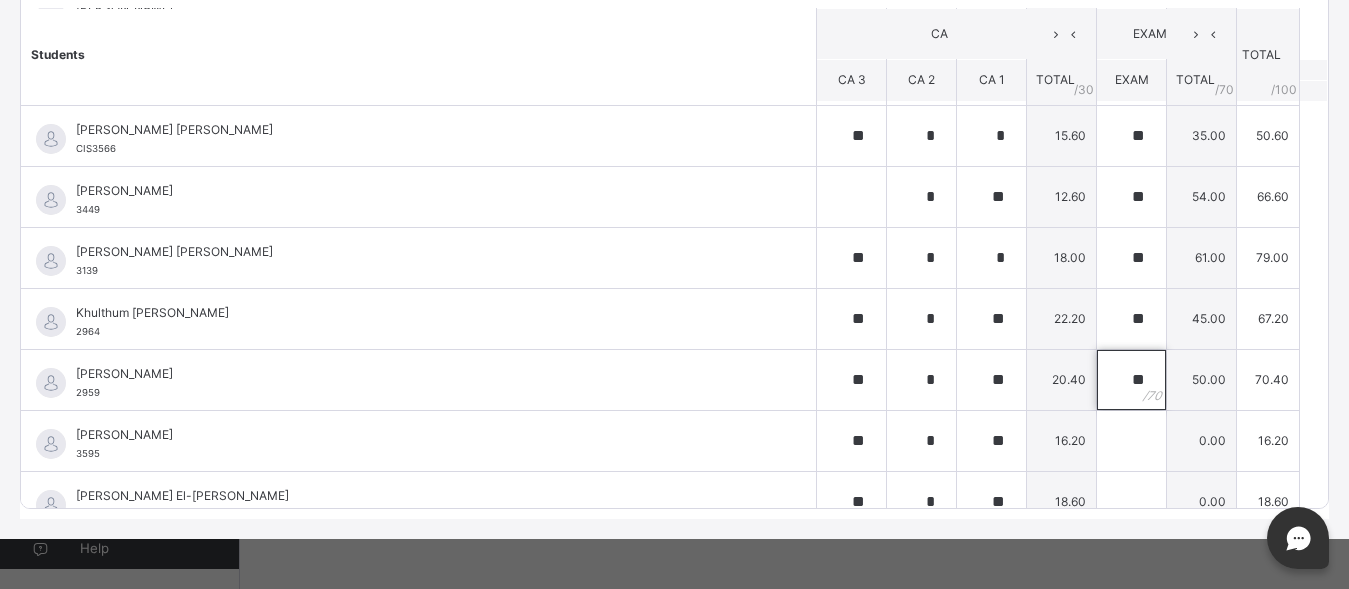 type on "**" 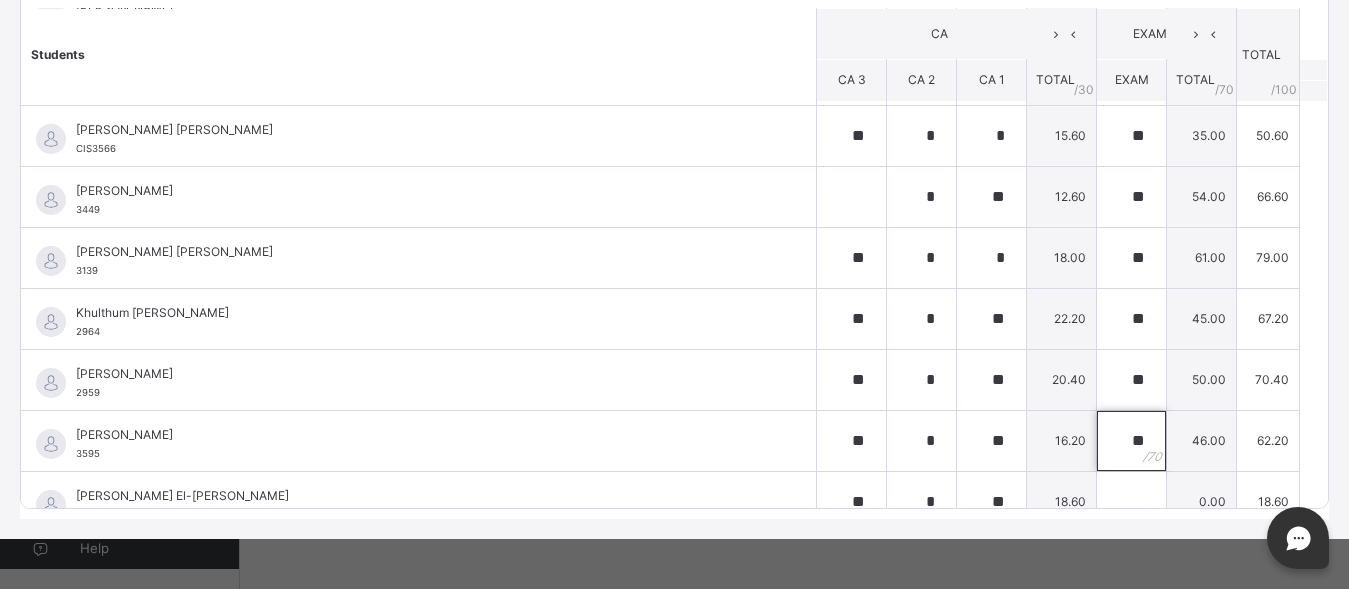 type on "**" 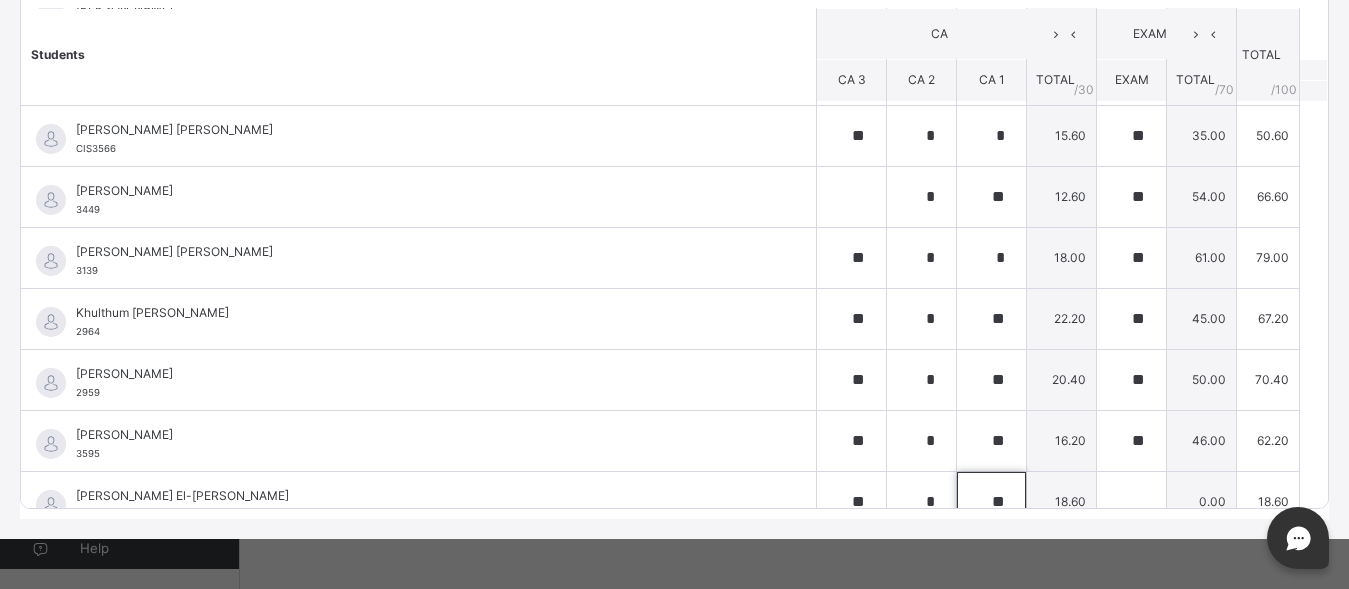 scroll, scrollTop: 935, scrollLeft: 0, axis: vertical 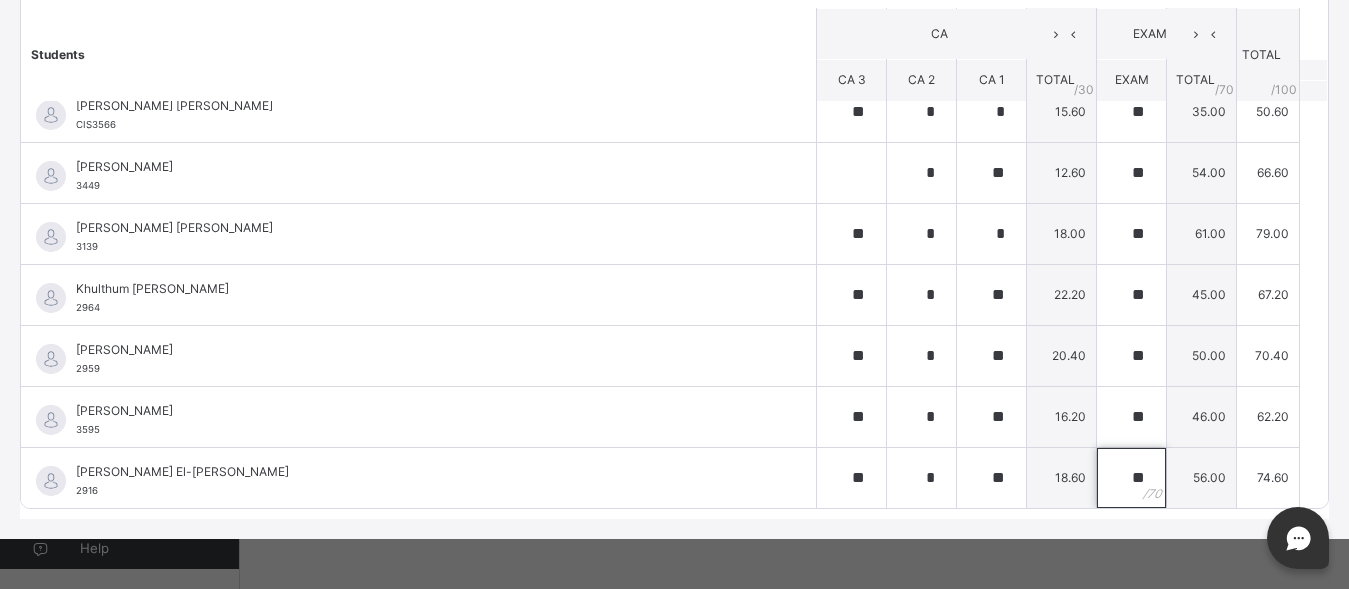 type on "**" 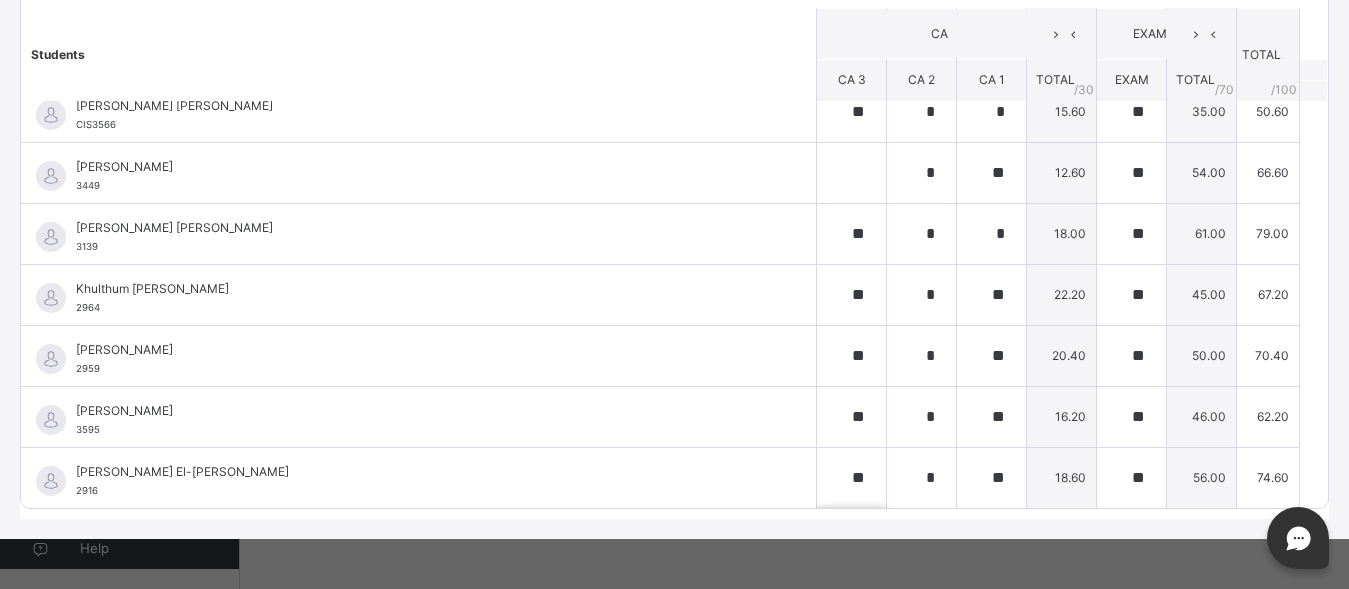 scroll, scrollTop: 1216, scrollLeft: 0, axis: vertical 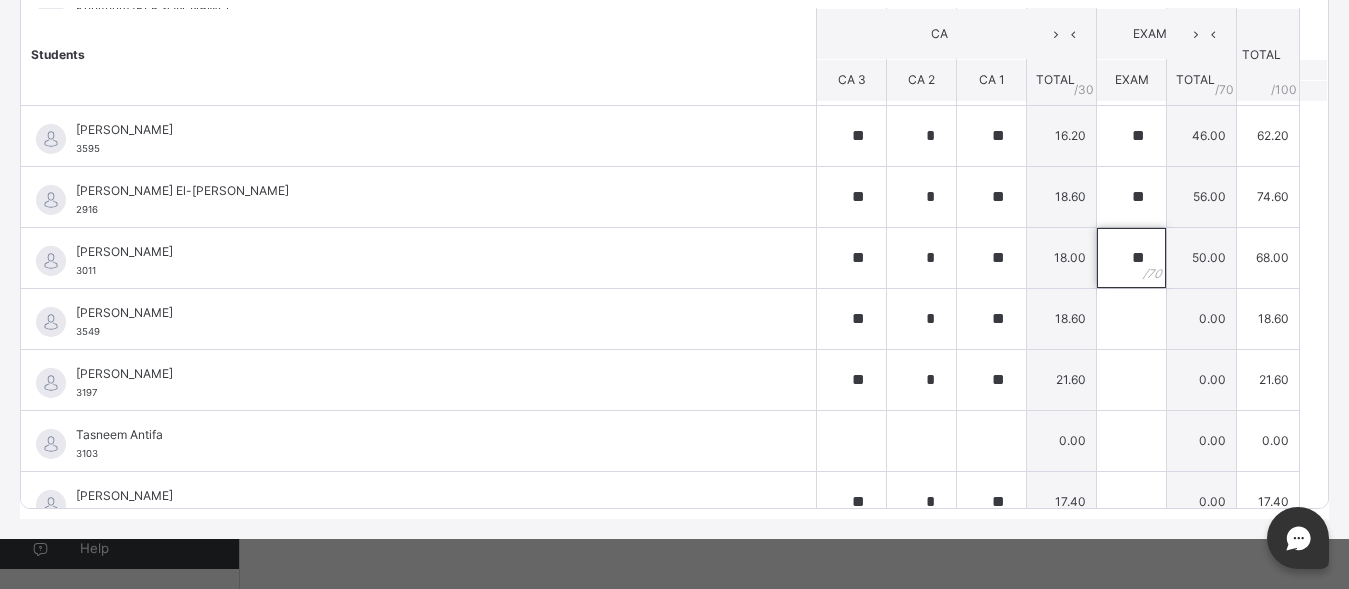 type on "**" 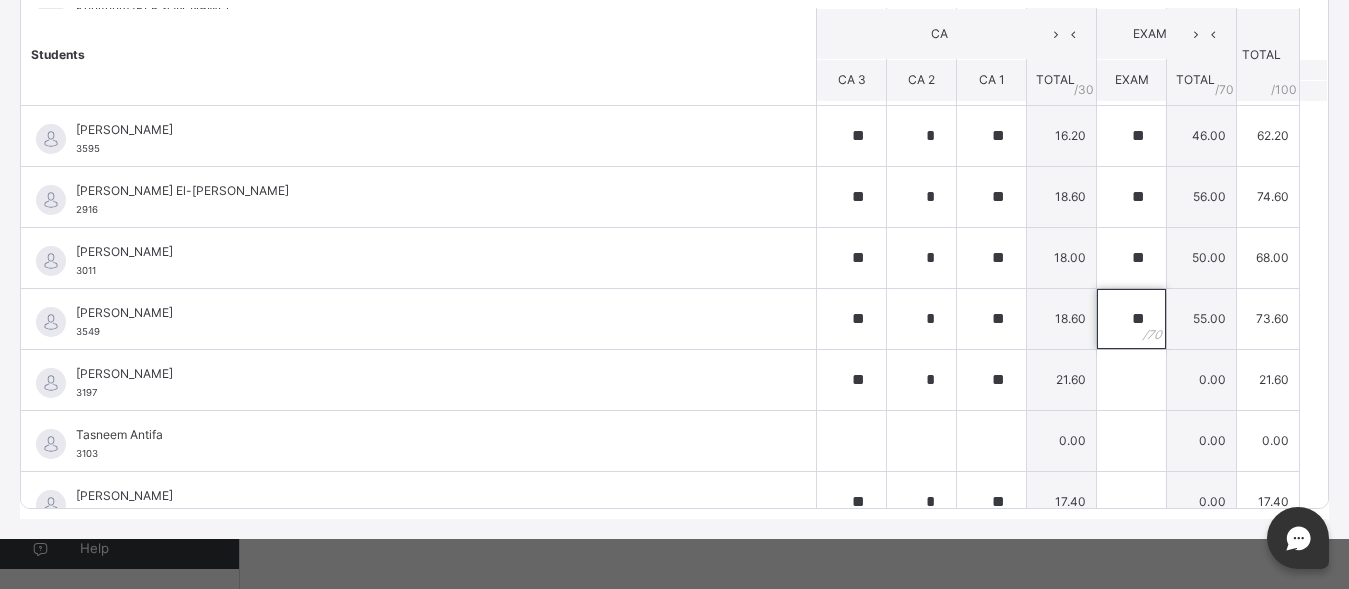 type on "**" 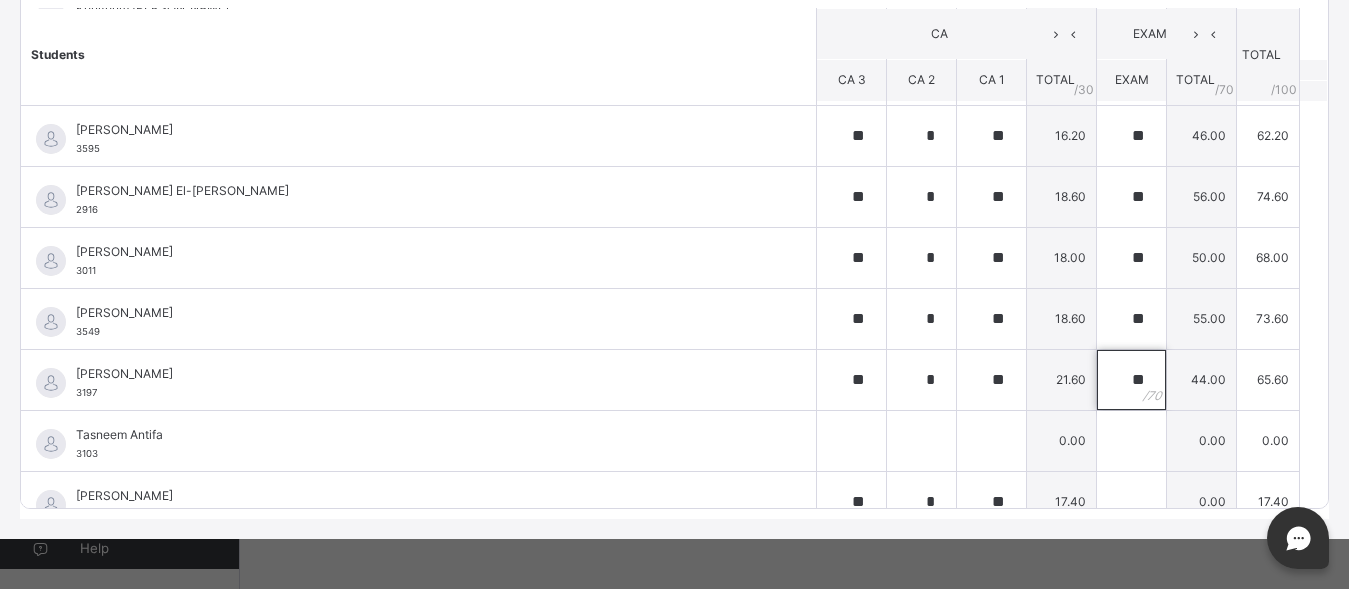 type on "**" 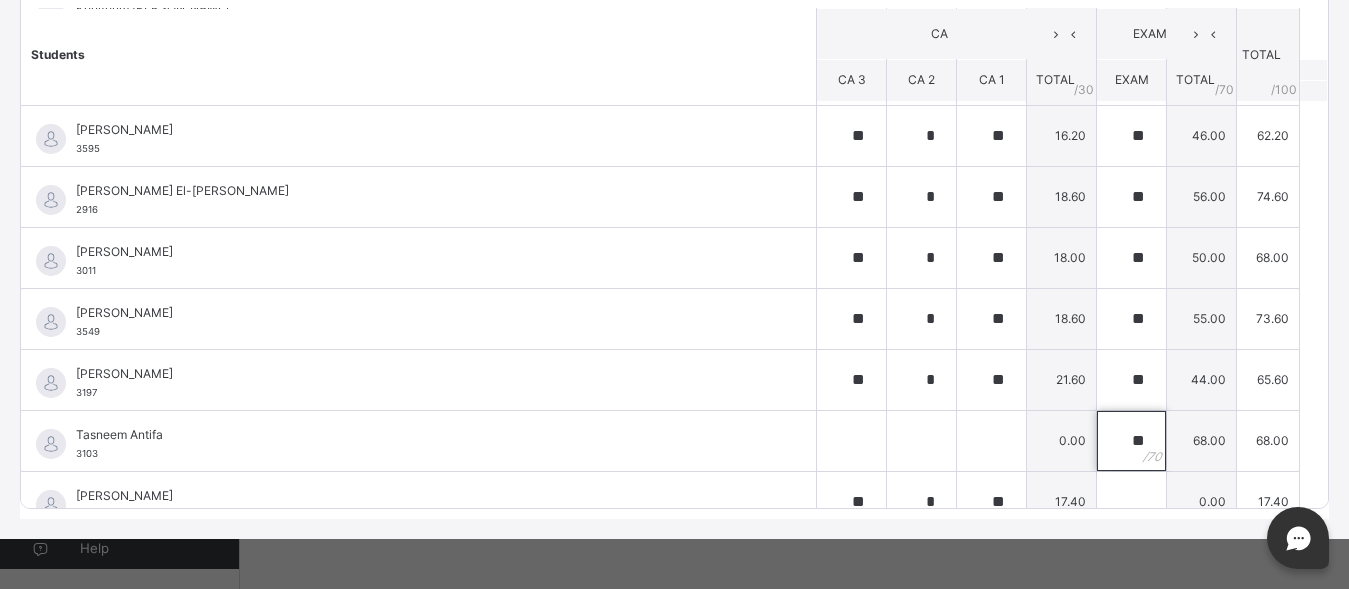 type on "**" 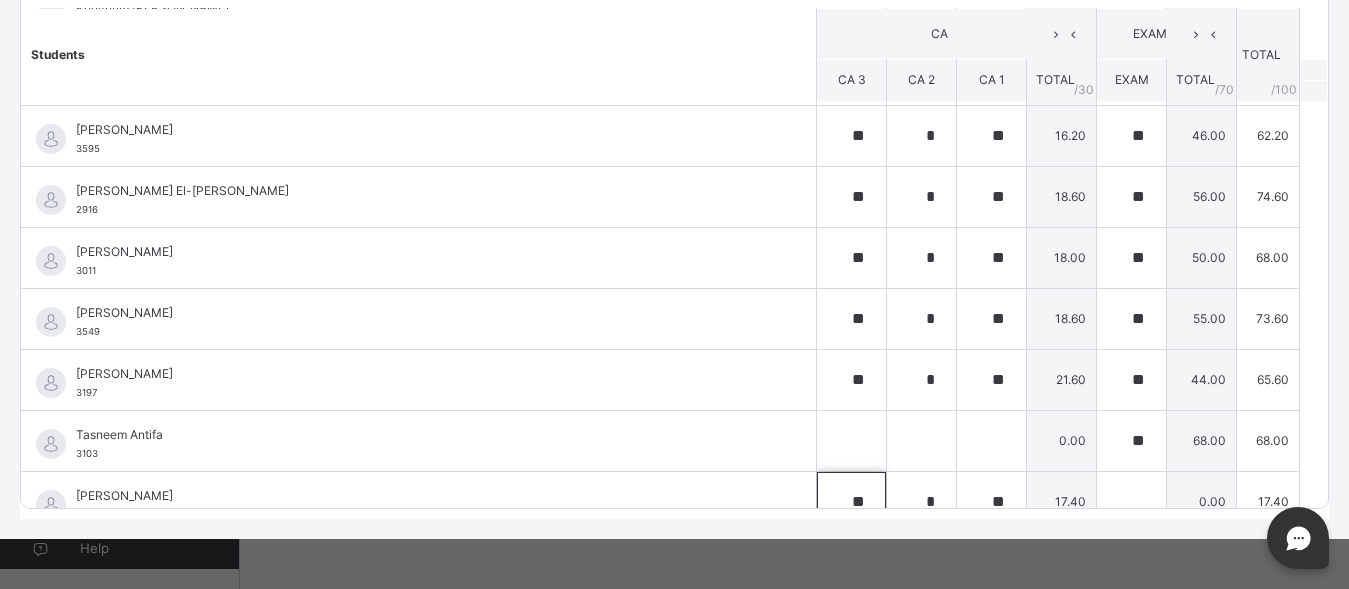 scroll, scrollTop: 1240, scrollLeft: 0, axis: vertical 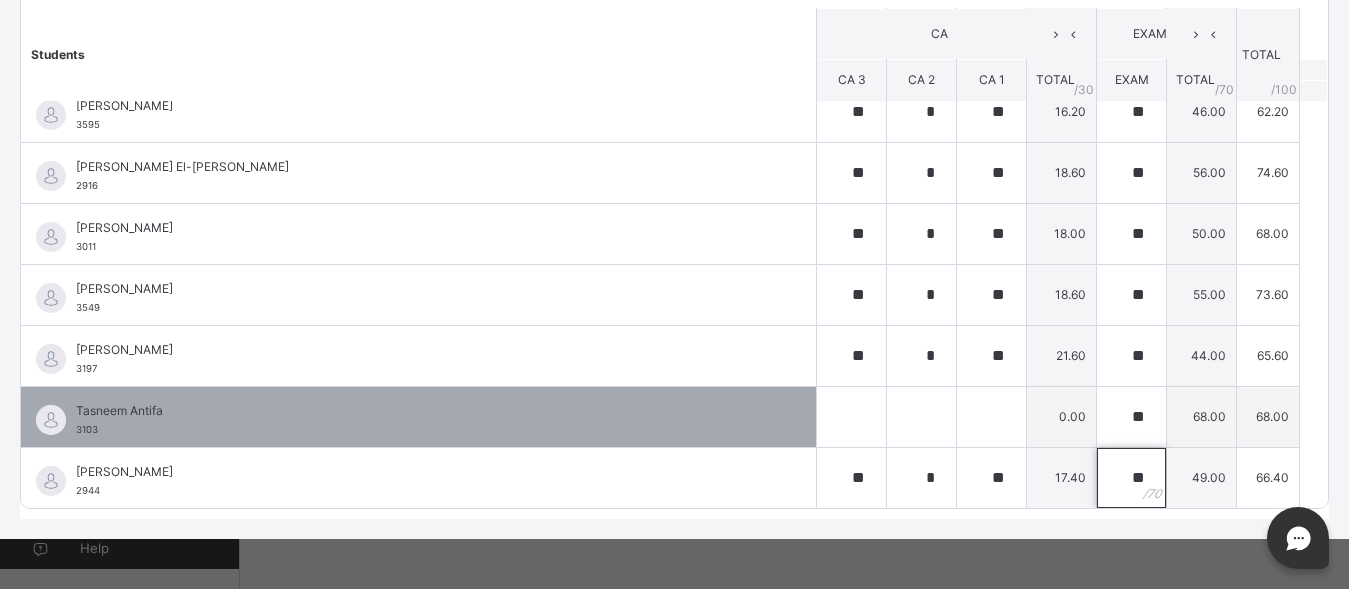type on "**" 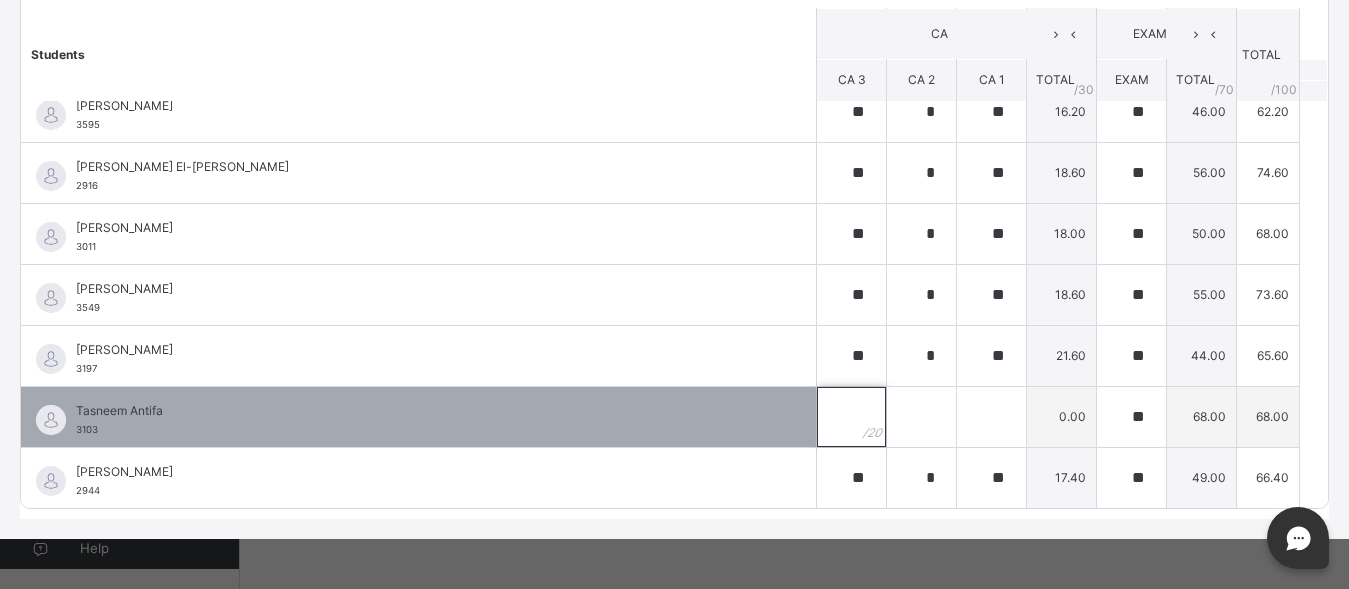 click at bounding box center [851, 417] 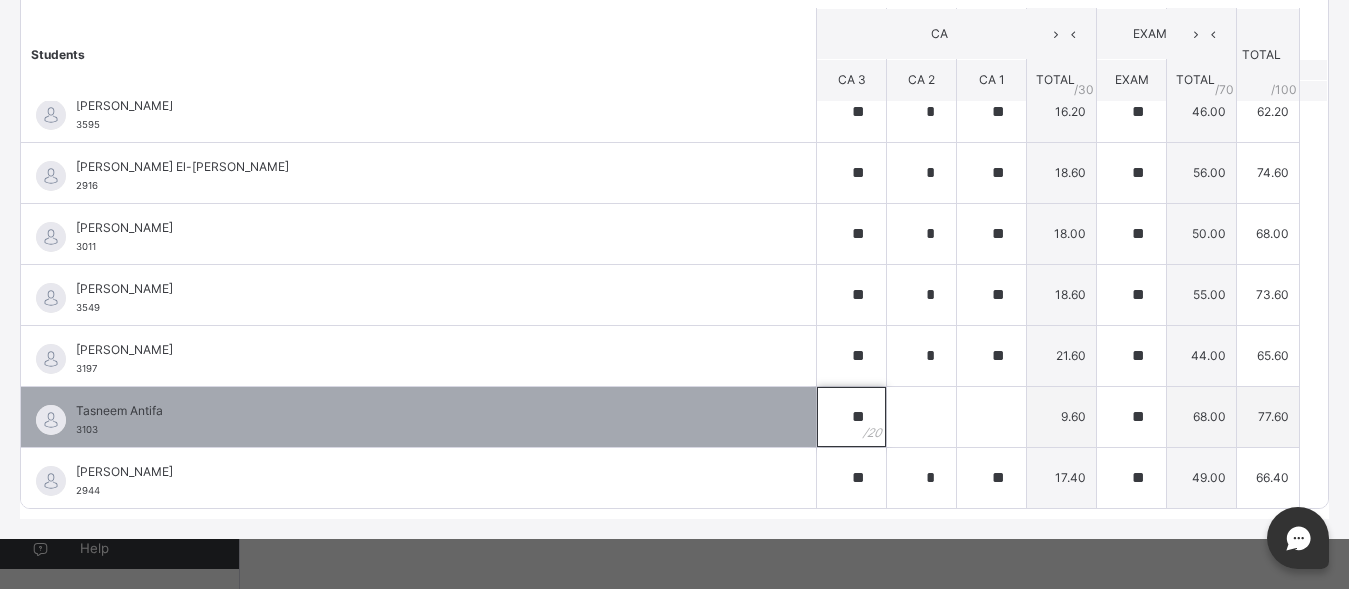type on "**" 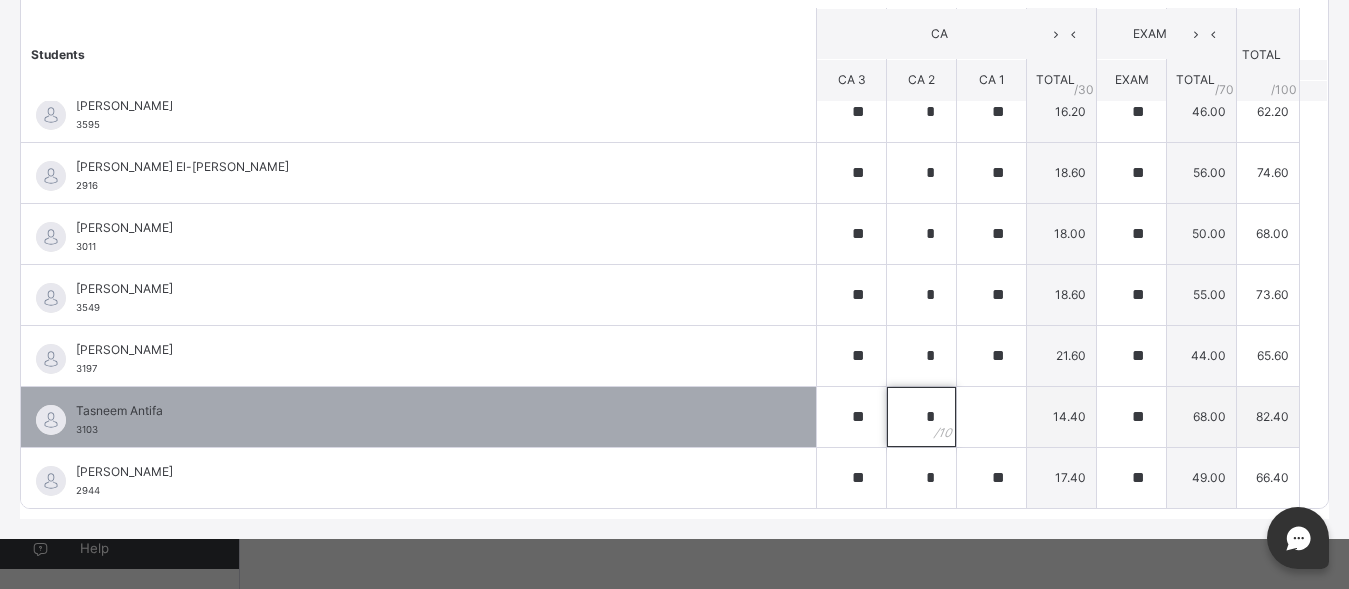 type on "*" 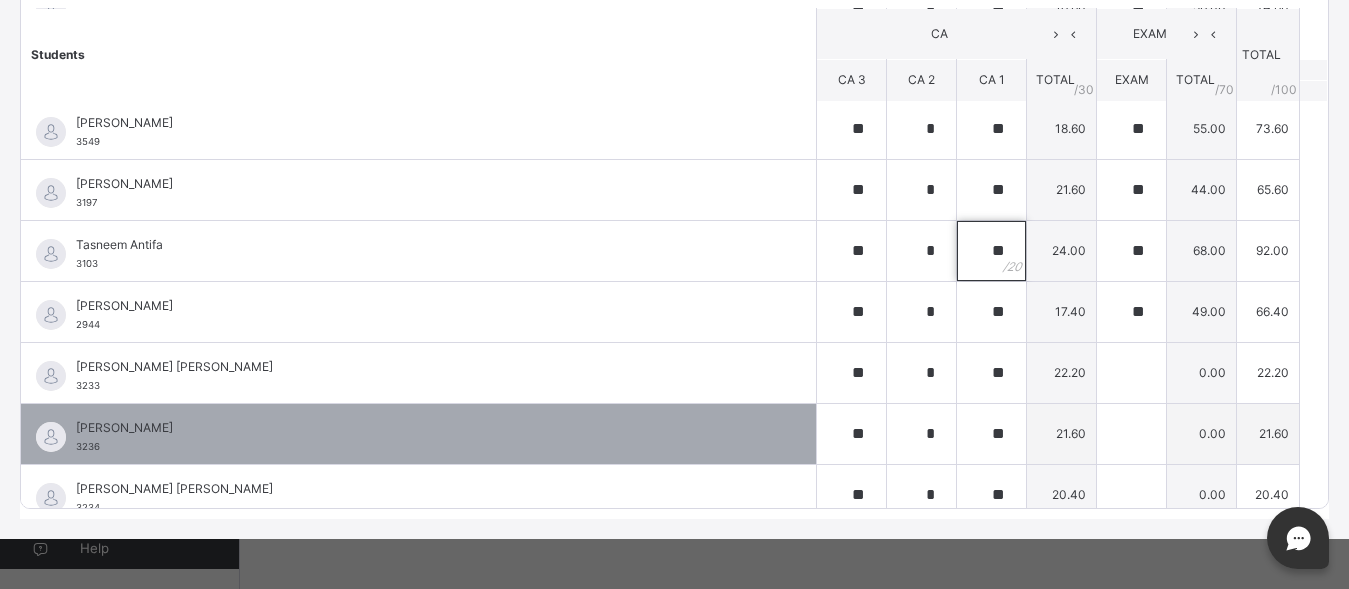 scroll, scrollTop: 1424, scrollLeft: 0, axis: vertical 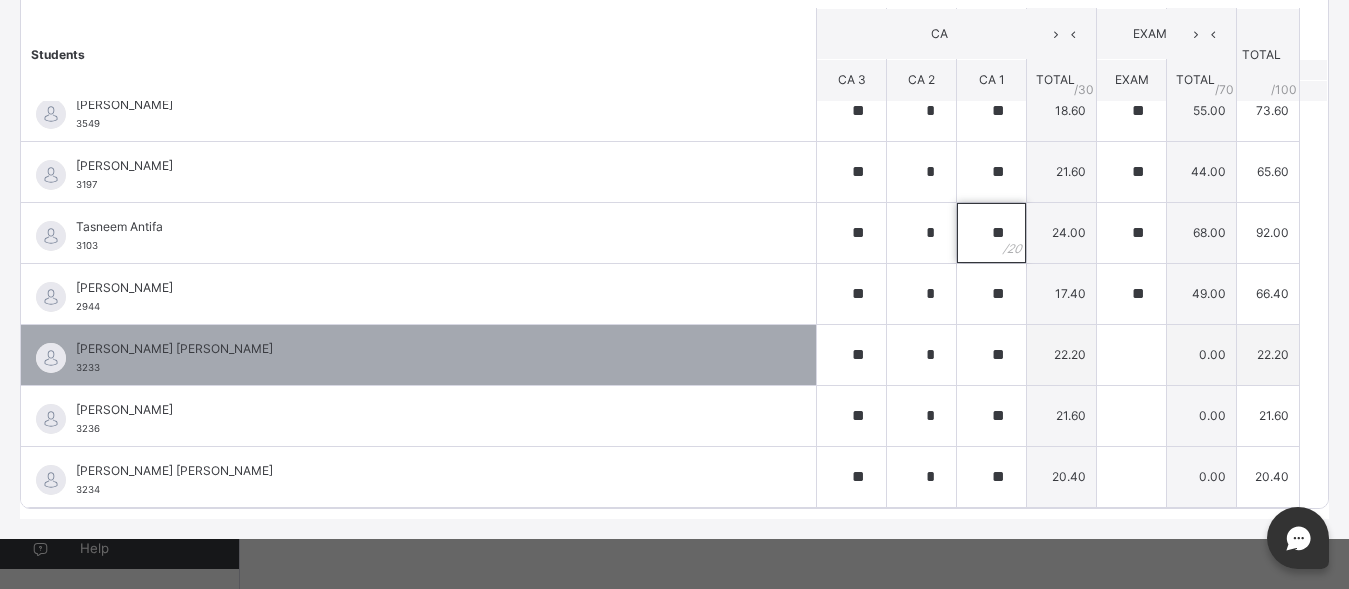 type on "**" 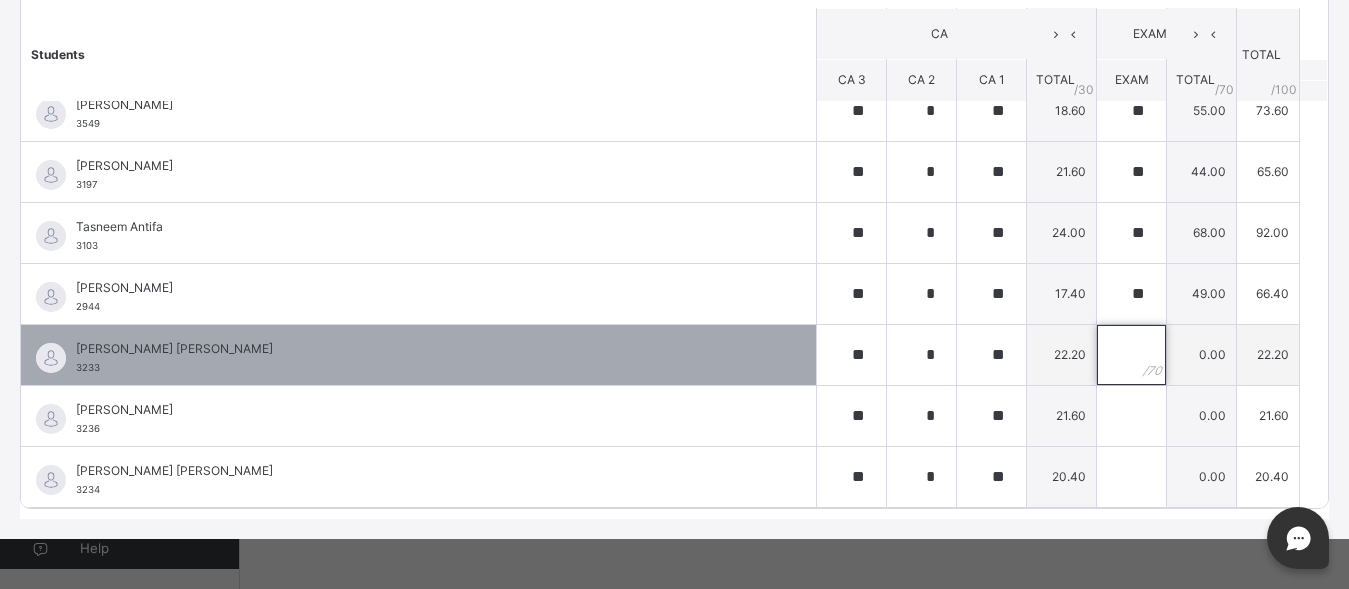 click at bounding box center (1131, 355) 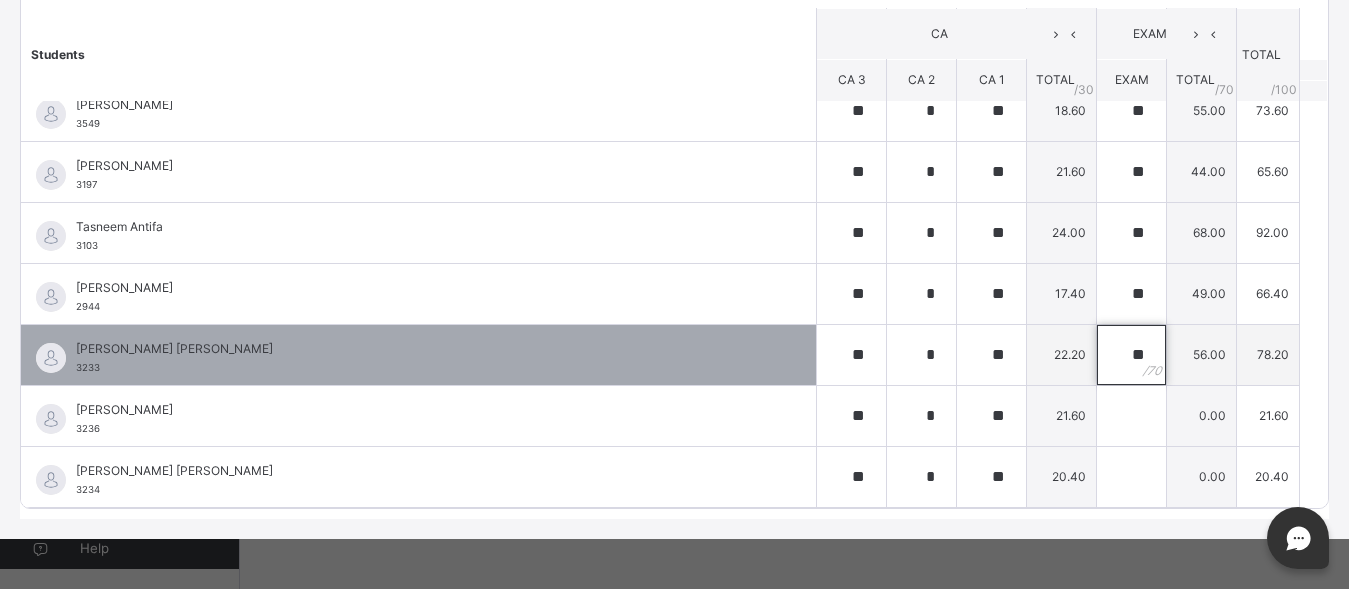 type on "**" 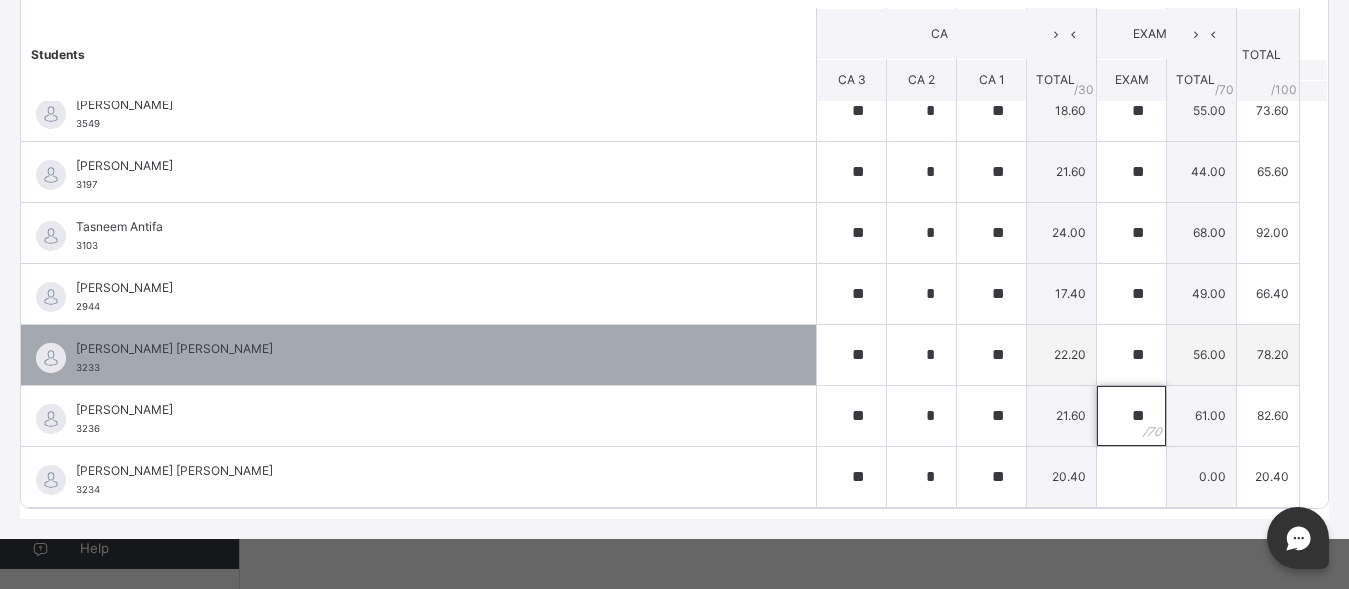 type on "**" 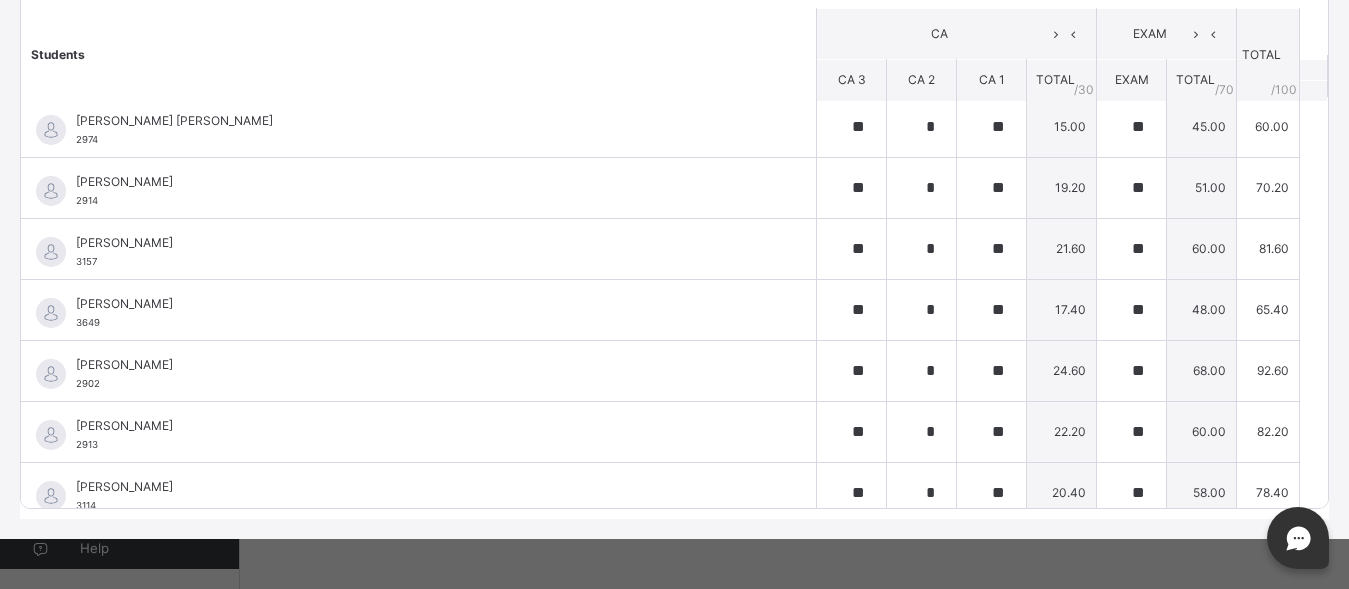 scroll, scrollTop: 0, scrollLeft: 0, axis: both 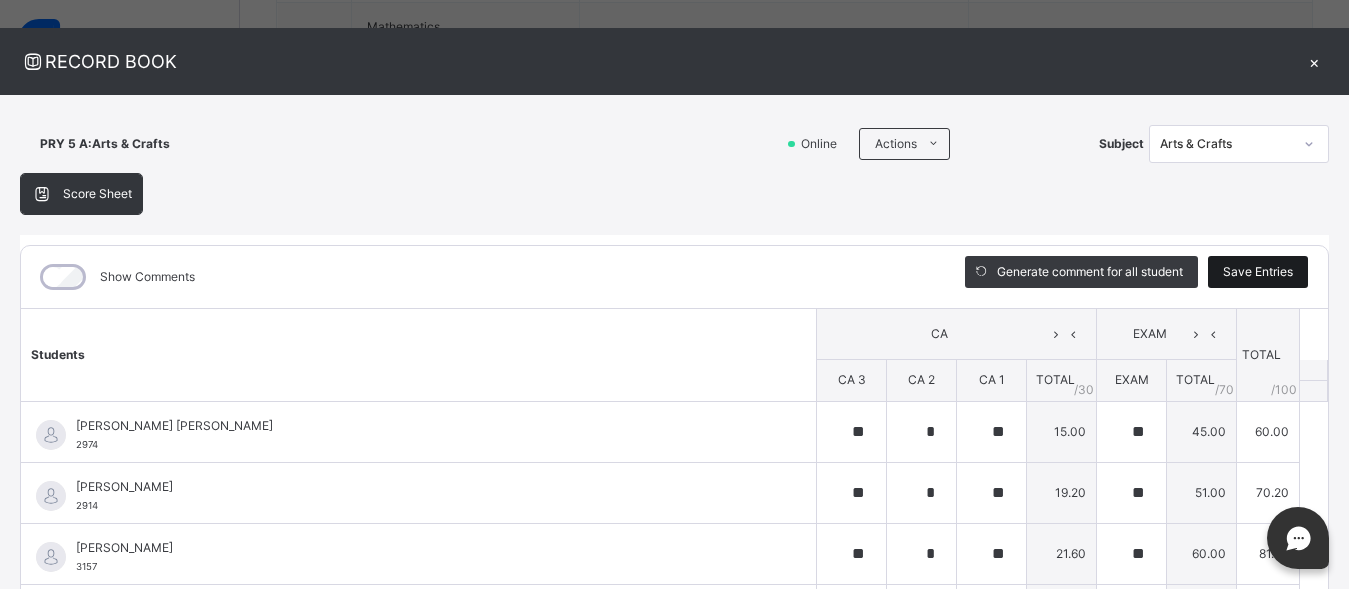 type on "**" 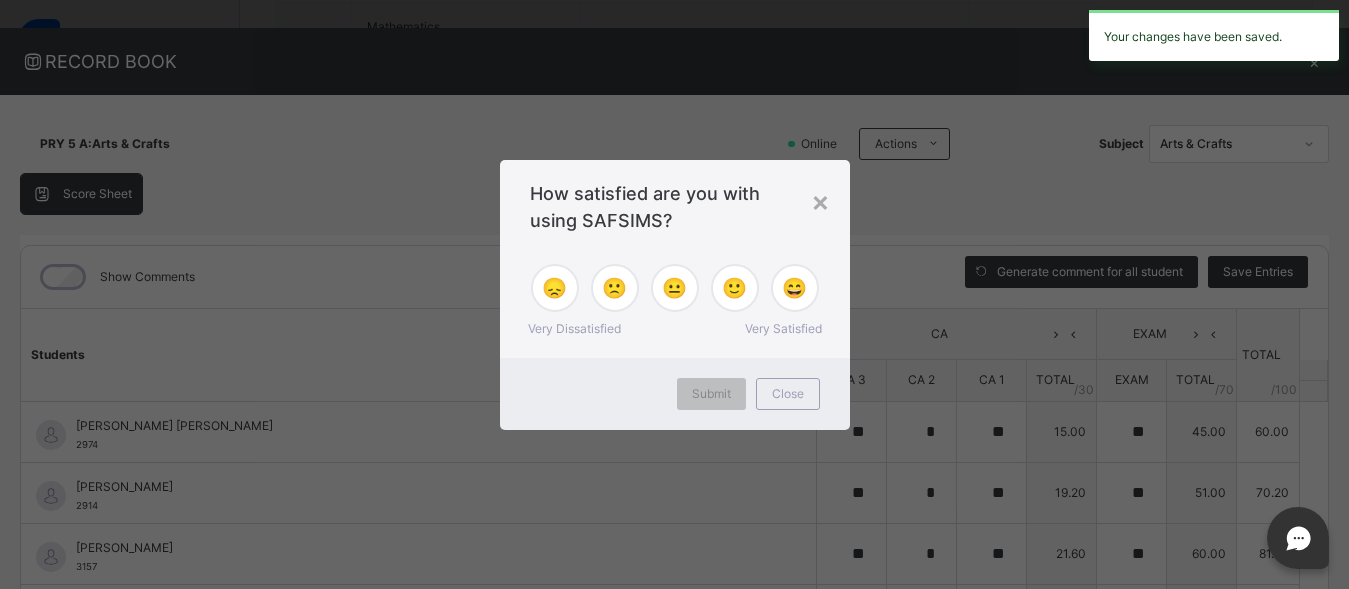 type on "**" 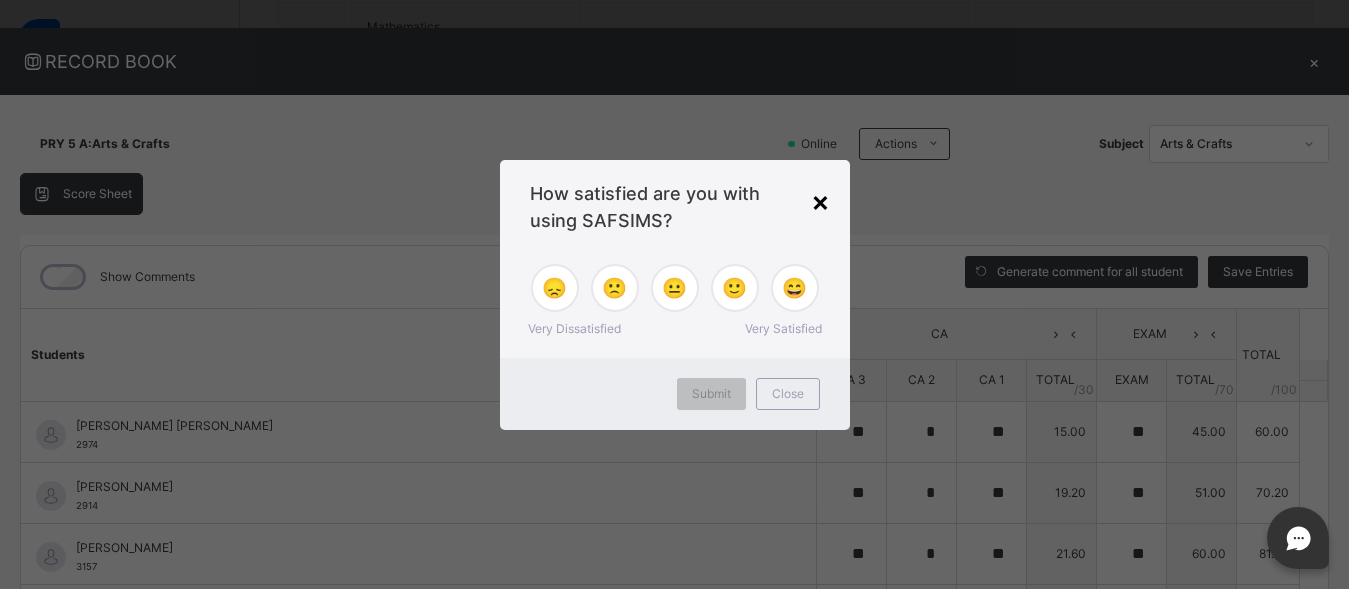 click on "×" at bounding box center [820, 201] 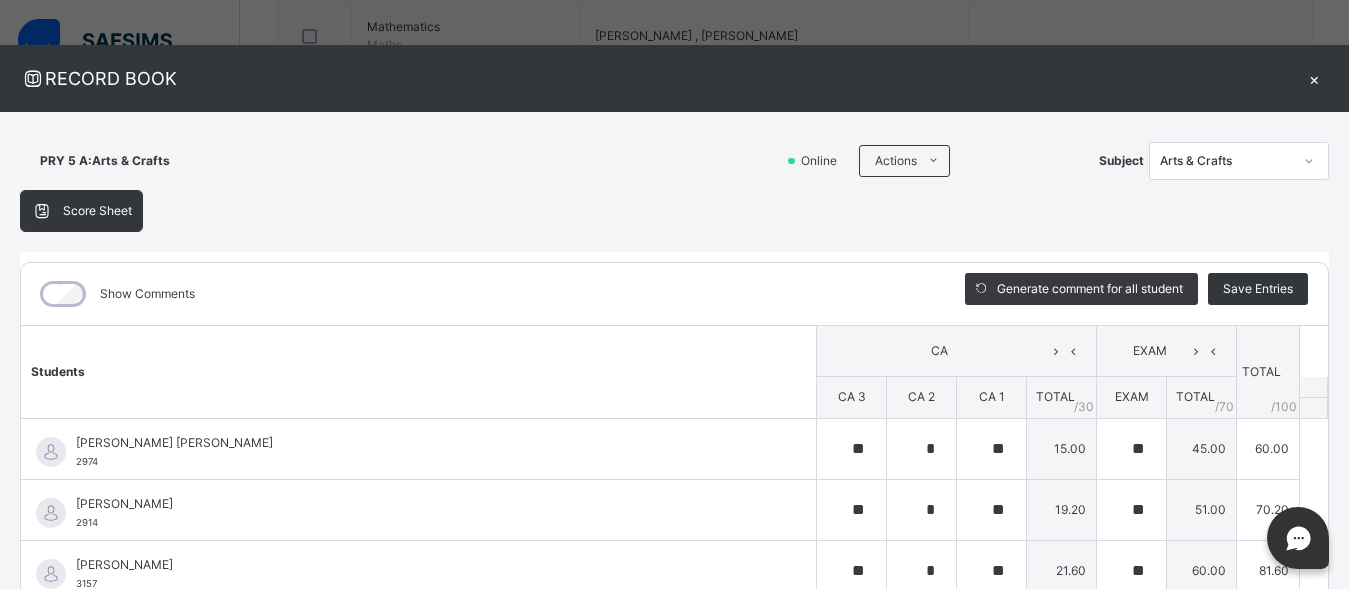 scroll, scrollTop: 0, scrollLeft: 0, axis: both 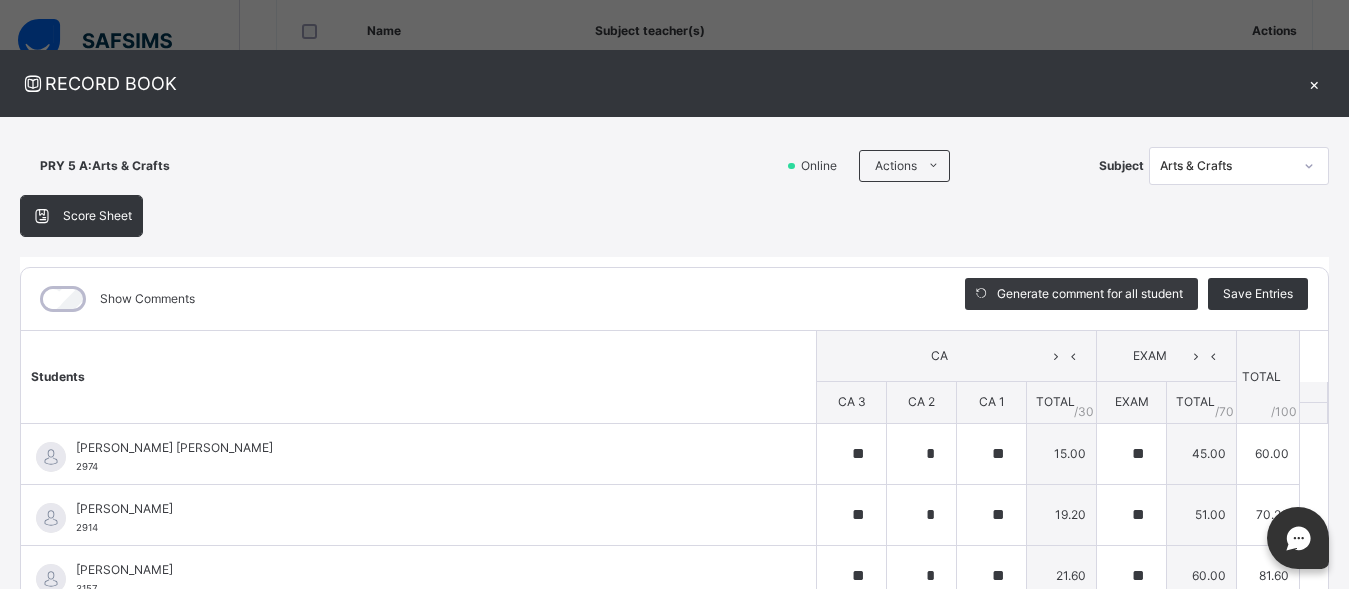 click on "×" at bounding box center (1314, 83) 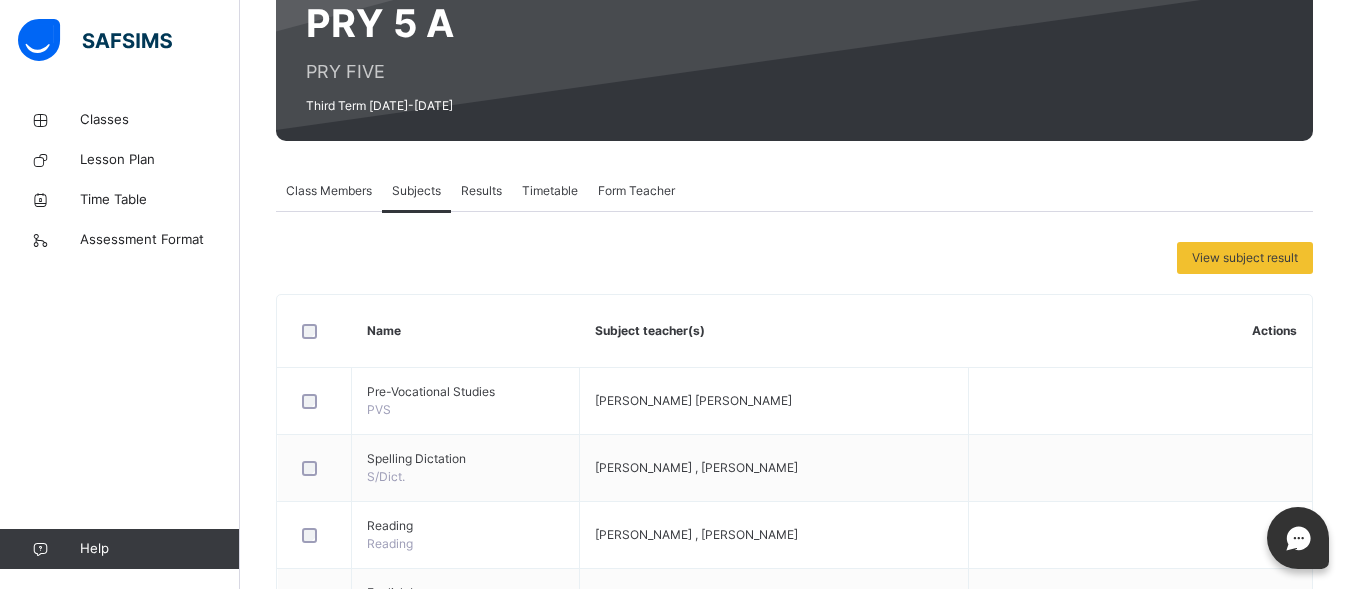 scroll, scrollTop: 0, scrollLeft: 0, axis: both 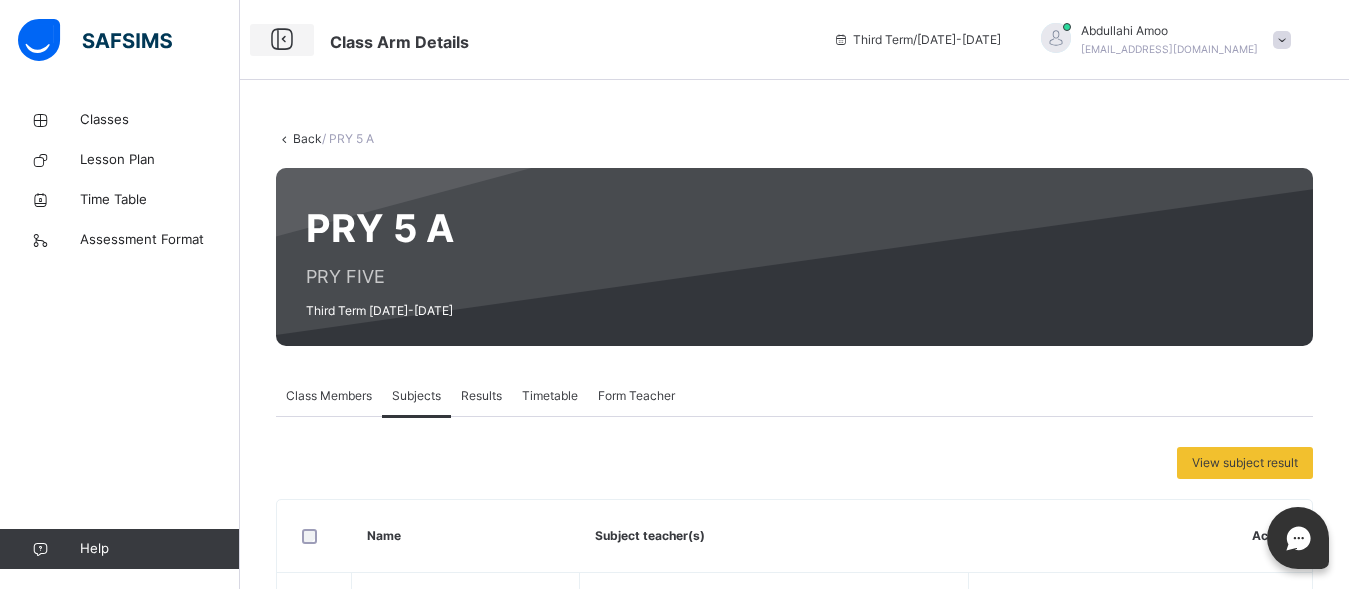 click at bounding box center (282, 40) 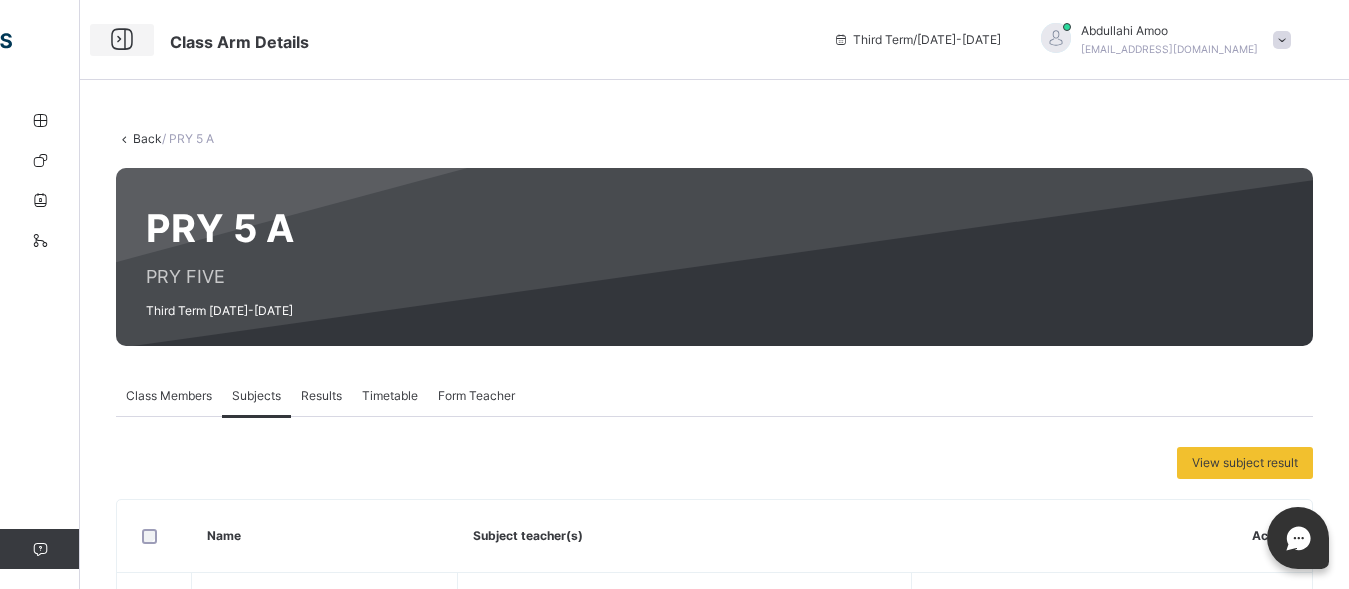 click at bounding box center (122, 40) 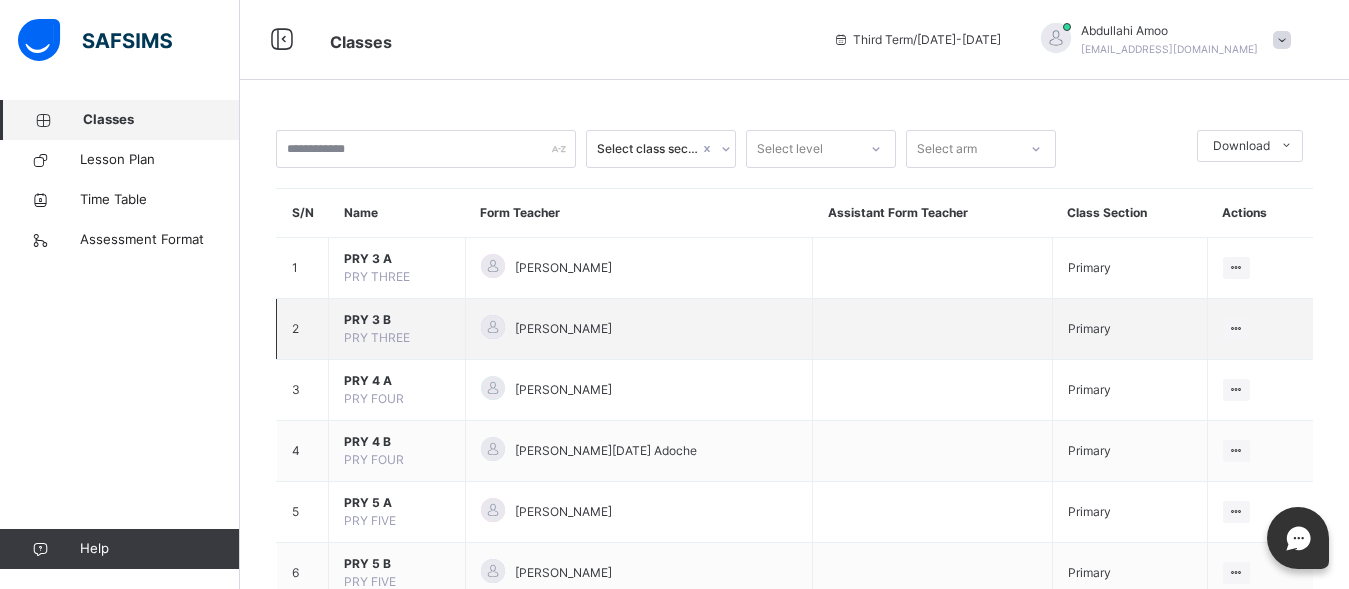 scroll, scrollTop: 65, scrollLeft: 0, axis: vertical 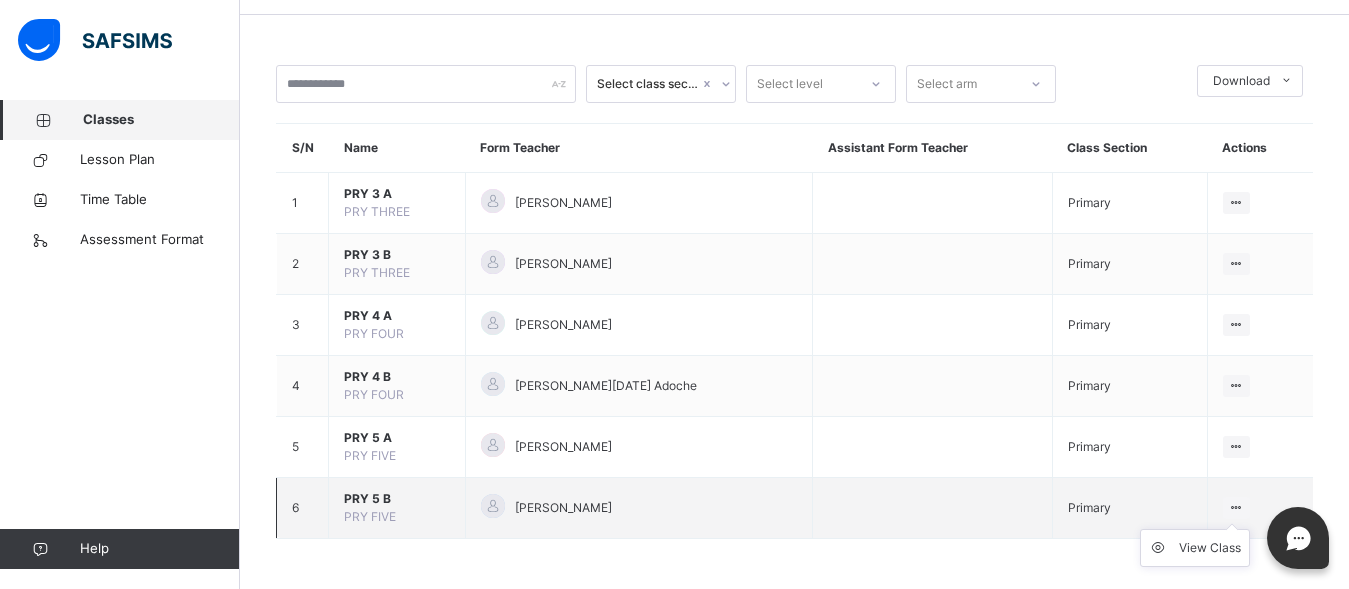 click at bounding box center [1236, 507] 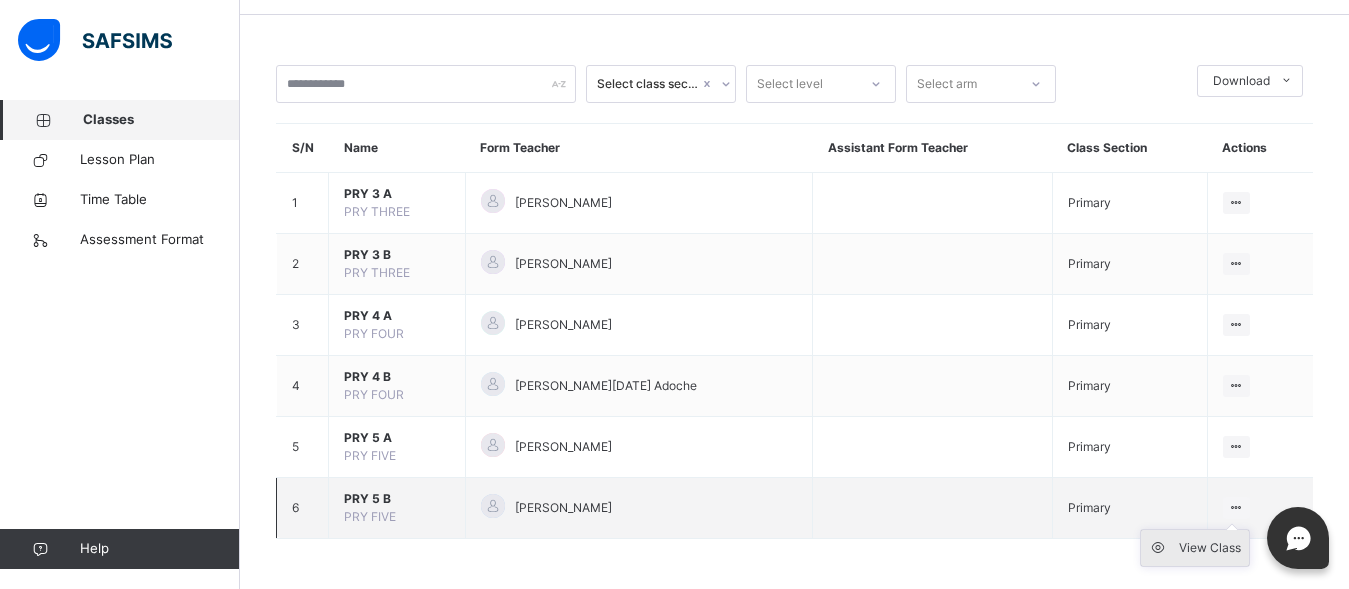 click on "View Class" at bounding box center [1210, 548] 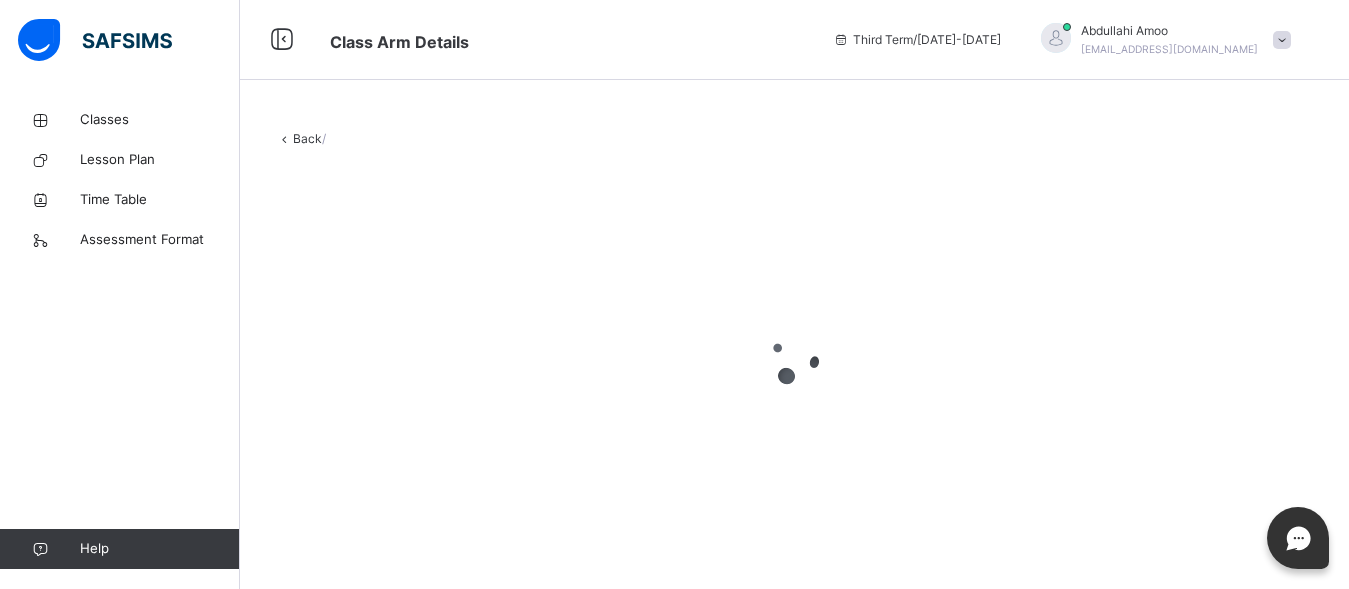 scroll, scrollTop: 0, scrollLeft: 0, axis: both 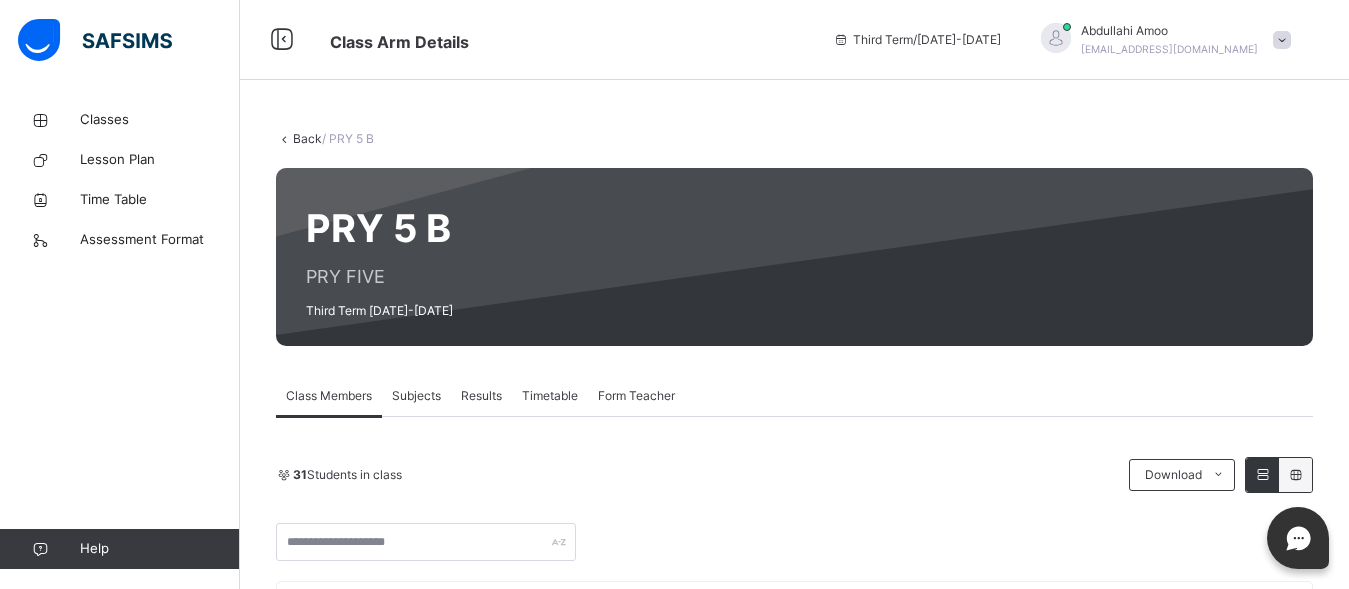 click on "Subjects" at bounding box center [416, 396] 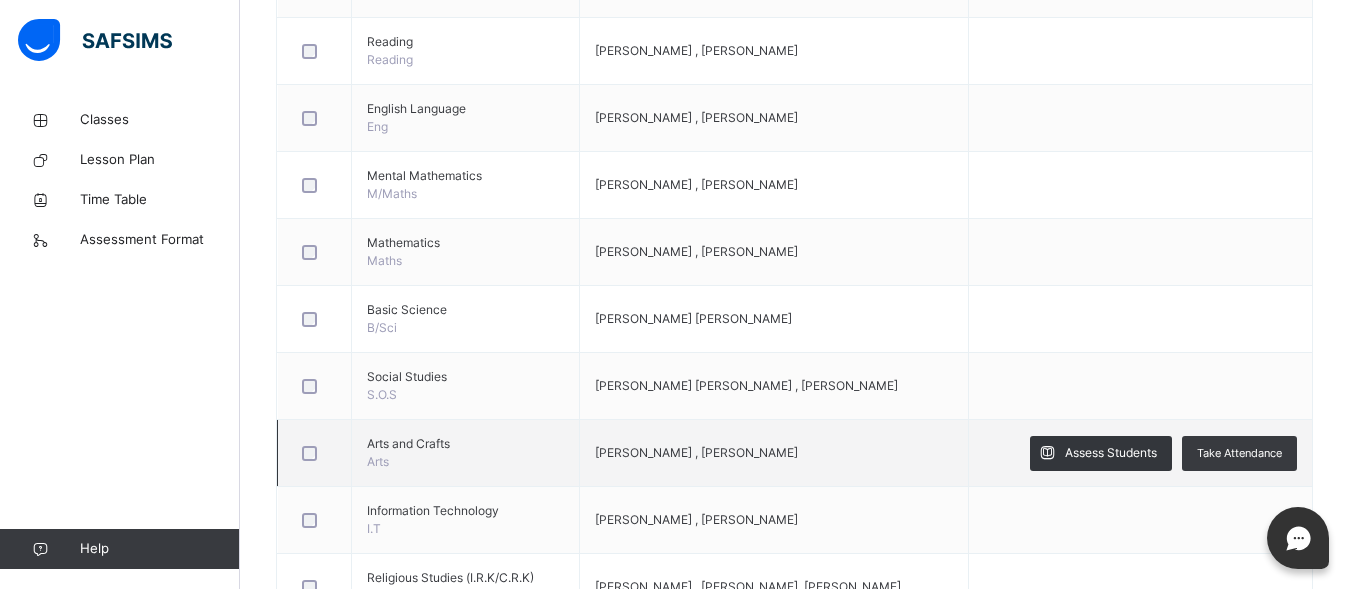 scroll, scrollTop: 700, scrollLeft: 0, axis: vertical 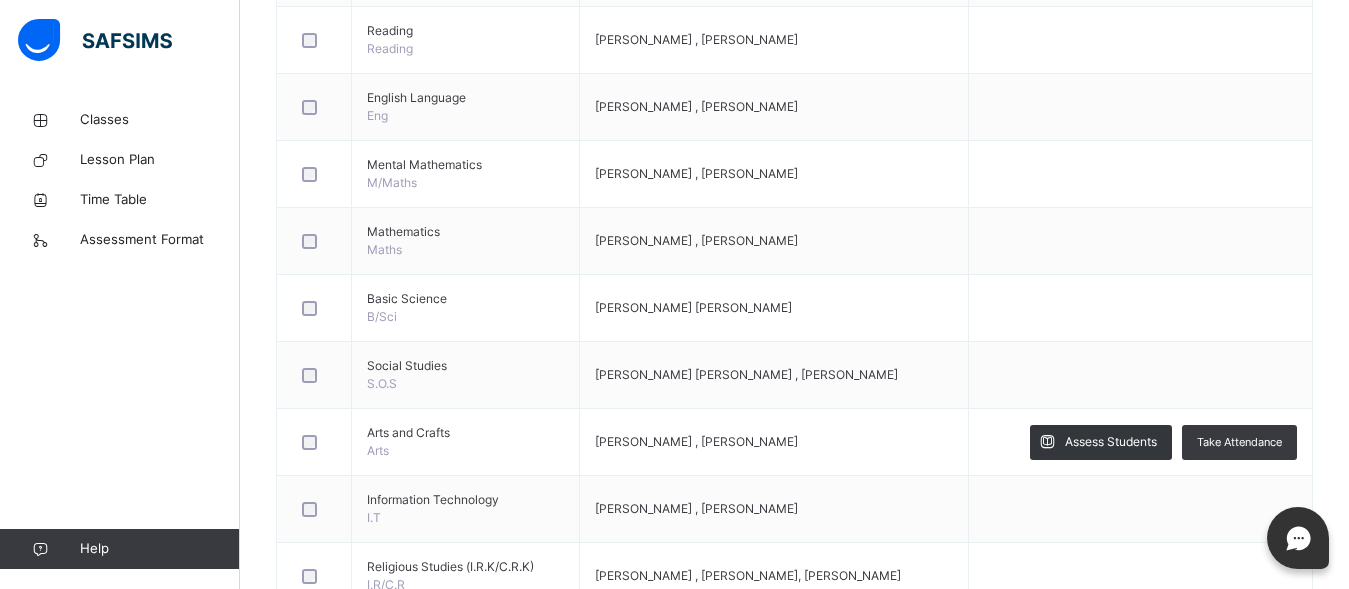 click at bounding box center (1047, 442) 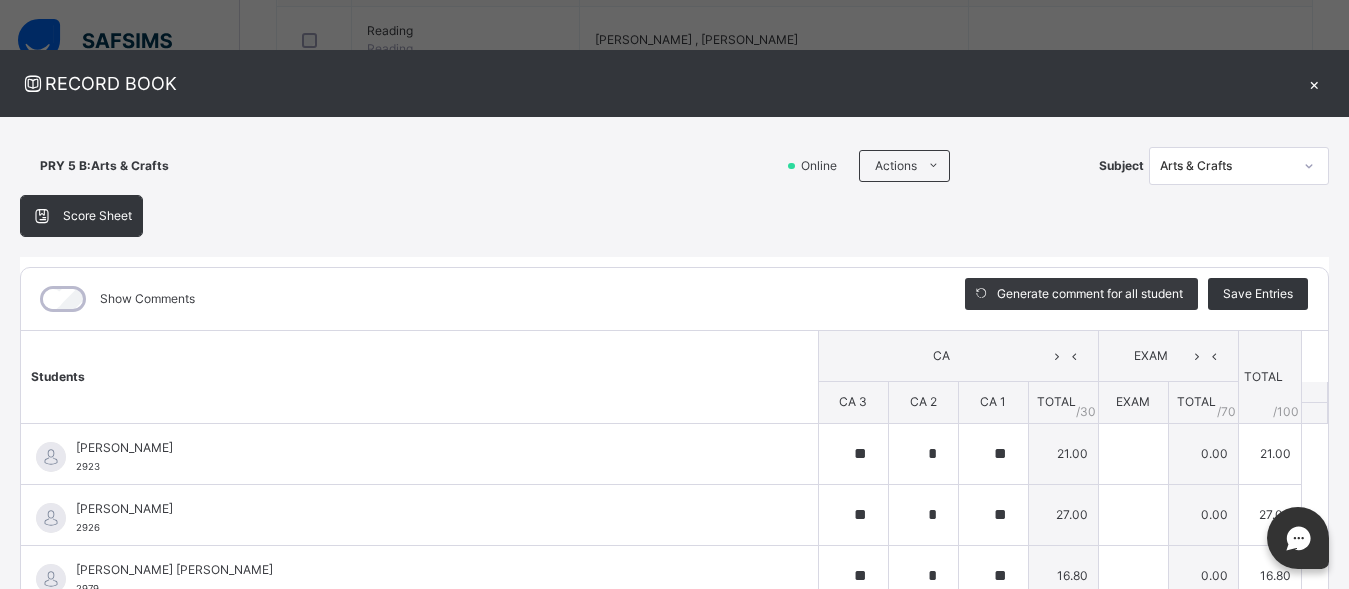 scroll, scrollTop: 705, scrollLeft: 0, axis: vertical 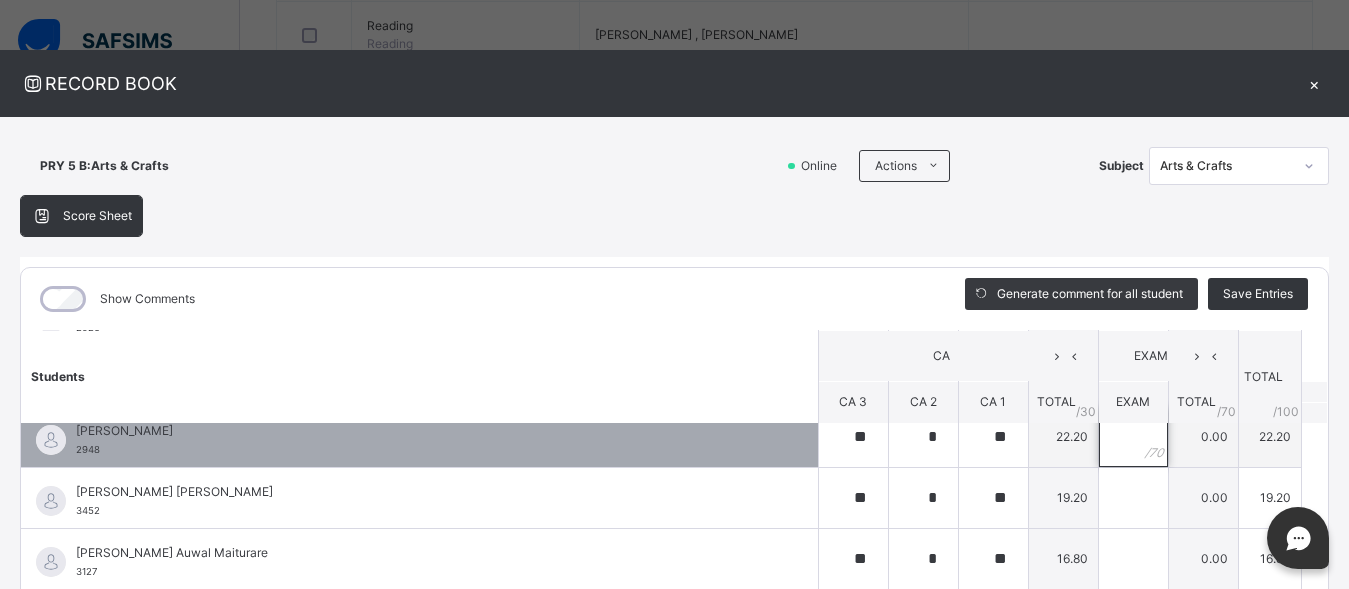 click at bounding box center (1133, 437) 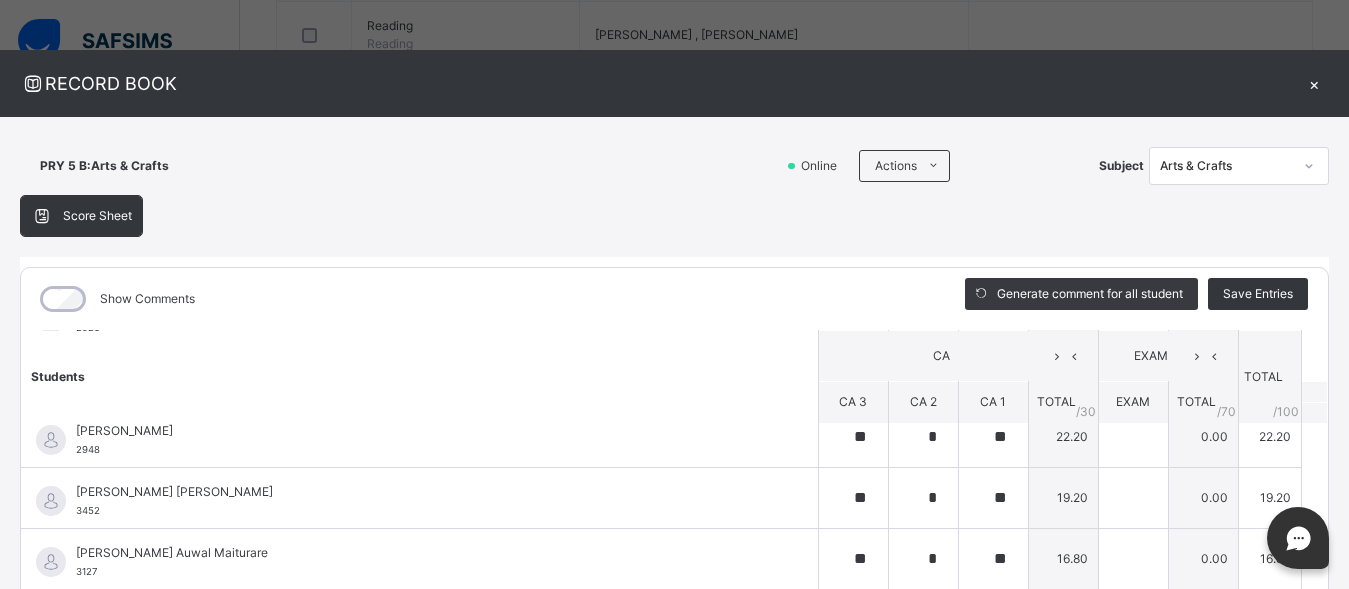 click on "×" at bounding box center [1314, 83] 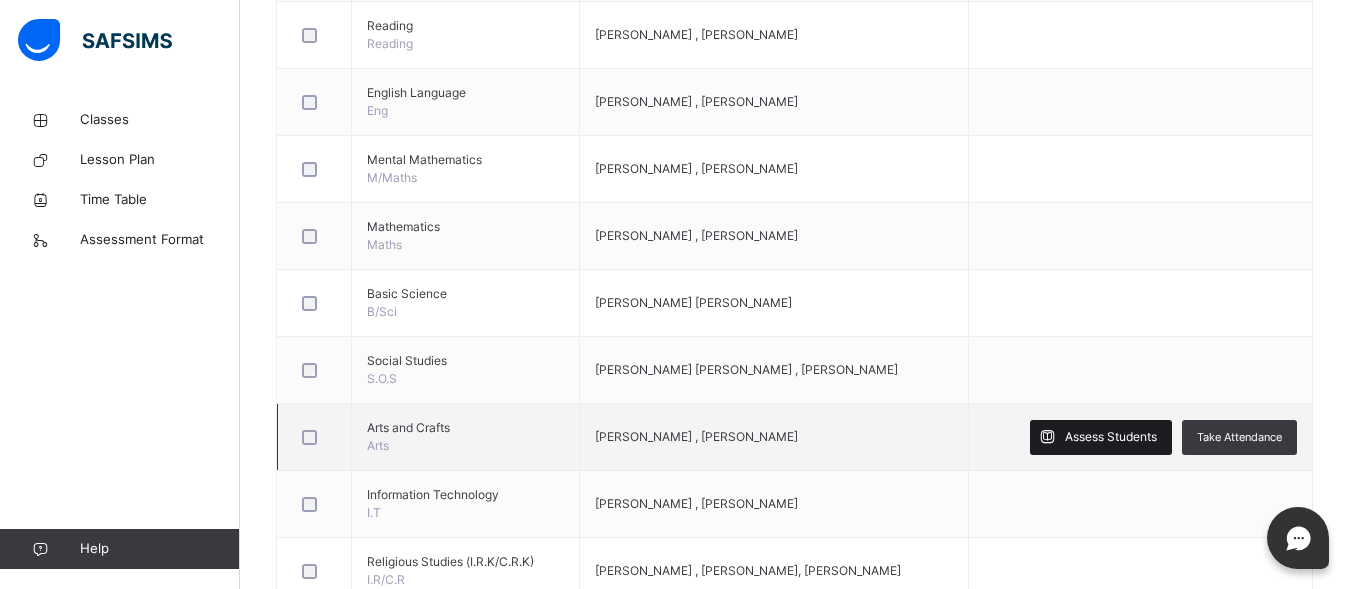click on "Assess Students" at bounding box center [1111, 437] 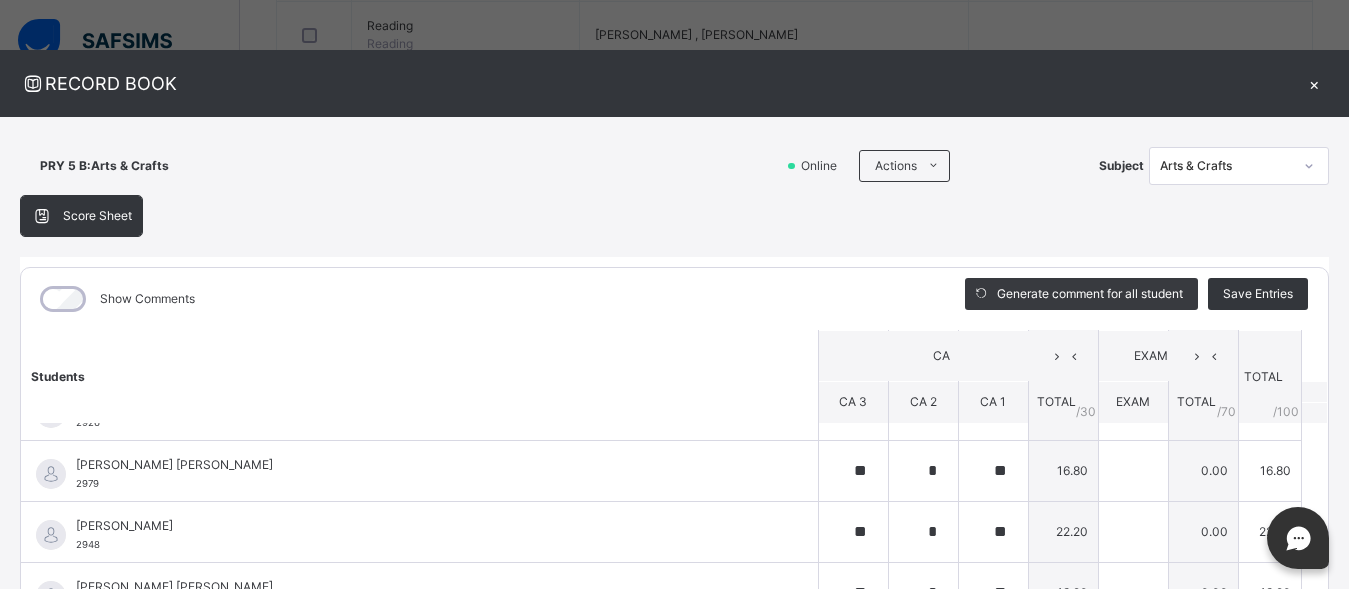 scroll, scrollTop: 0, scrollLeft: 0, axis: both 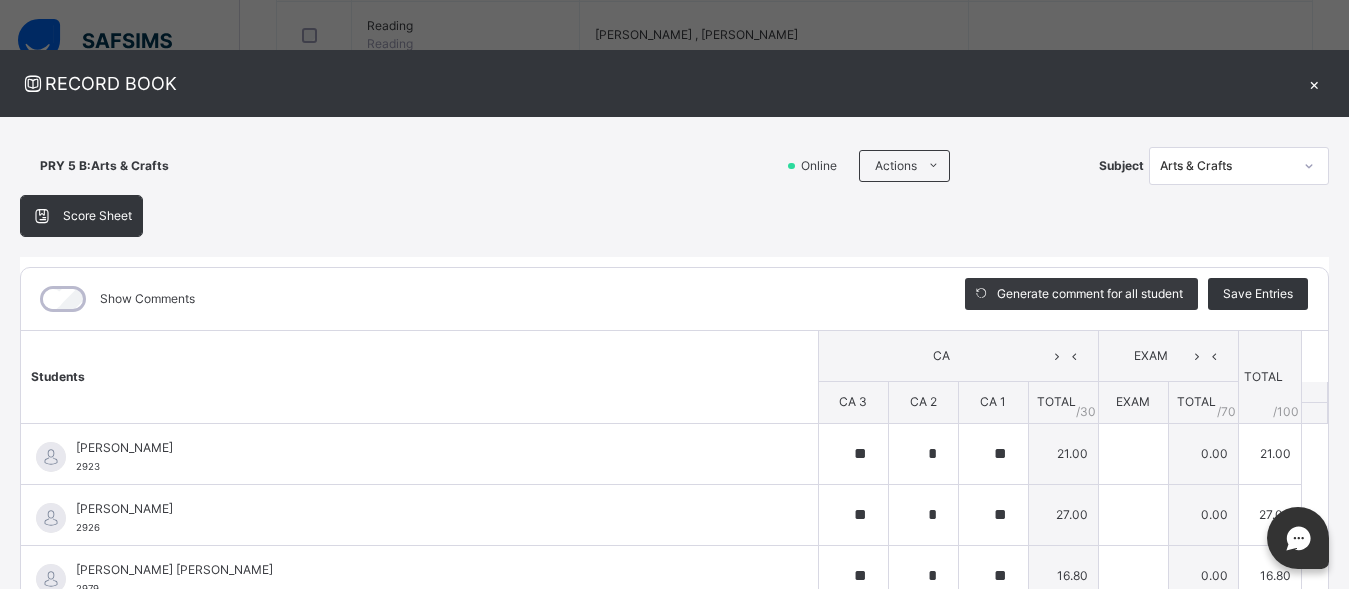 drag, startPoint x: 1147, startPoint y: 74, endPoint x: 1150, endPoint y: -81, distance: 155.02902 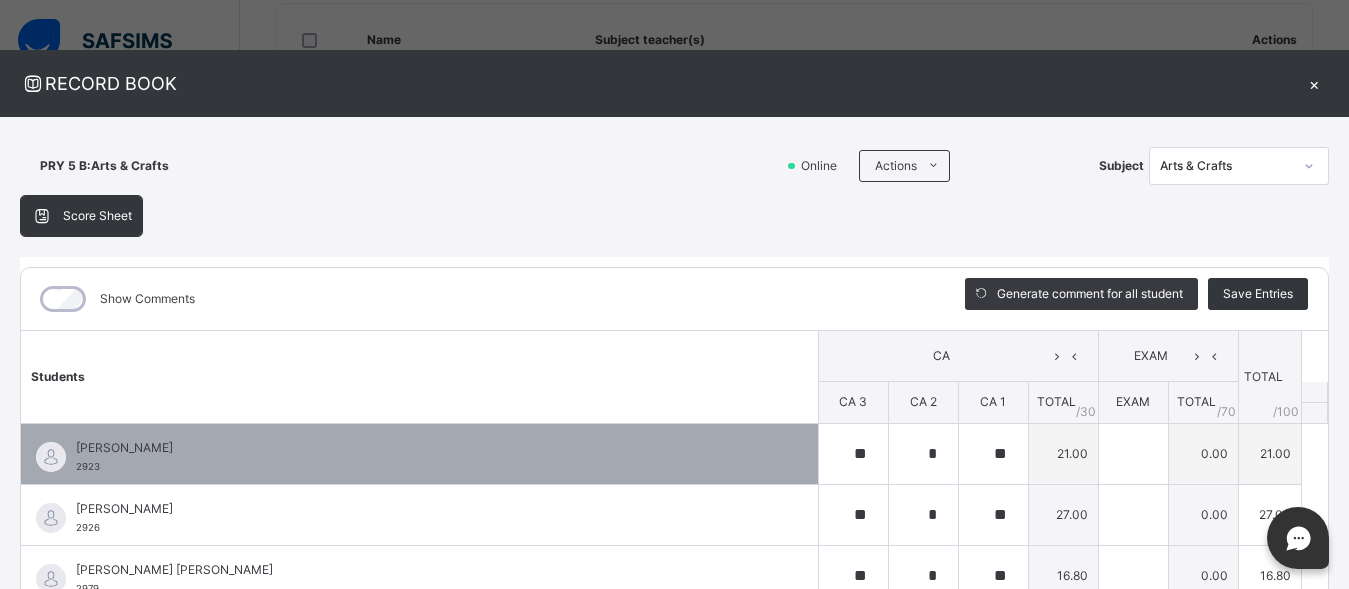 scroll, scrollTop: 272, scrollLeft: 0, axis: vertical 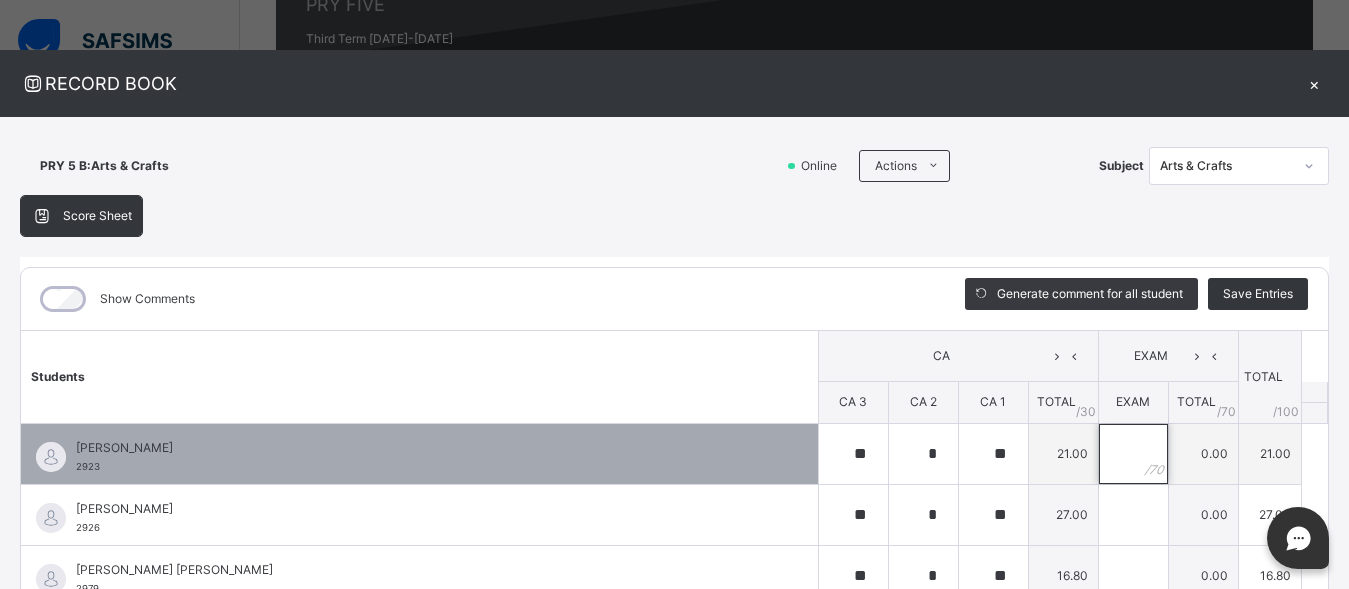 click at bounding box center (1133, 454) 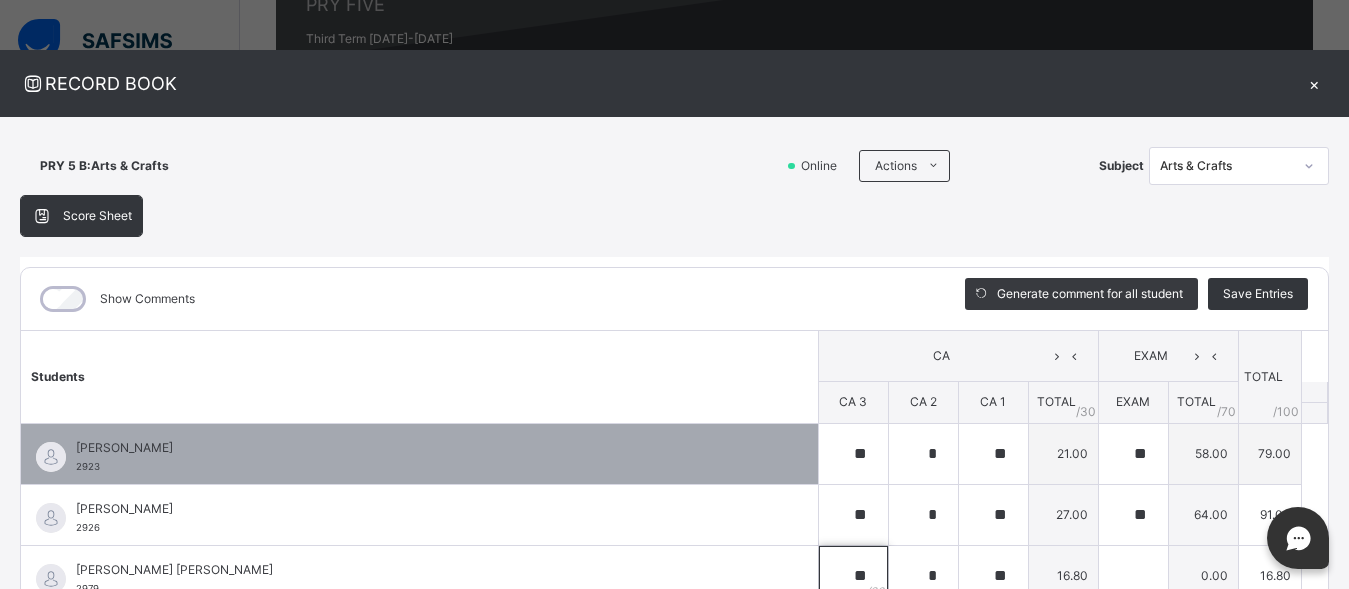 scroll, scrollTop: 17, scrollLeft: 0, axis: vertical 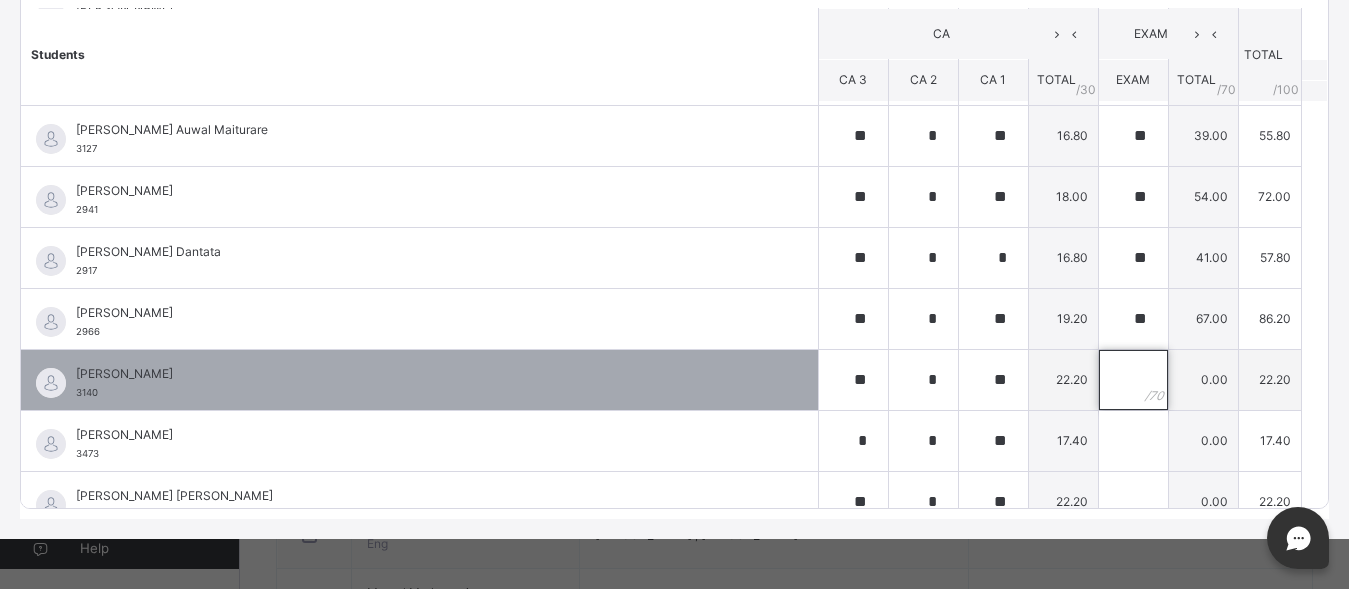 click at bounding box center [1133, 380] 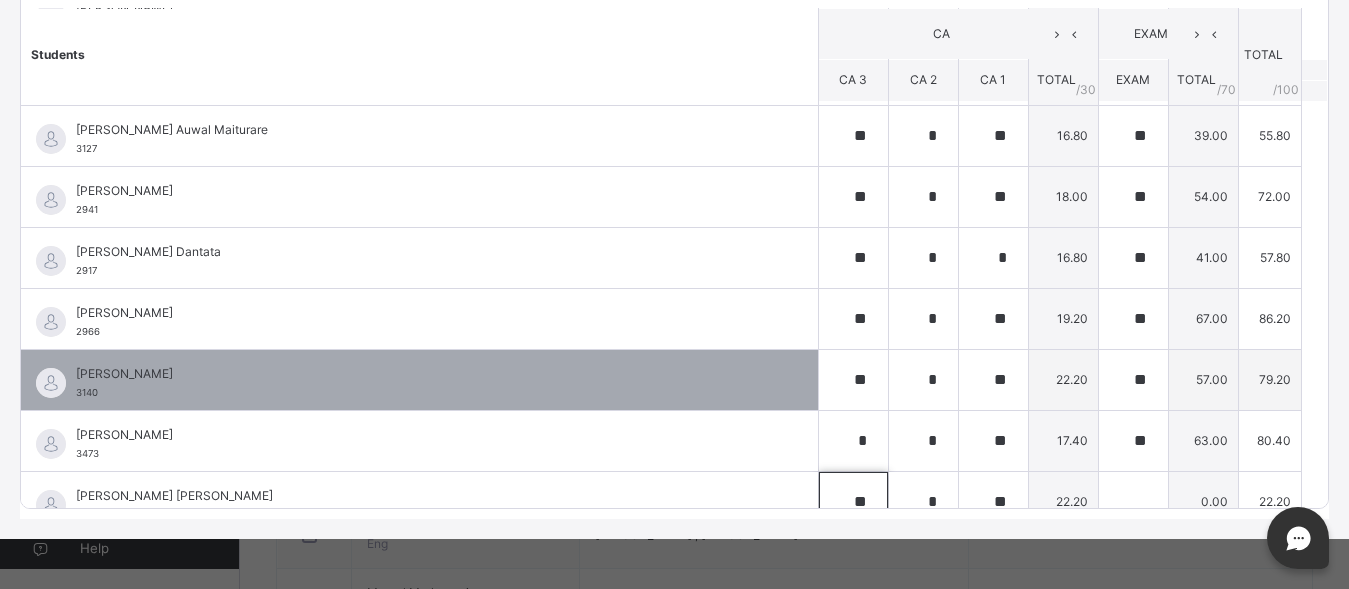 scroll, scrollTop: 325, scrollLeft: 0, axis: vertical 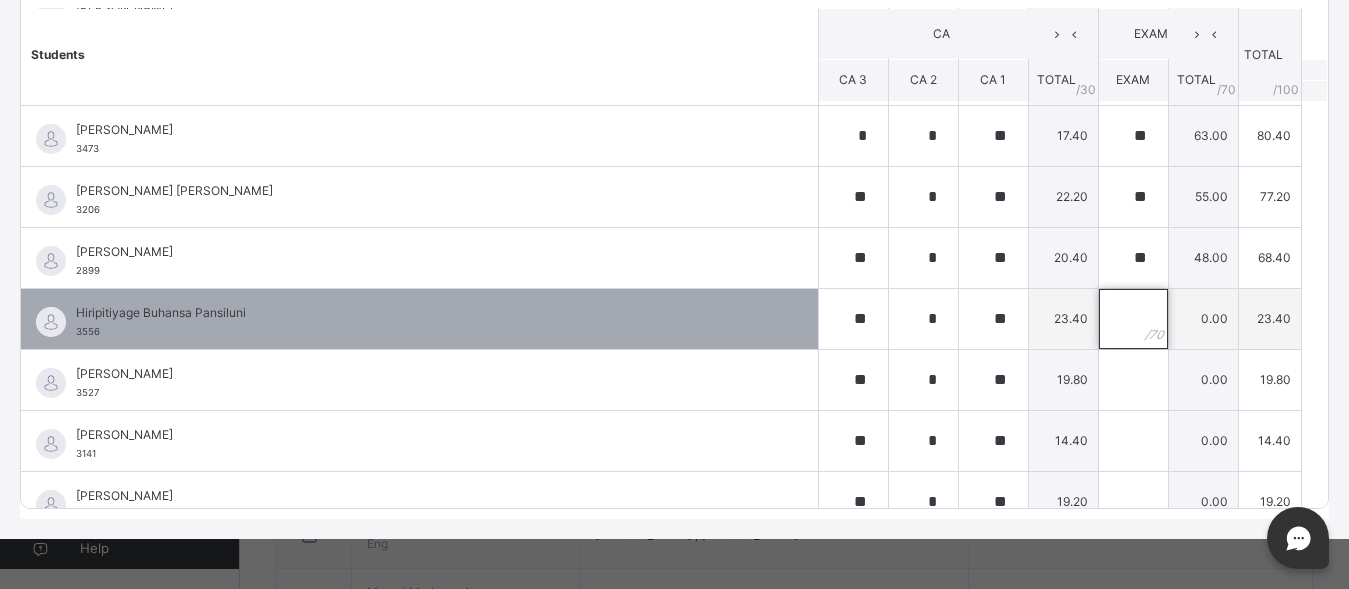 click at bounding box center (1133, 319) 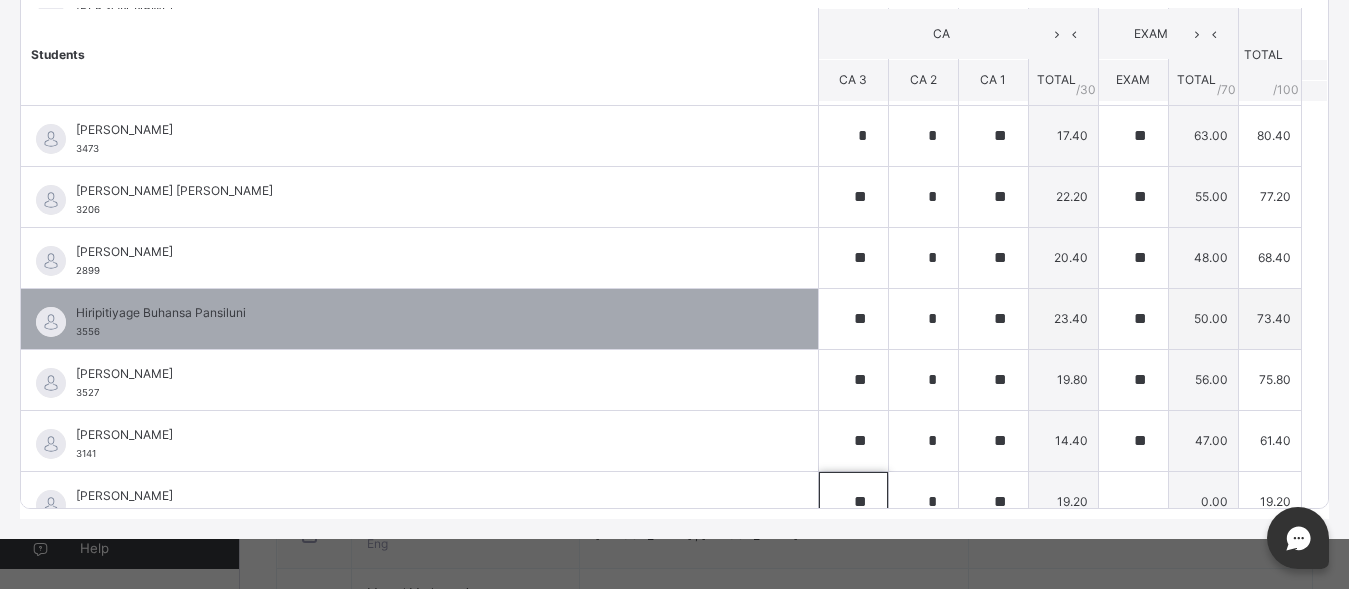 scroll, scrollTop: 630, scrollLeft: 0, axis: vertical 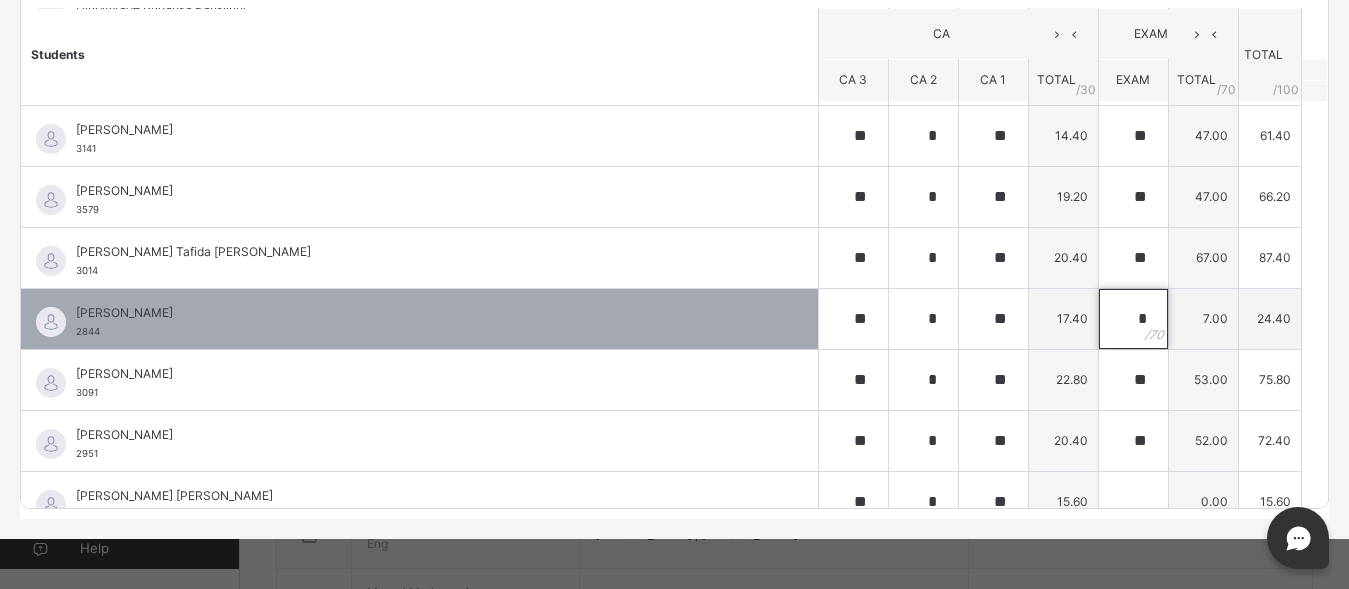 click on "*" at bounding box center [1133, 319] 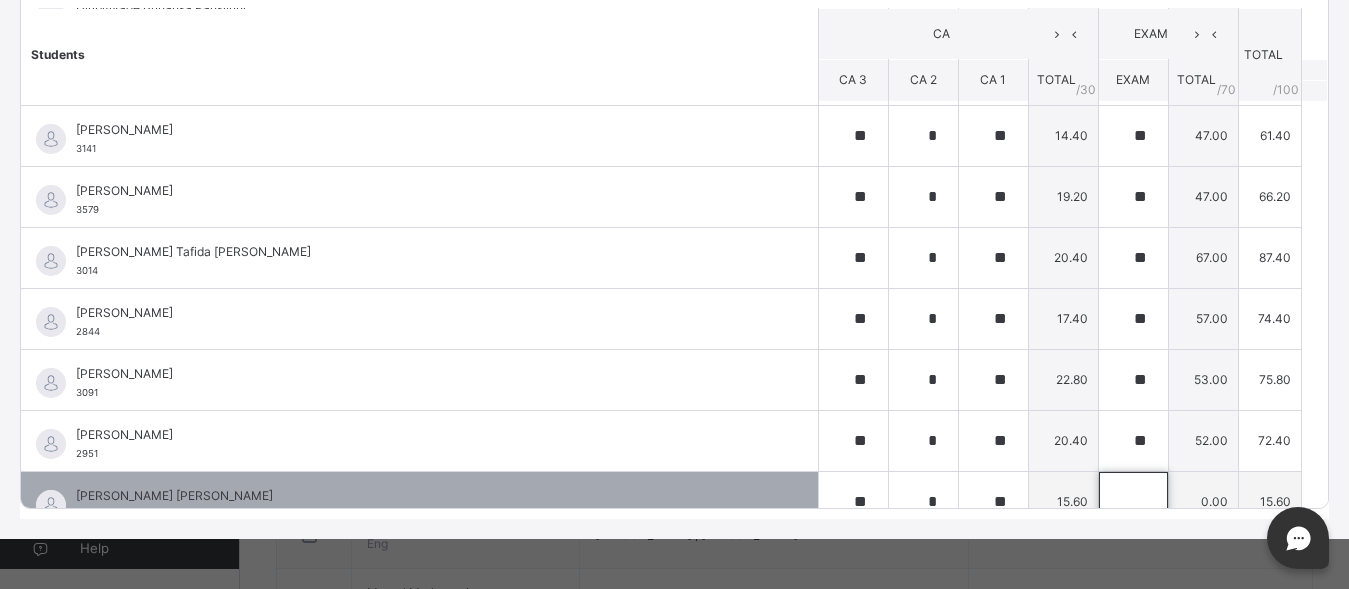 click at bounding box center [1133, 502] 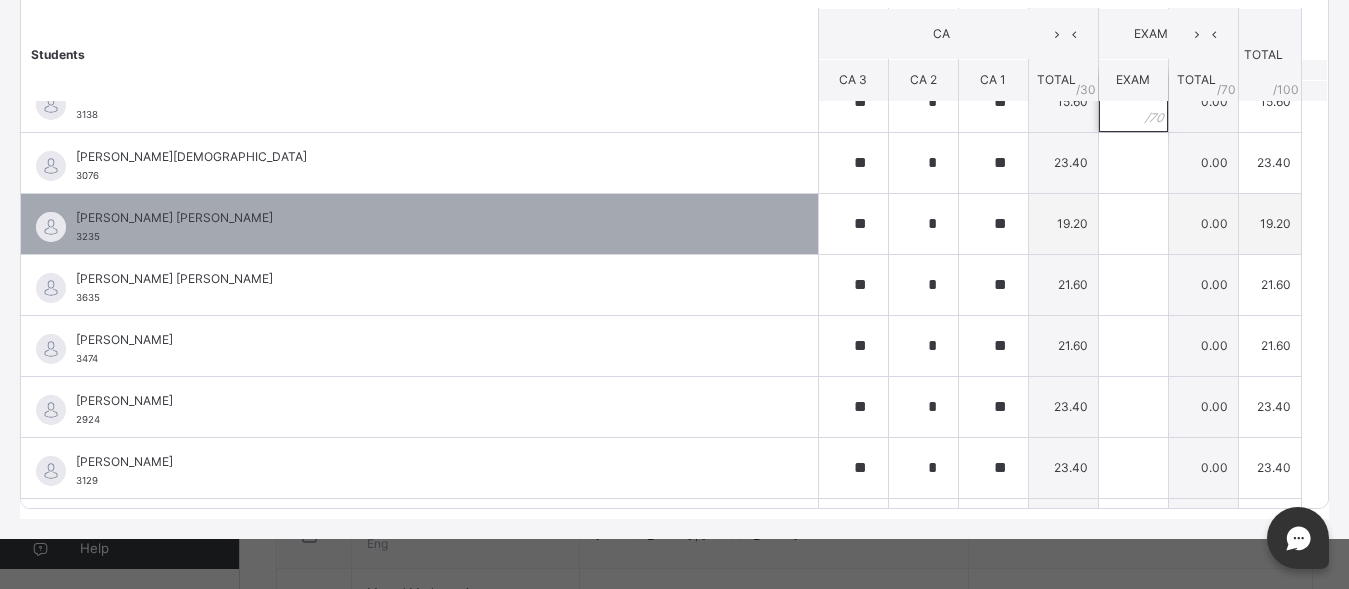 scroll, scrollTop: 1111, scrollLeft: 0, axis: vertical 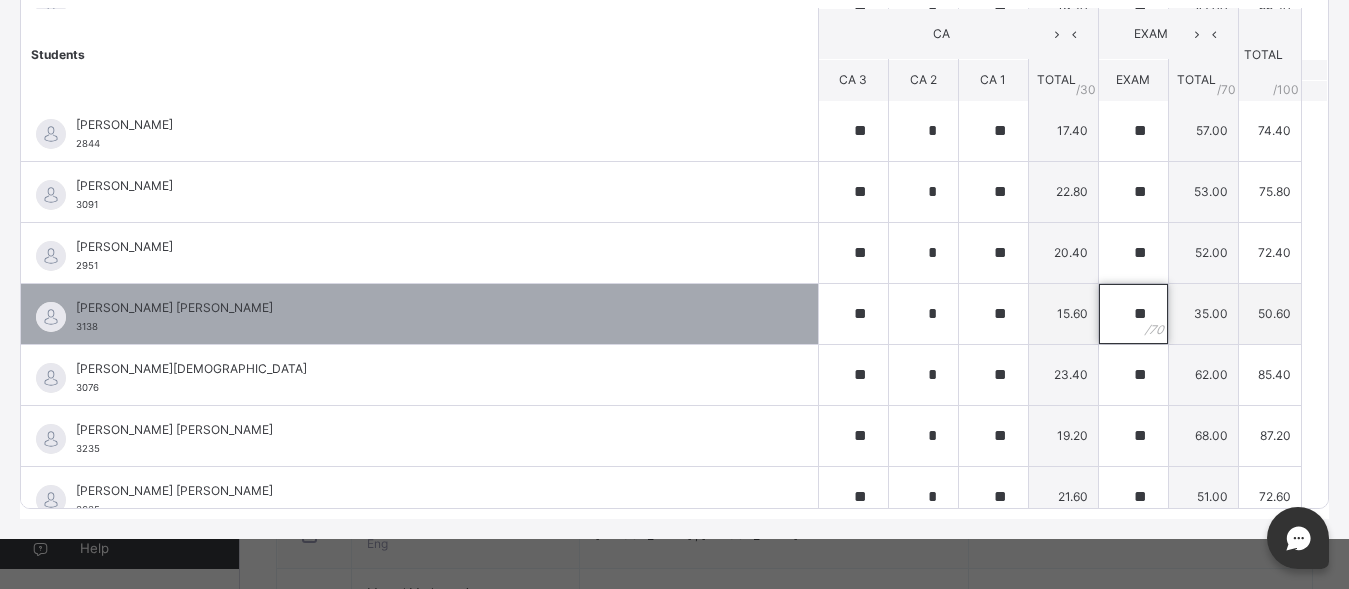 click on "**" at bounding box center [1133, 314] 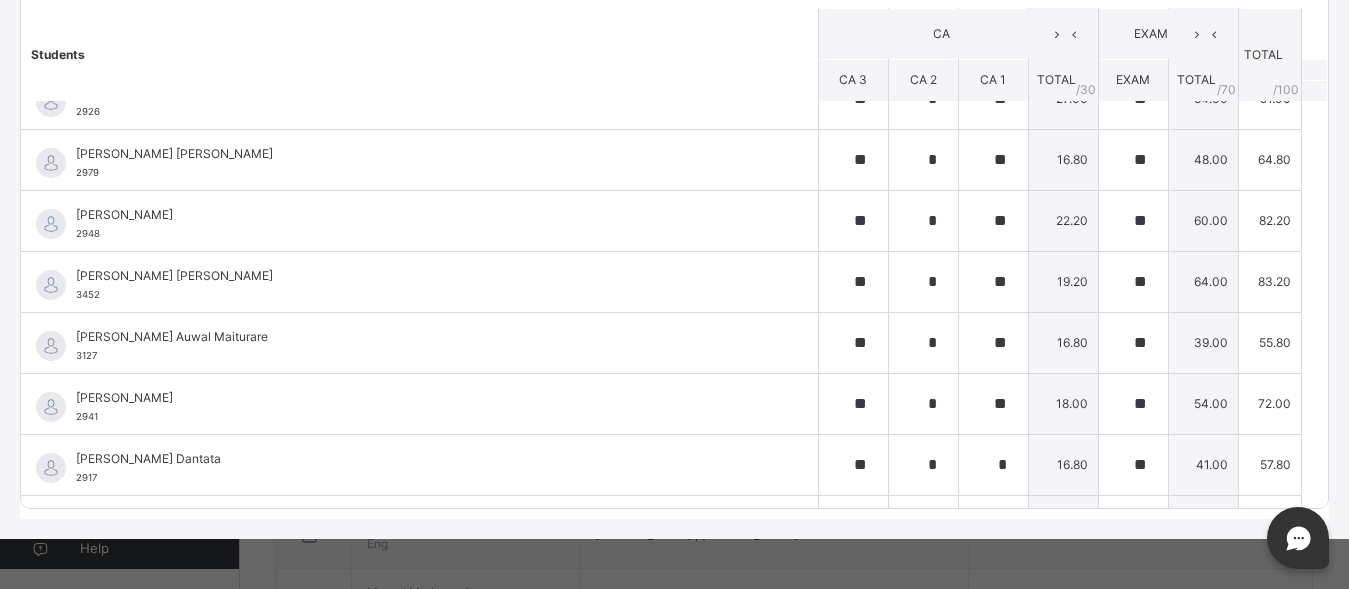 scroll, scrollTop: 200, scrollLeft: 0, axis: vertical 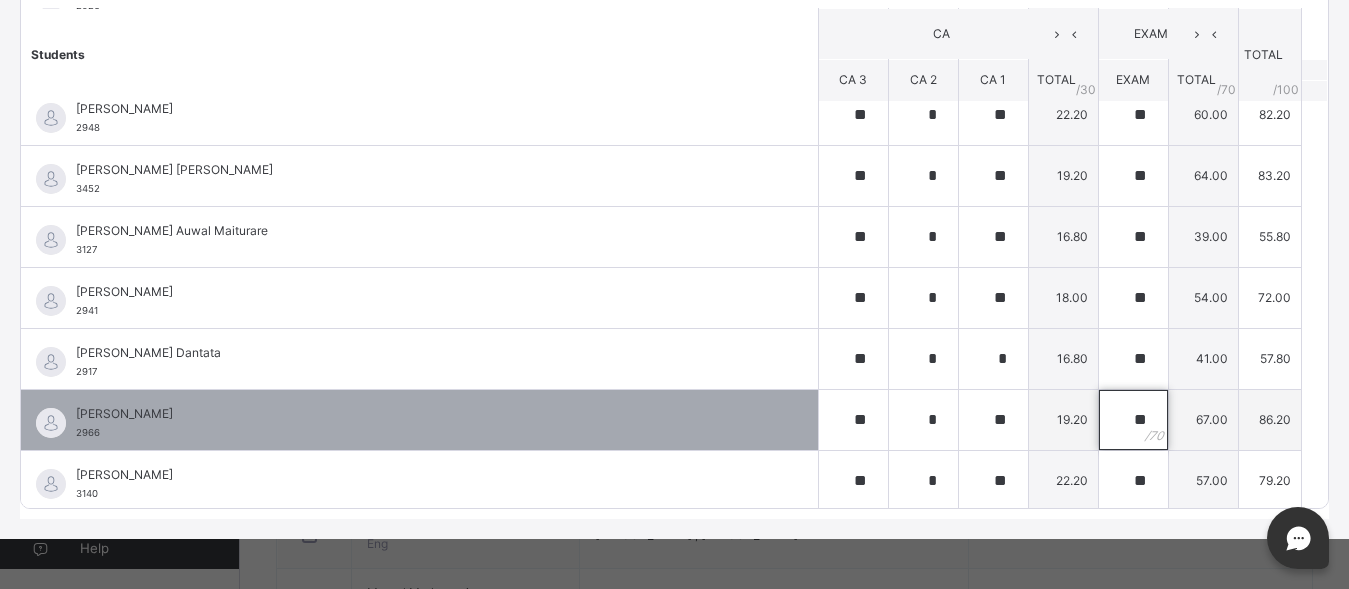 click on "**" at bounding box center (1133, 420) 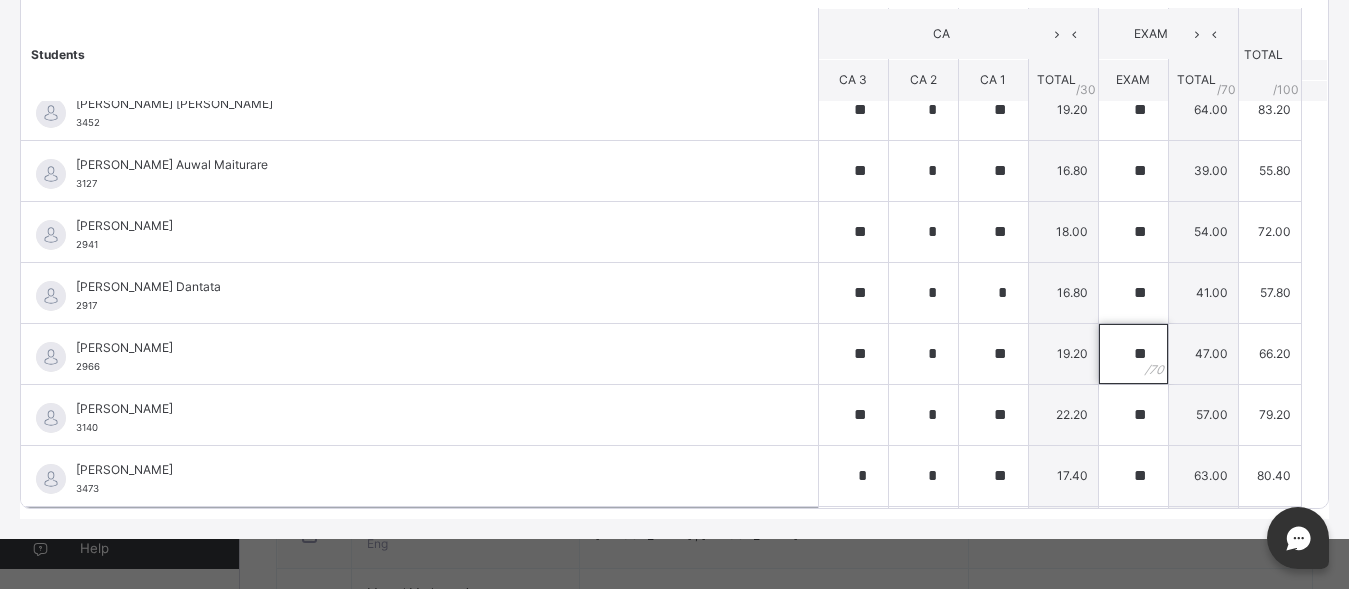 scroll, scrollTop: 300, scrollLeft: 0, axis: vertical 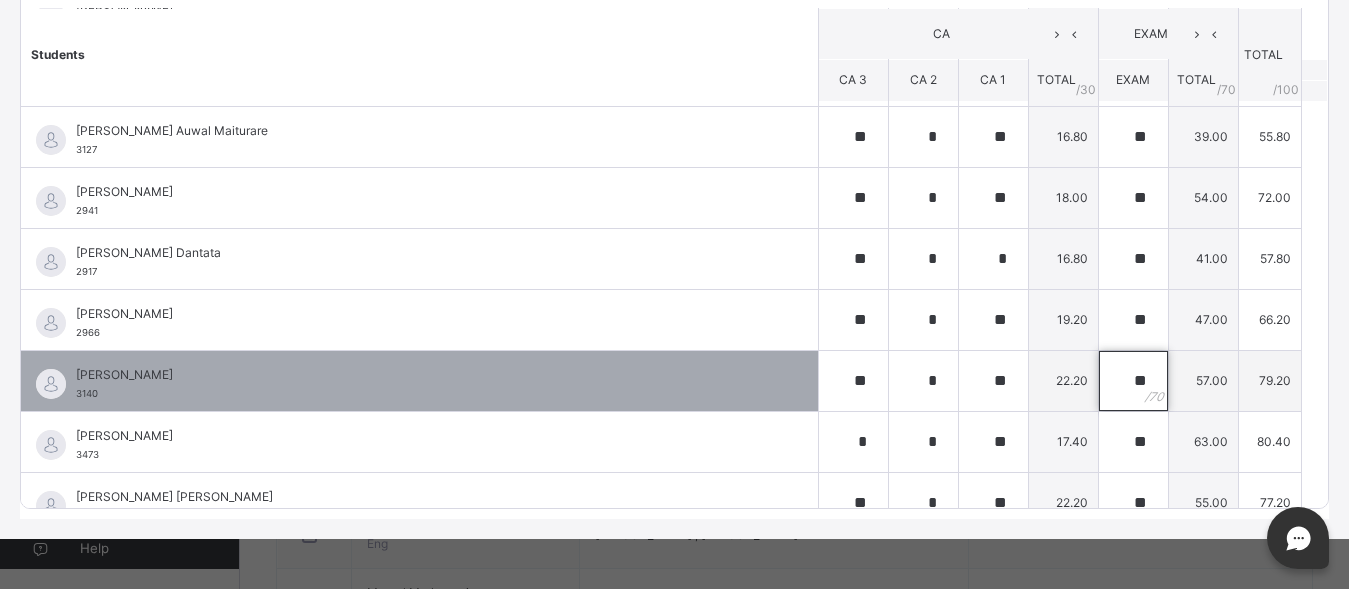 click on "**" at bounding box center [1133, 381] 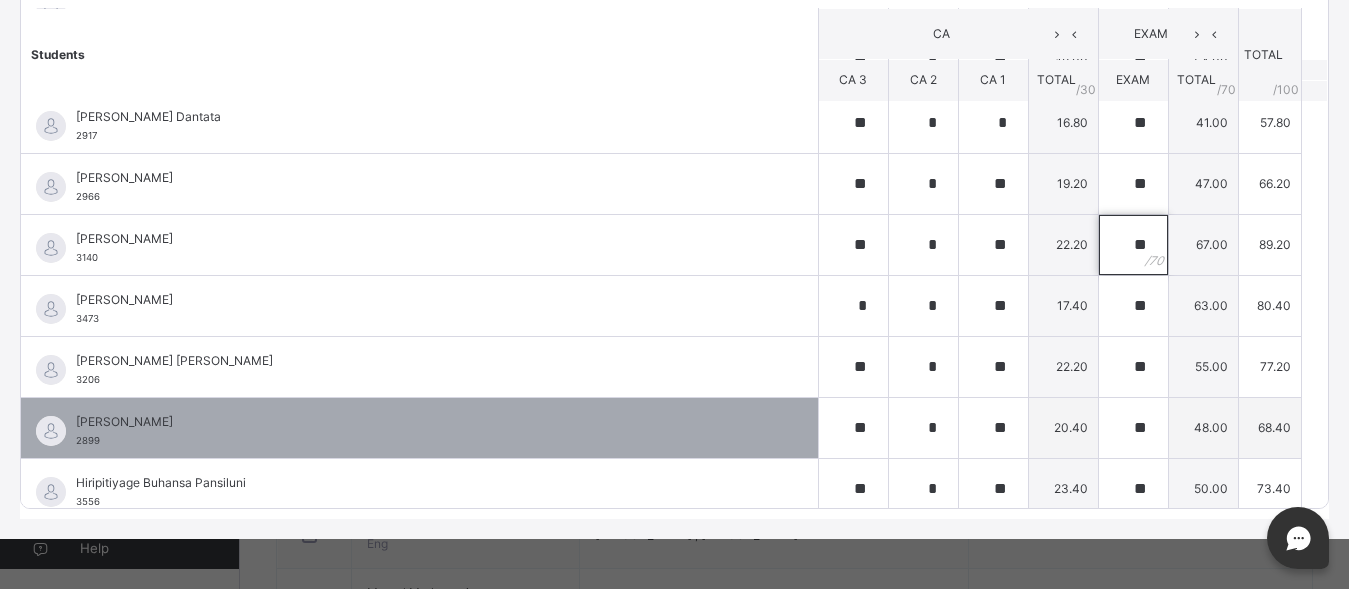scroll, scrollTop: 500, scrollLeft: 0, axis: vertical 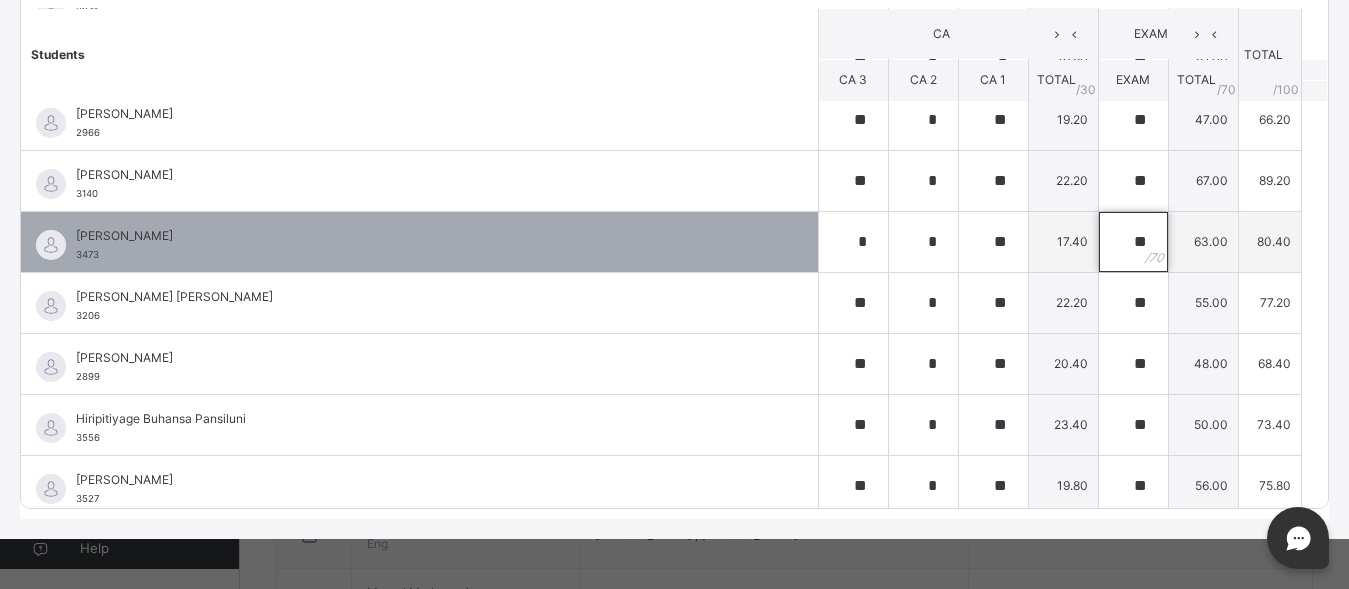 click on "**" at bounding box center [1133, 242] 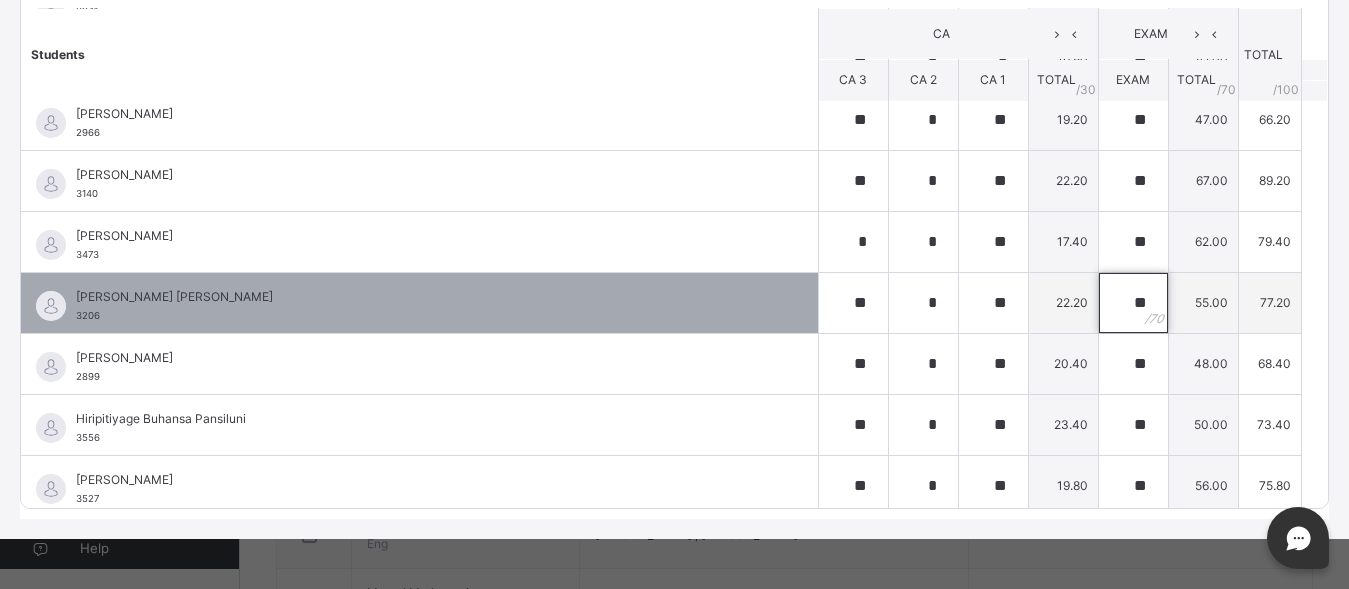 click on "**" at bounding box center [1133, 303] 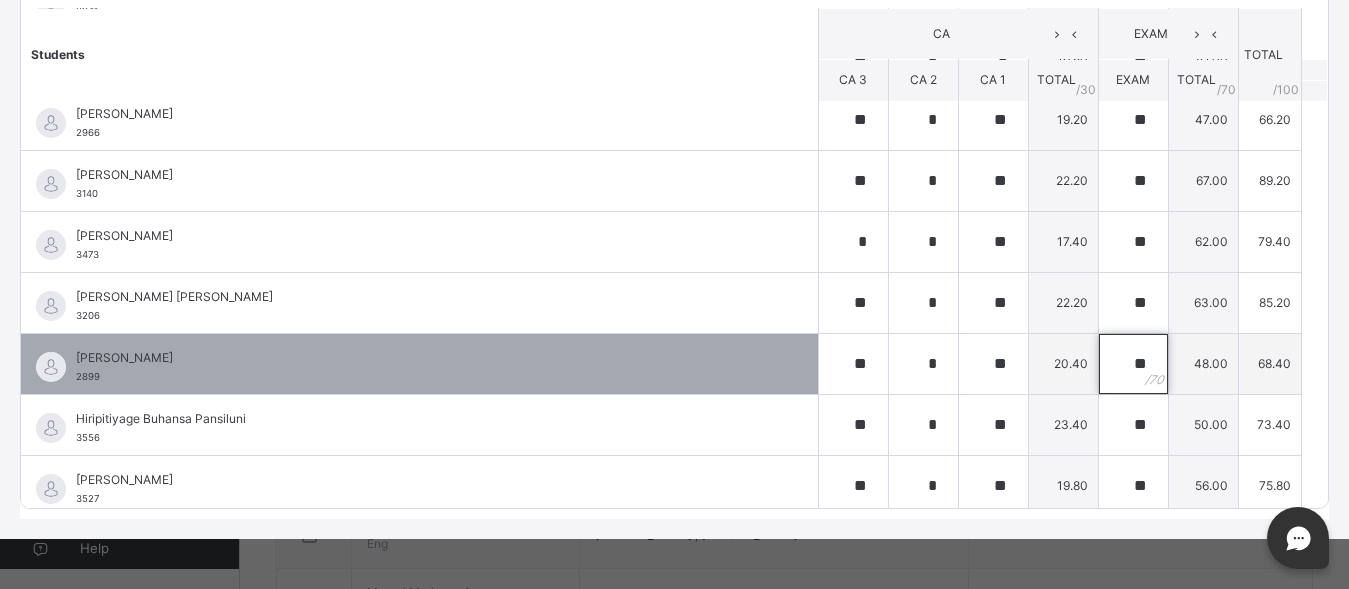 click on "**" at bounding box center (1133, 364) 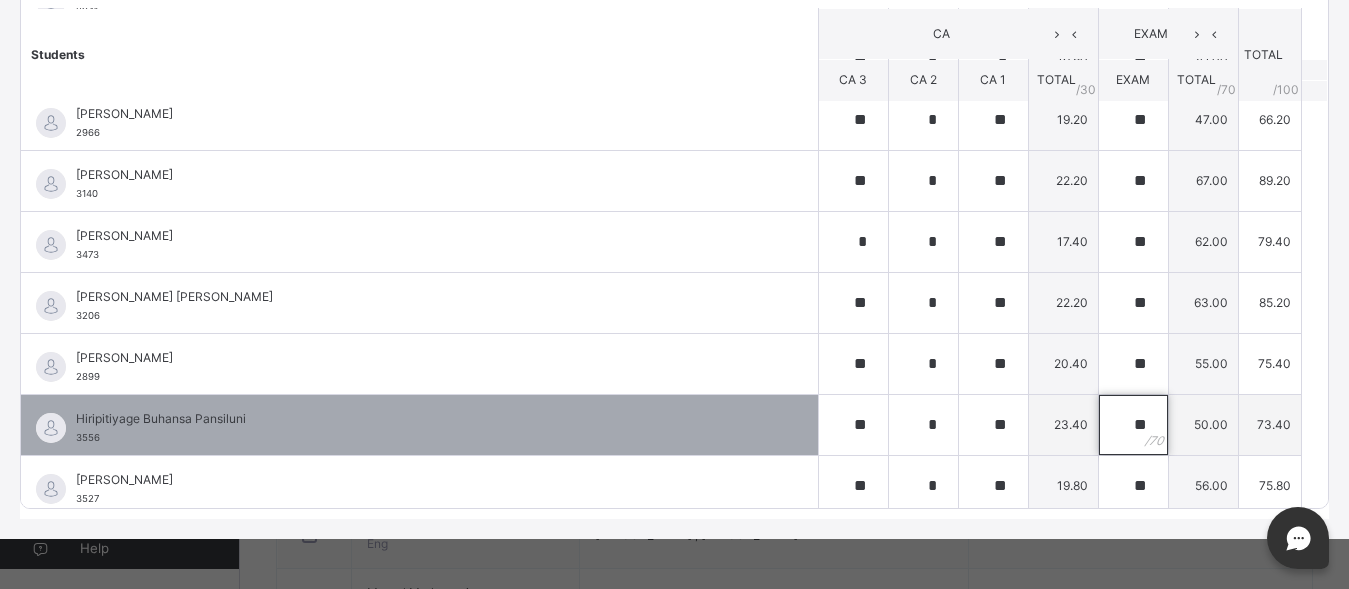 click on "**" at bounding box center [1133, 425] 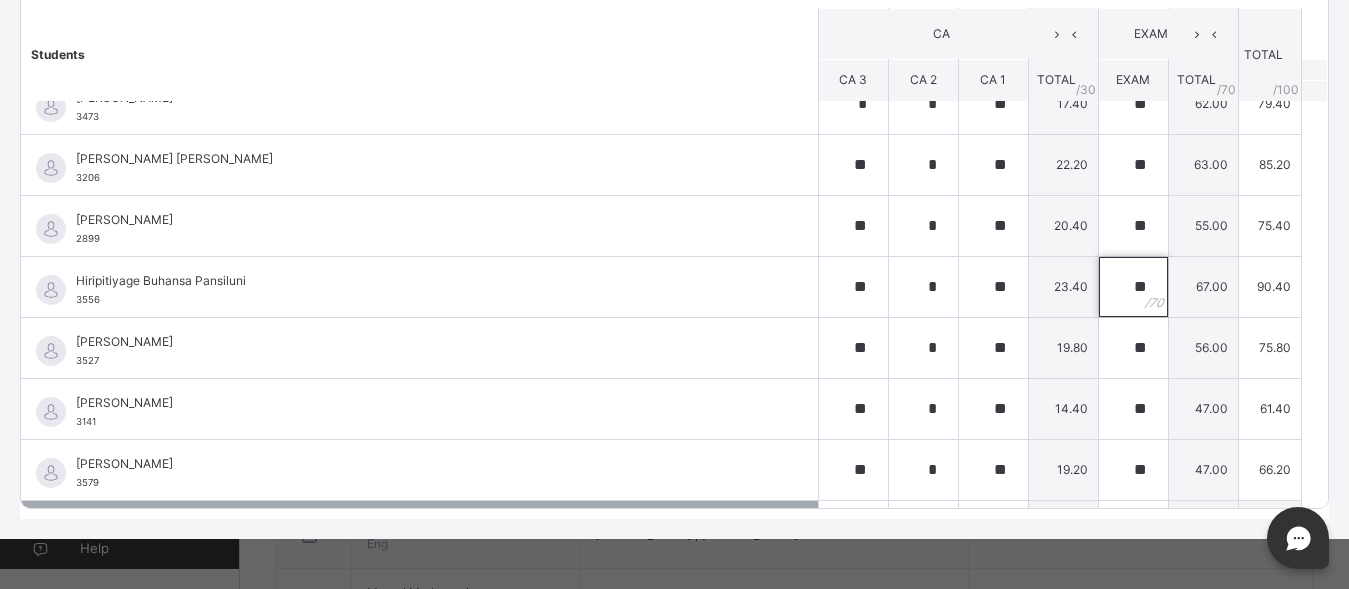 scroll, scrollTop: 800, scrollLeft: 0, axis: vertical 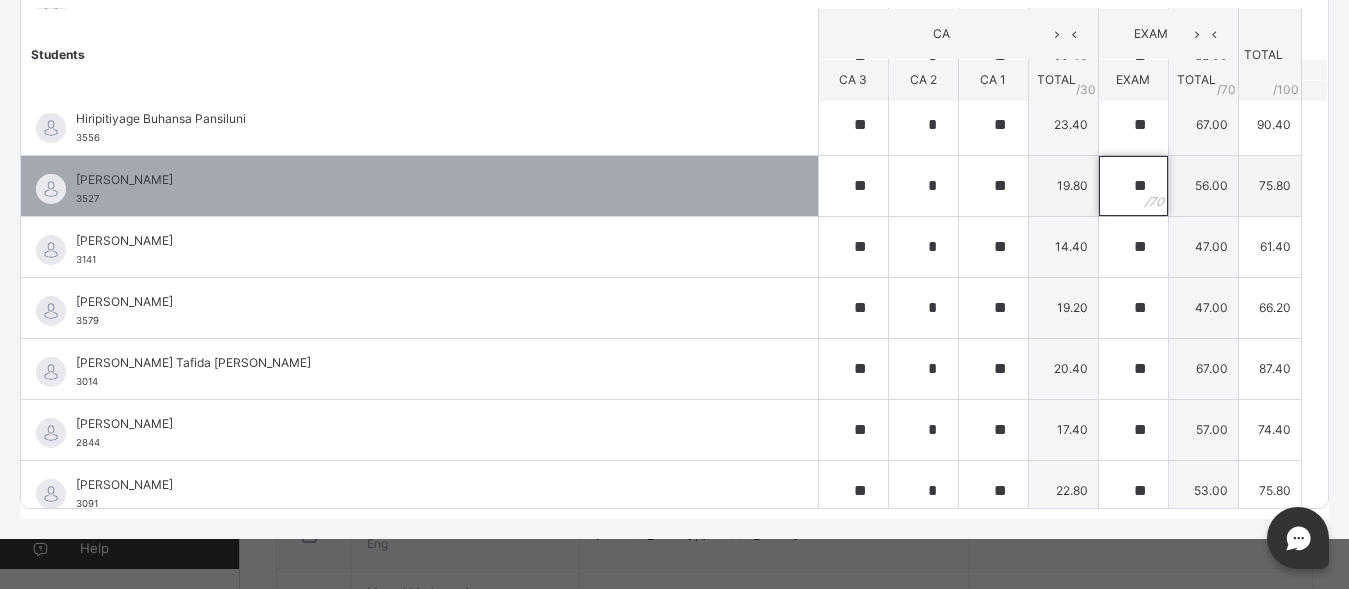 click on "**" at bounding box center (1133, 186) 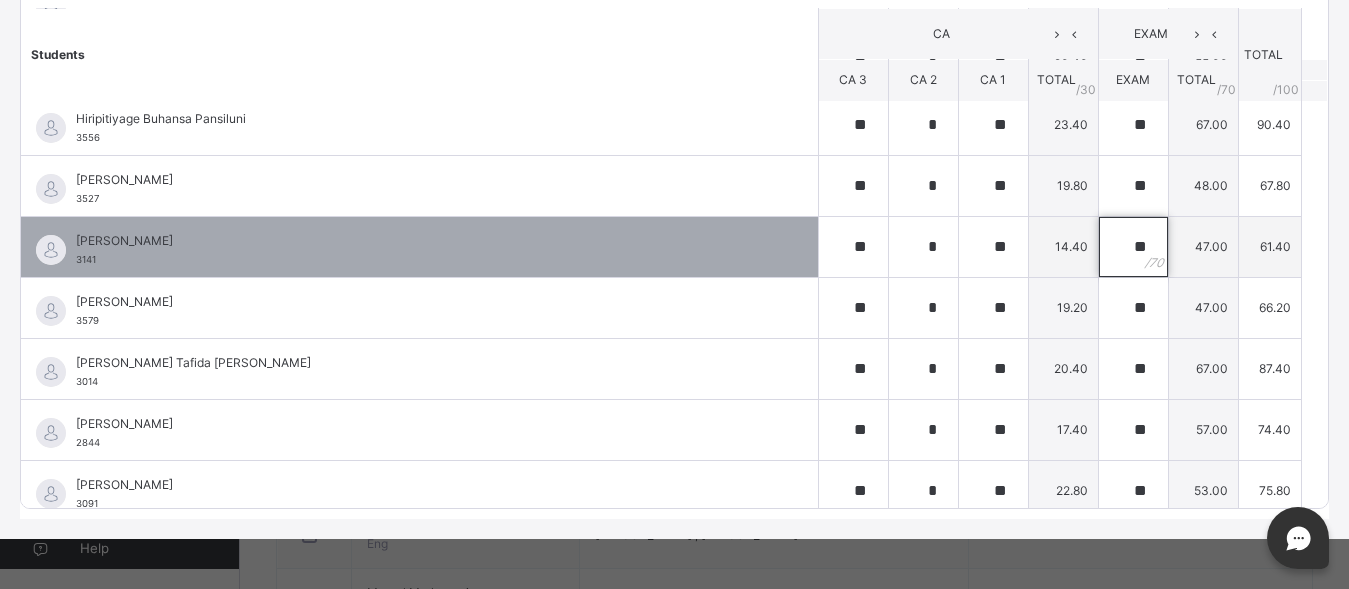 click on "**" at bounding box center [1133, 247] 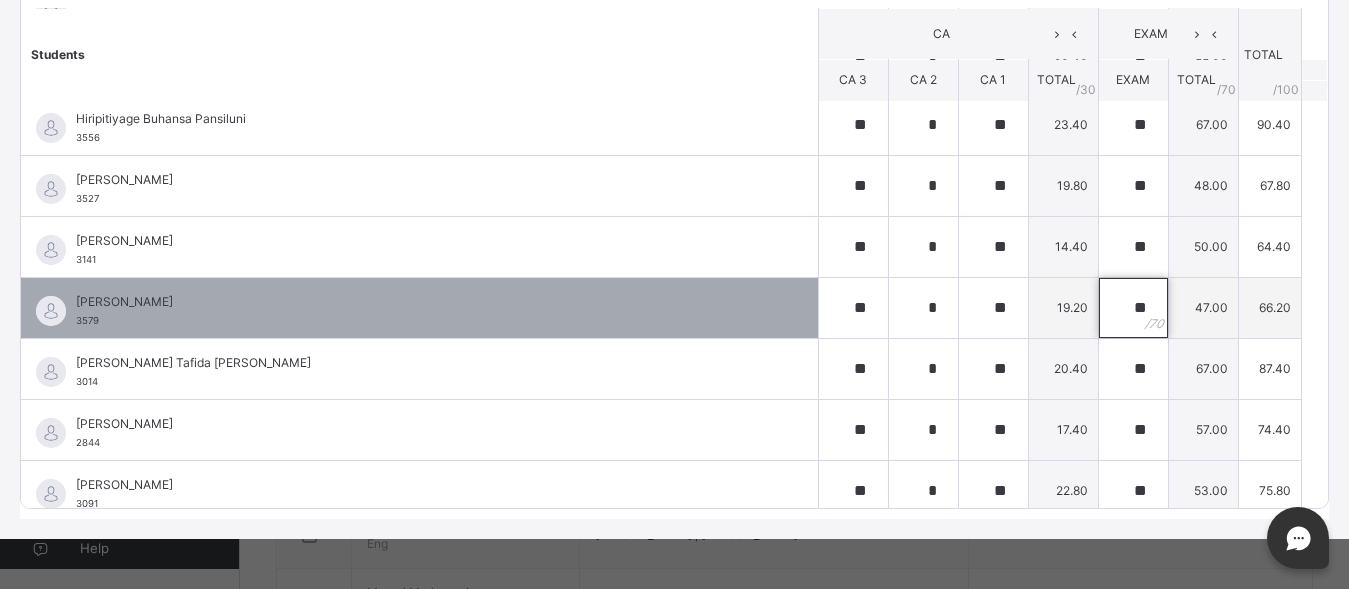 click on "**" at bounding box center (1133, 308) 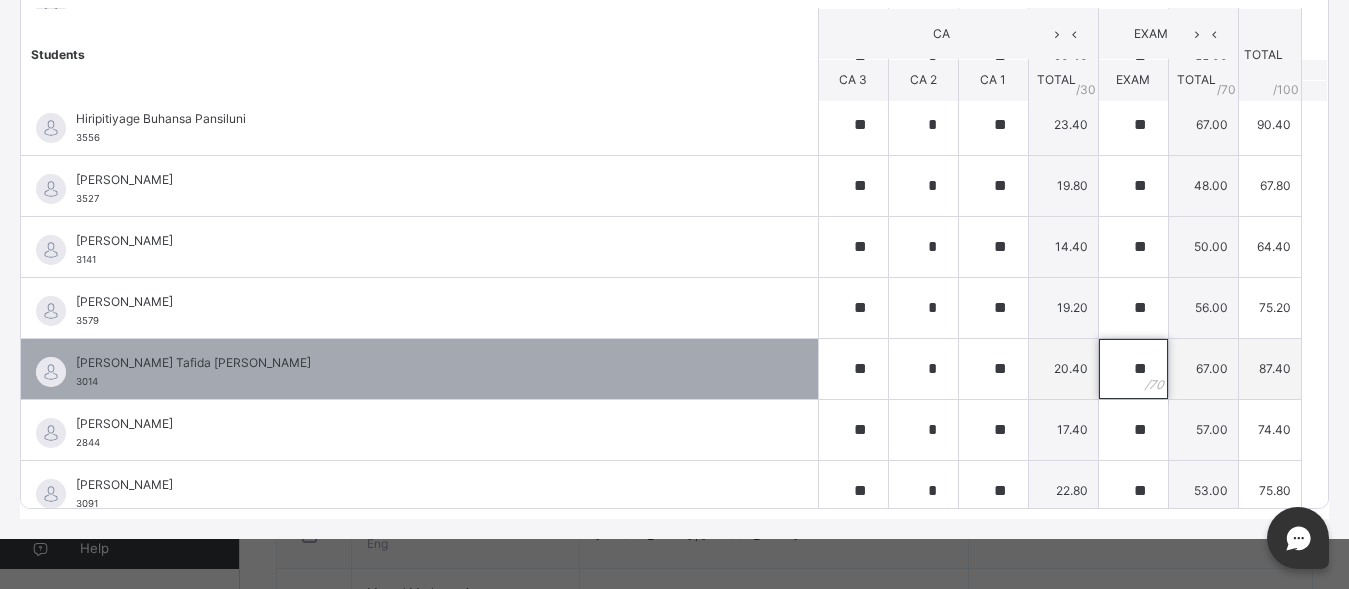 click on "**" at bounding box center [1133, 369] 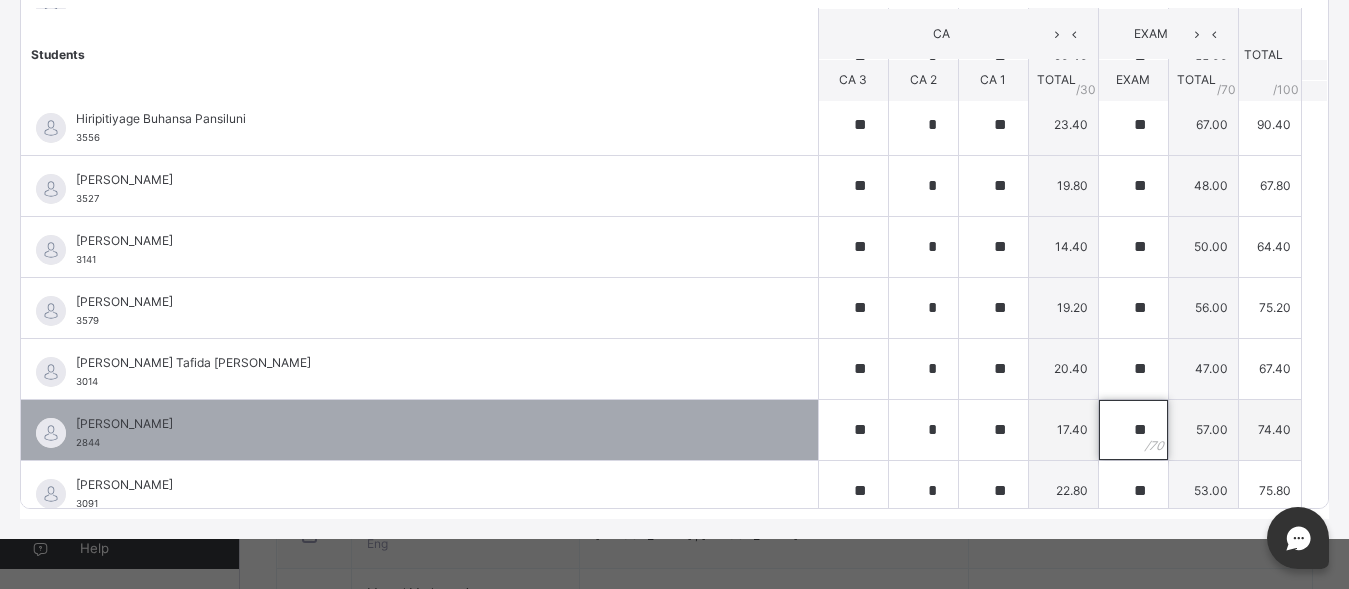 click on "**" at bounding box center (1133, 430) 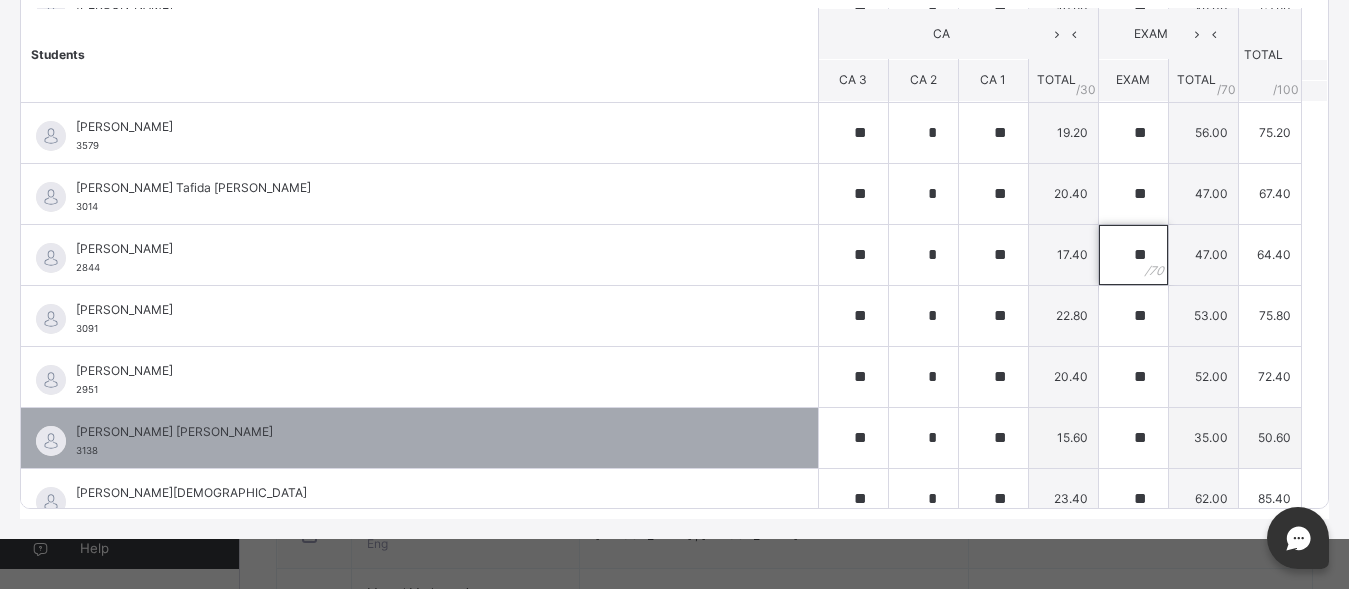 scroll, scrollTop: 1000, scrollLeft: 0, axis: vertical 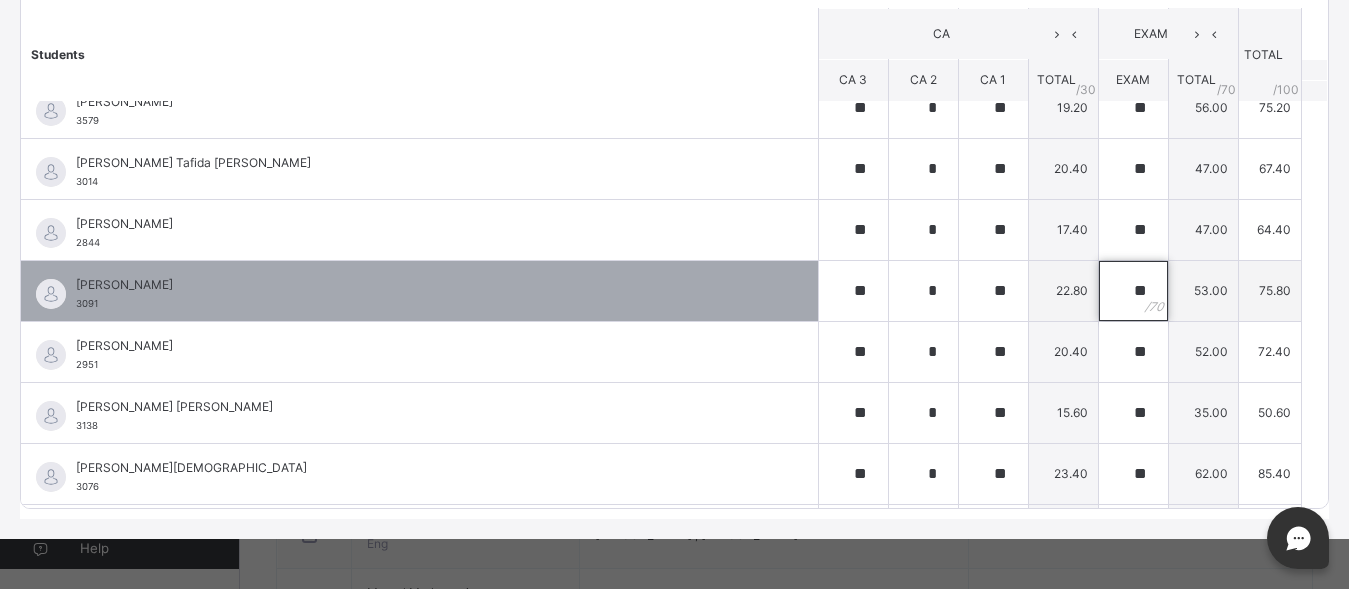click on "**" at bounding box center (1133, 291) 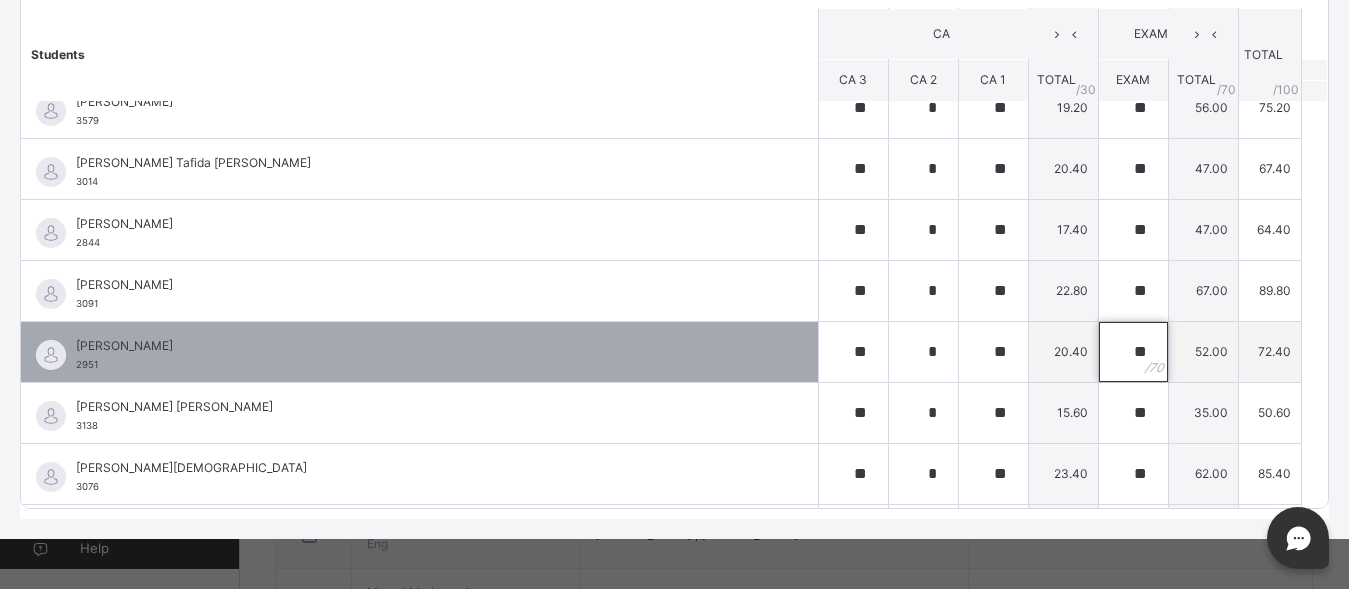 click on "**" at bounding box center (1133, 352) 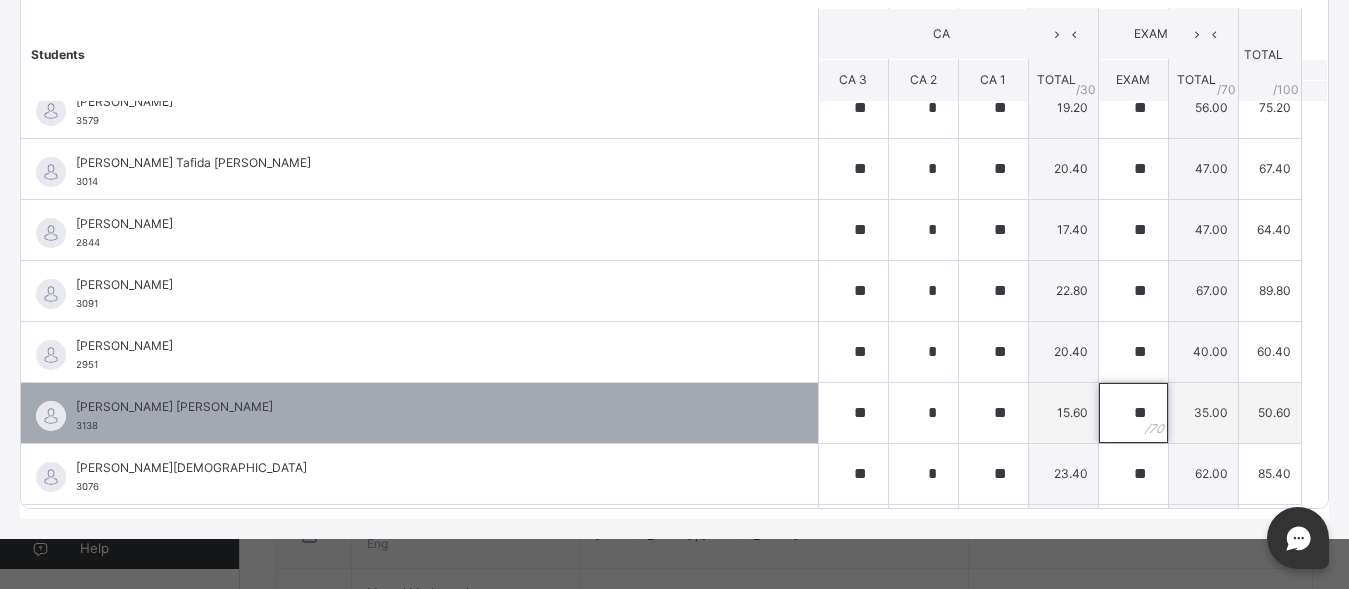 click on "**" at bounding box center [1133, 413] 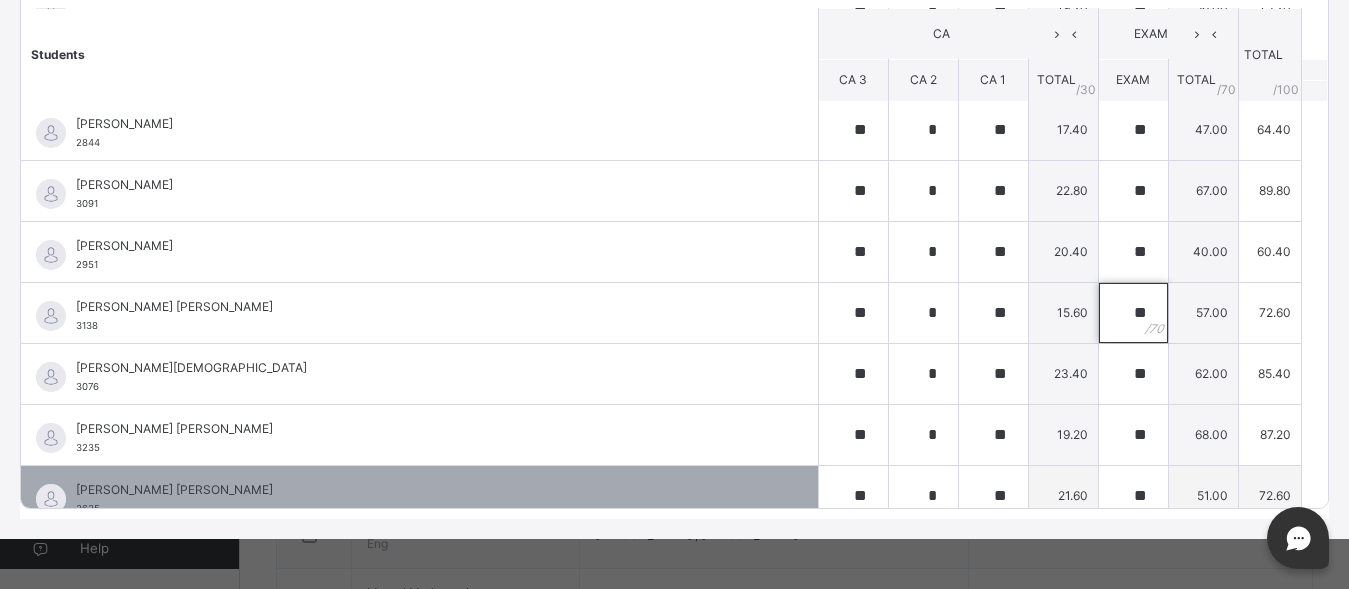 scroll, scrollTop: 1200, scrollLeft: 0, axis: vertical 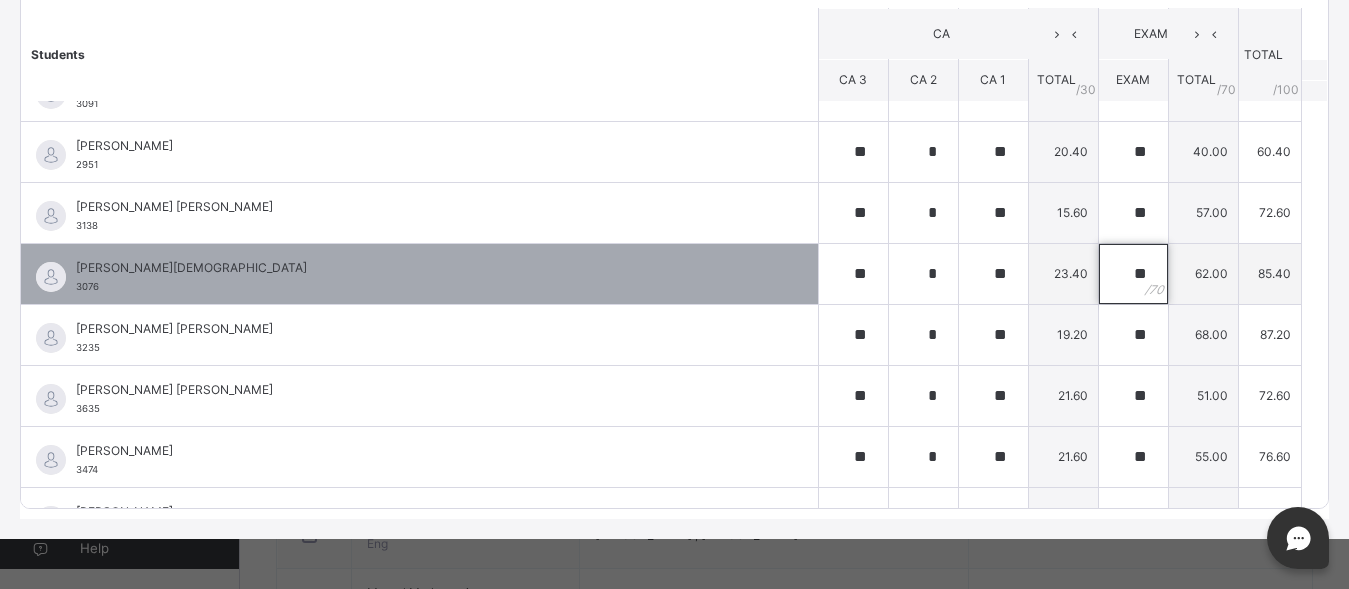 click on "**" at bounding box center [1133, 274] 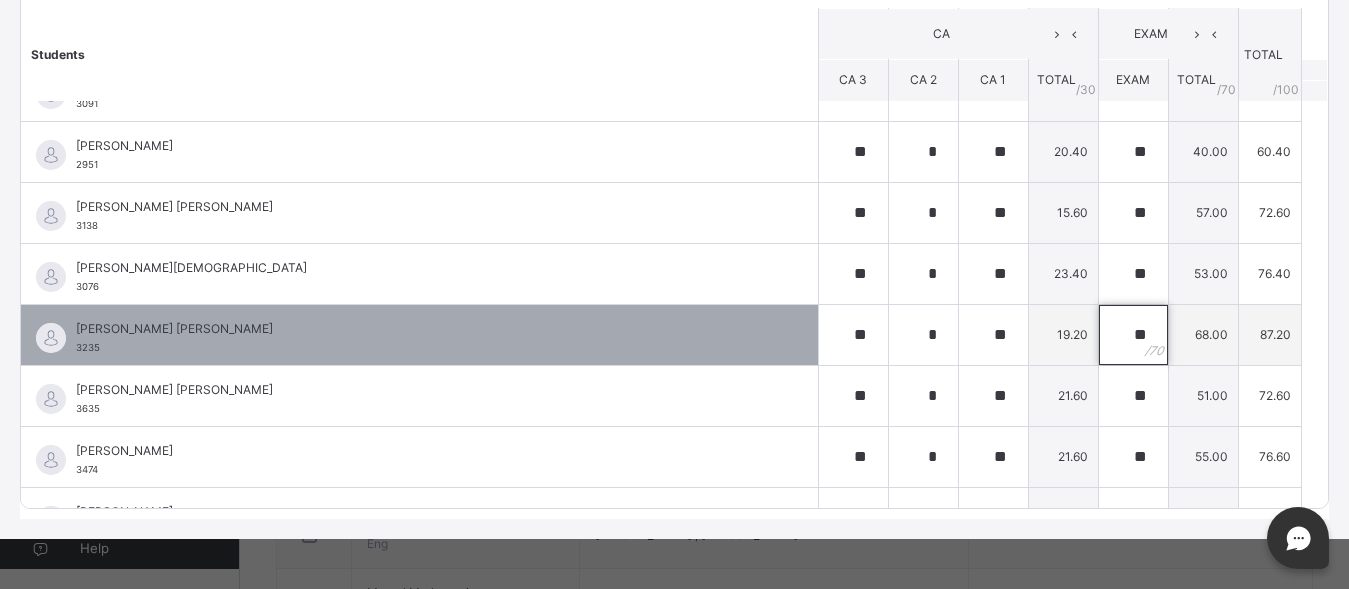 click on "**" at bounding box center (1133, 335) 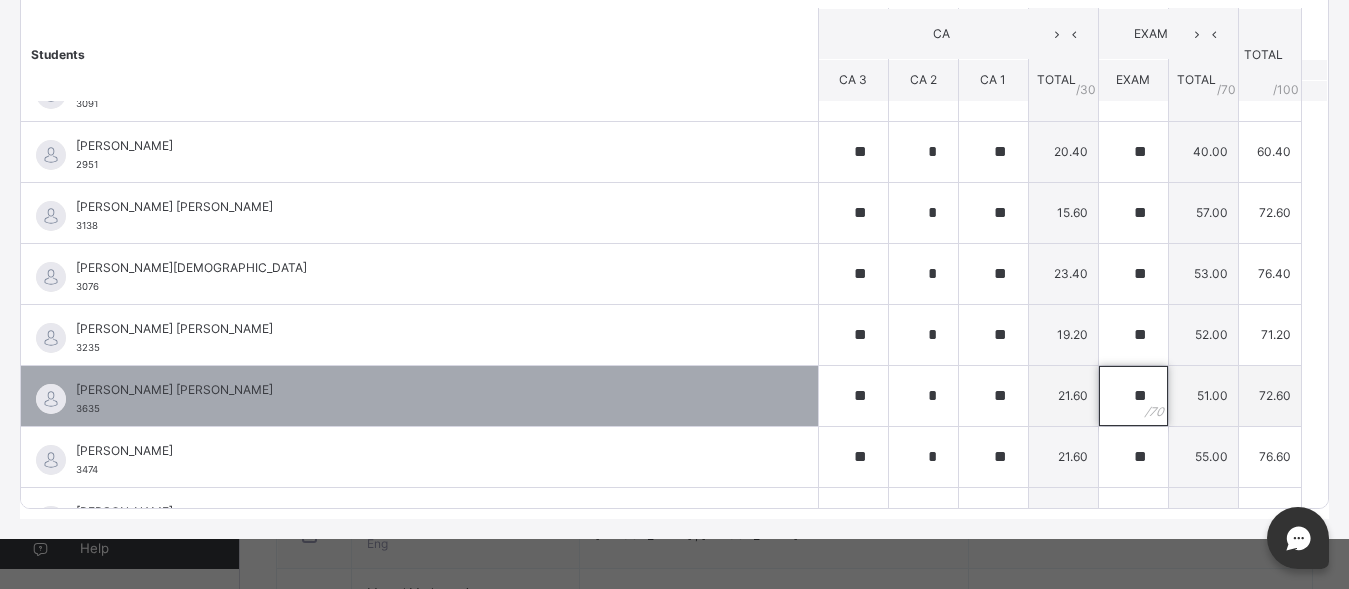 click on "**" at bounding box center (1133, 396) 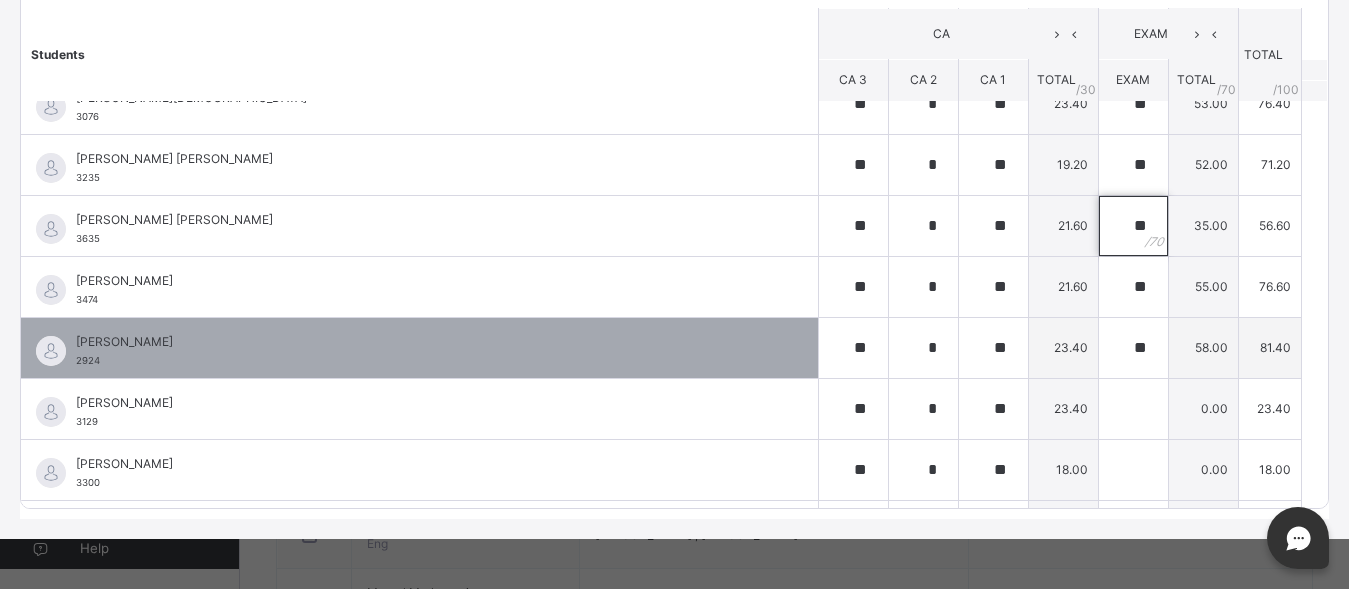 scroll, scrollTop: 1400, scrollLeft: 0, axis: vertical 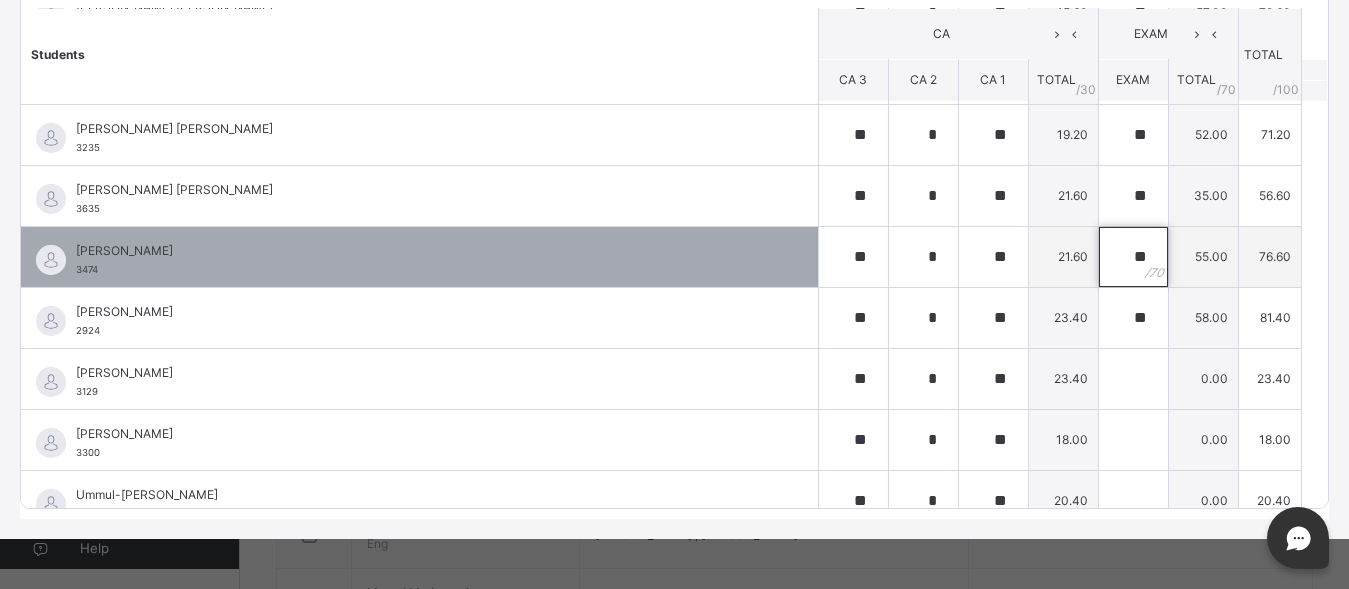 click on "**" at bounding box center (1133, 257) 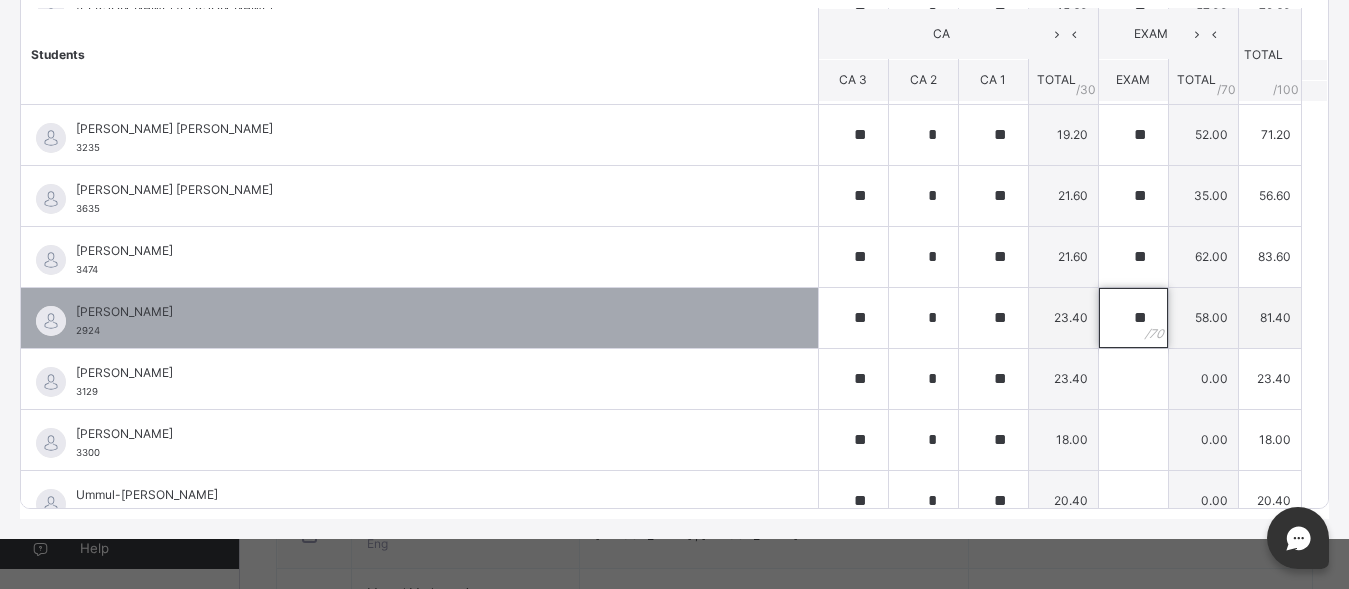 click on "**" at bounding box center (1133, 318) 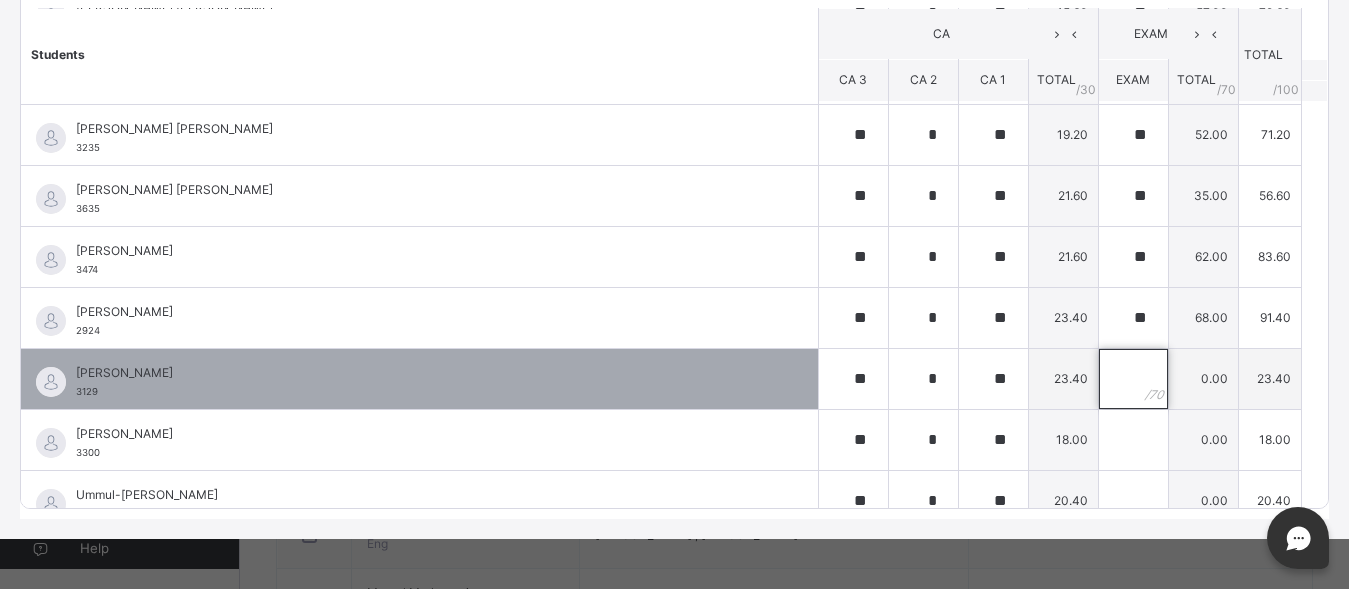 click at bounding box center (1133, 379) 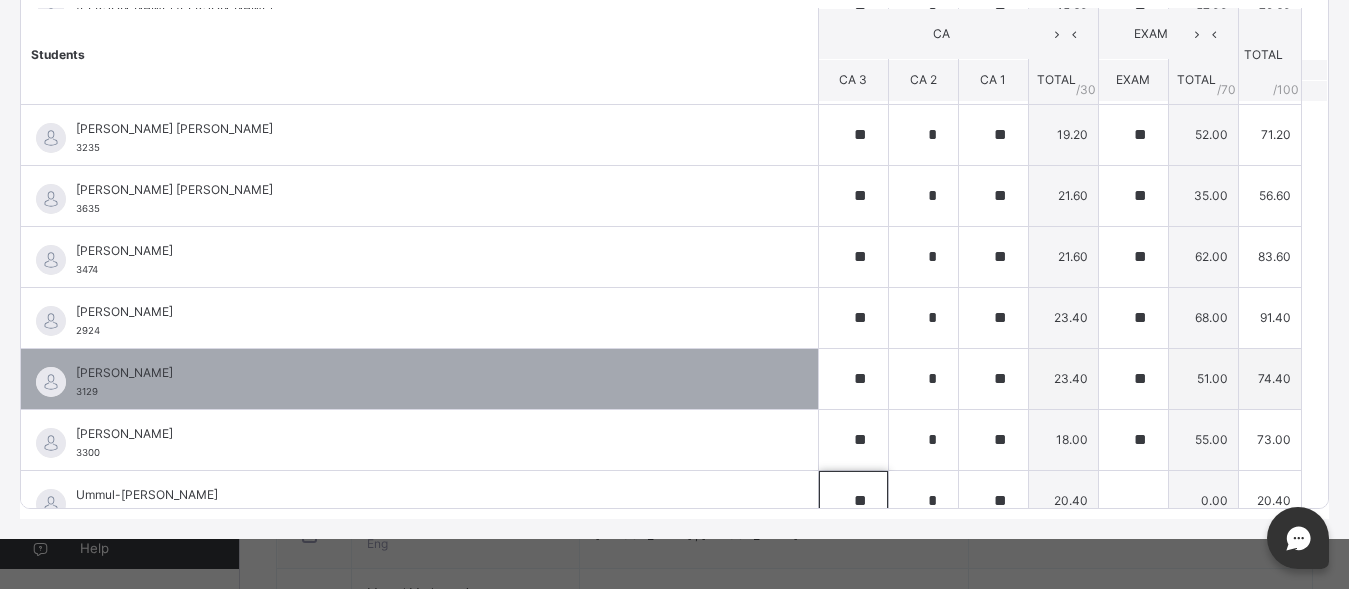 scroll, scrollTop: 1423, scrollLeft: 0, axis: vertical 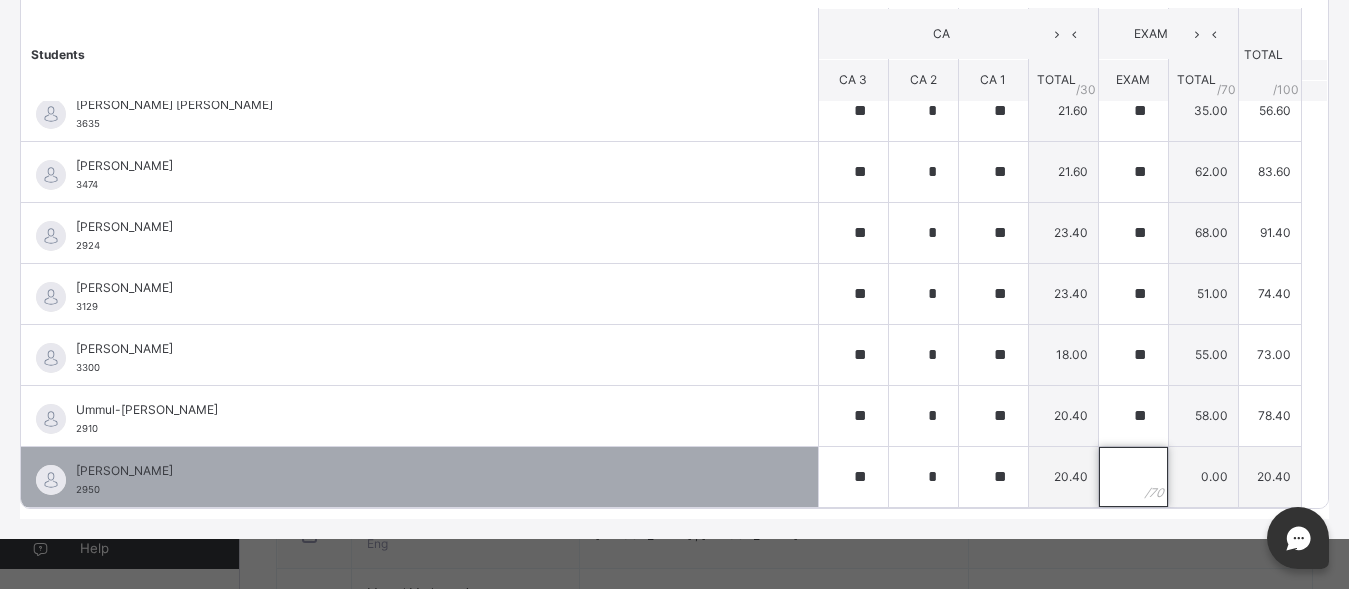 click at bounding box center [1133, 477] 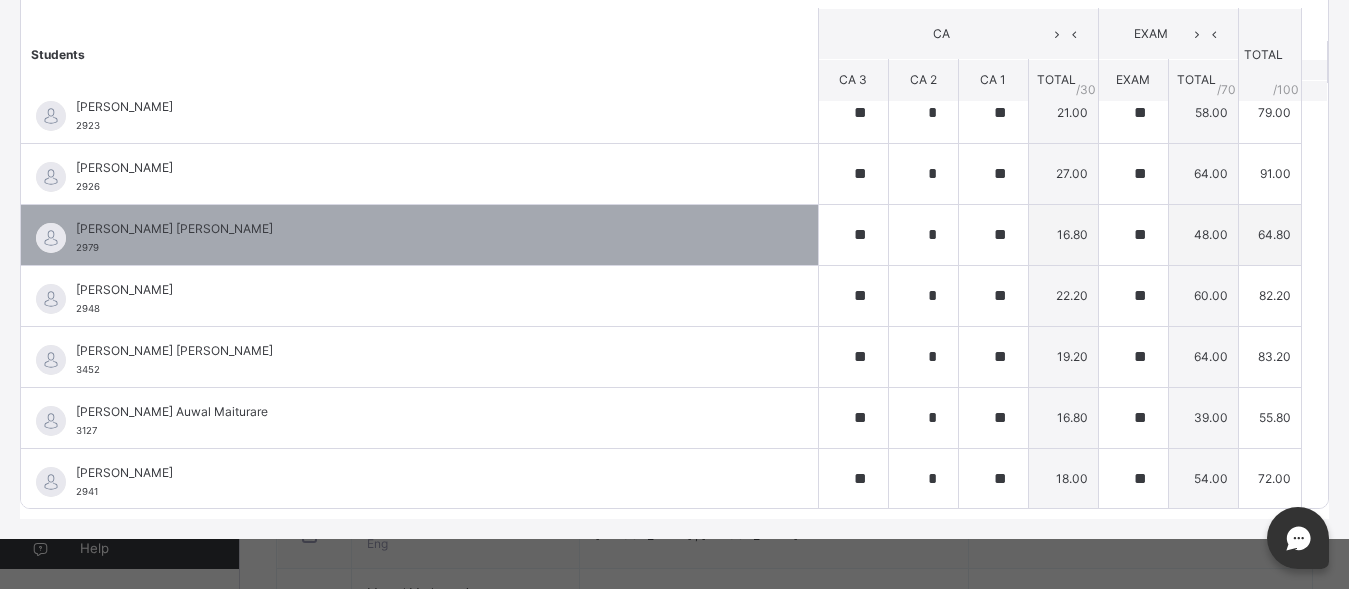 scroll, scrollTop: 0, scrollLeft: 0, axis: both 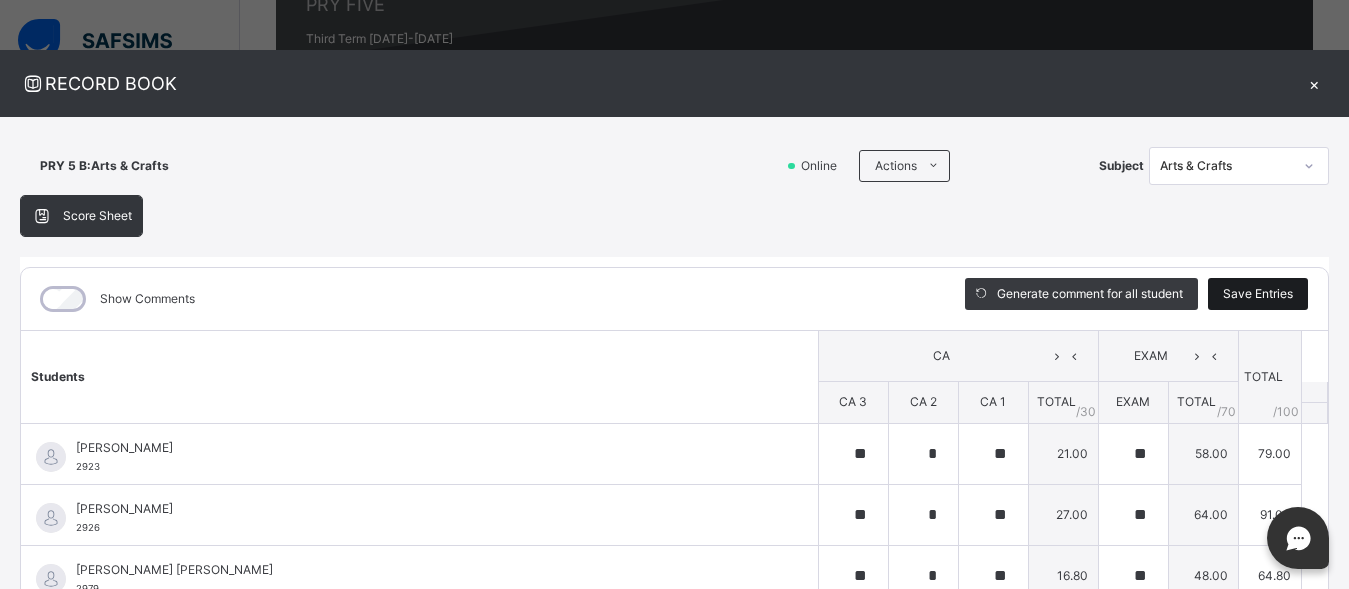 click on "Save Entries" at bounding box center [1258, 294] 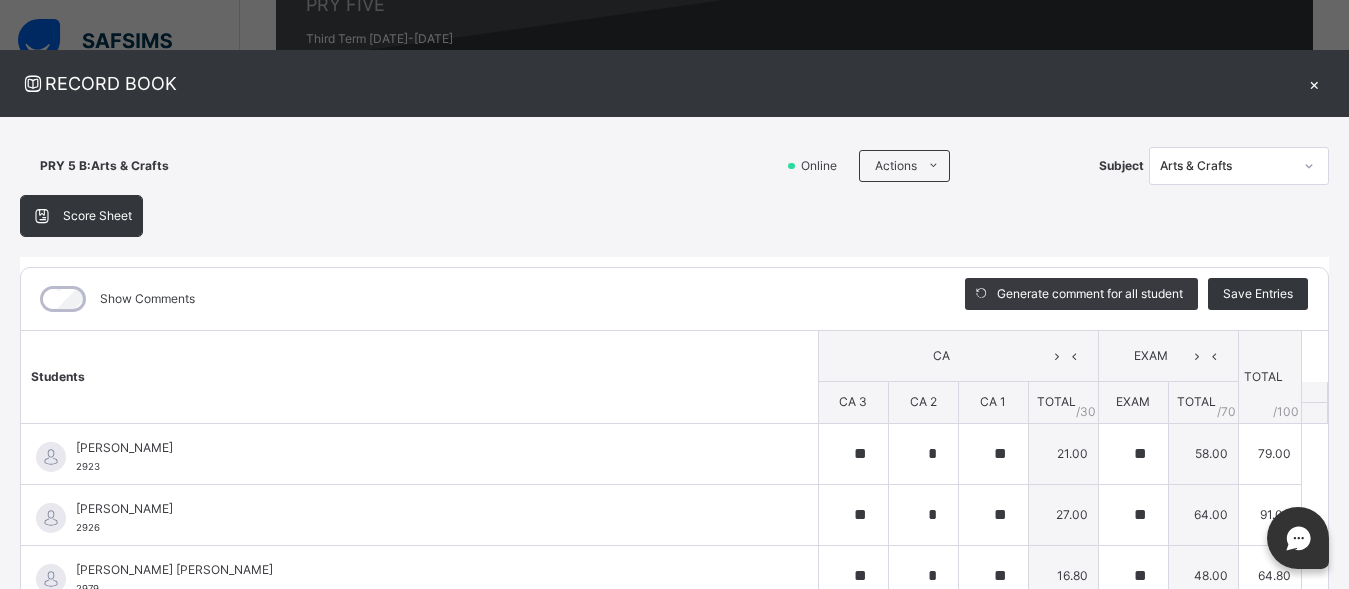 click on "×" at bounding box center [1314, 83] 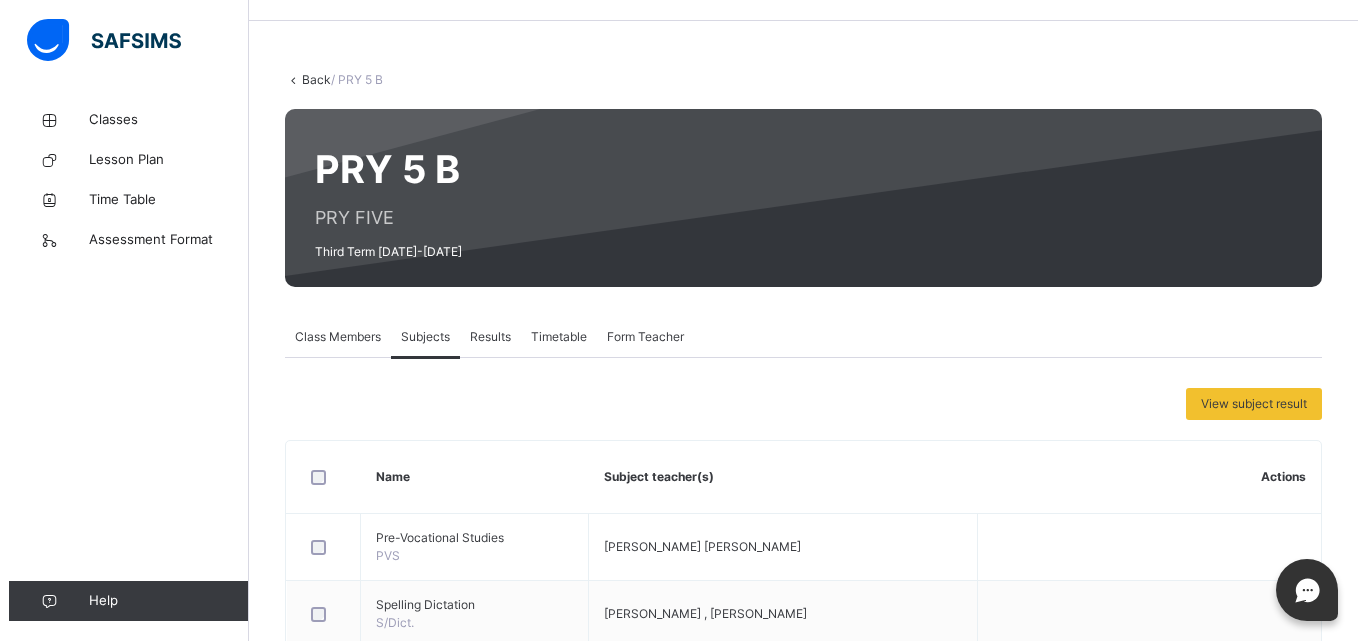scroll, scrollTop: 0, scrollLeft: 0, axis: both 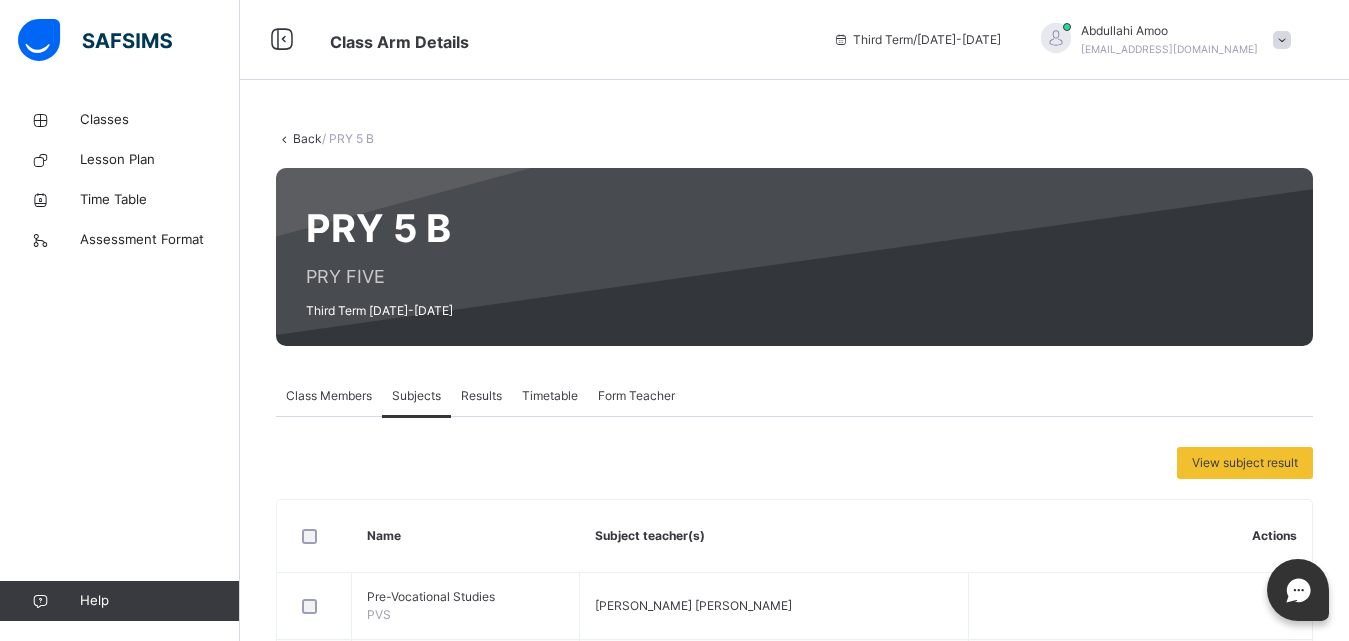 click at bounding box center [1282, 40] 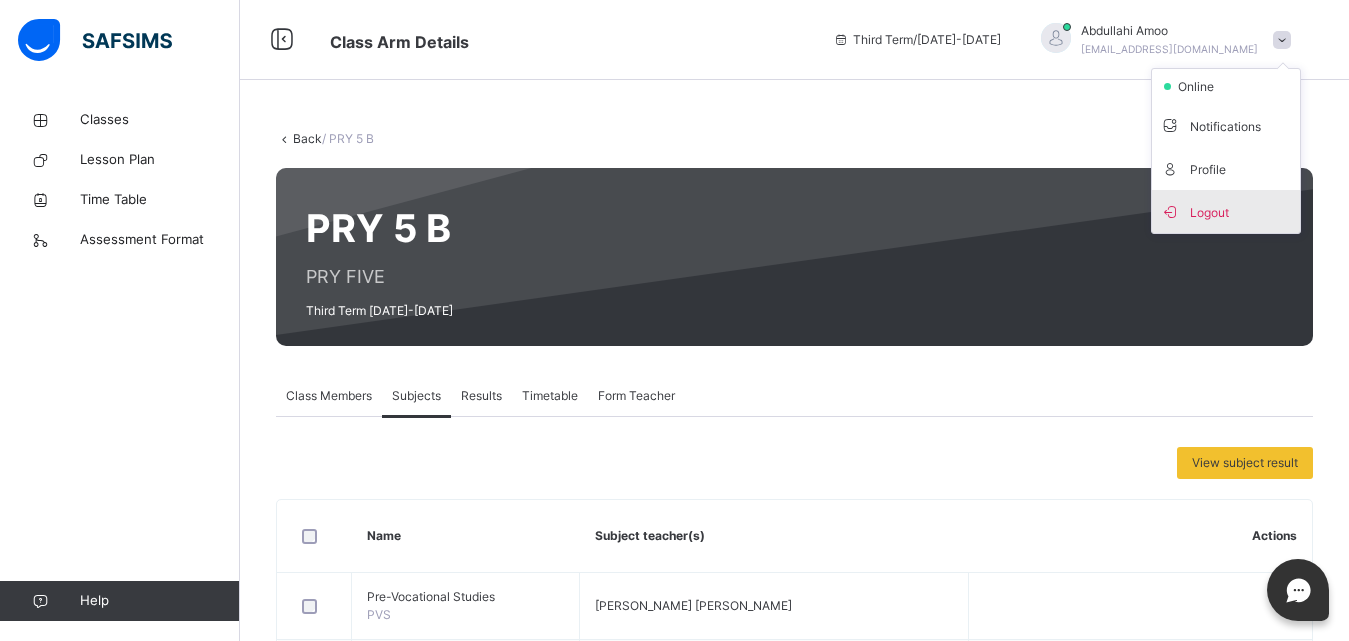 click on "Logout" at bounding box center [1226, 211] 